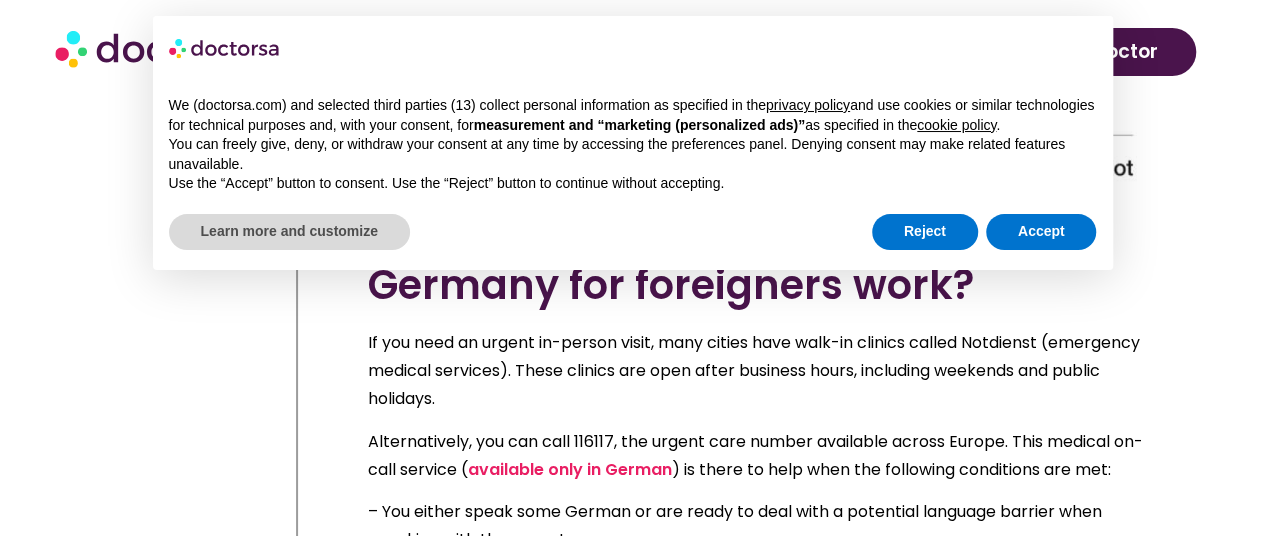 scroll, scrollTop: 10760, scrollLeft: 0, axis: vertical 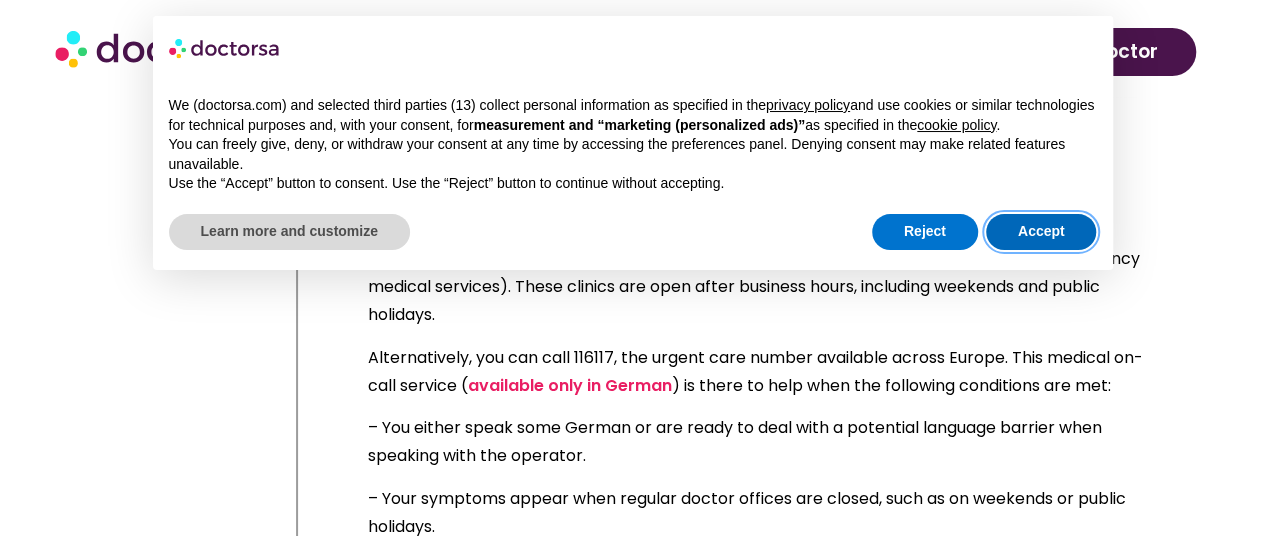 click on "Accept" at bounding box center (1041, 232) 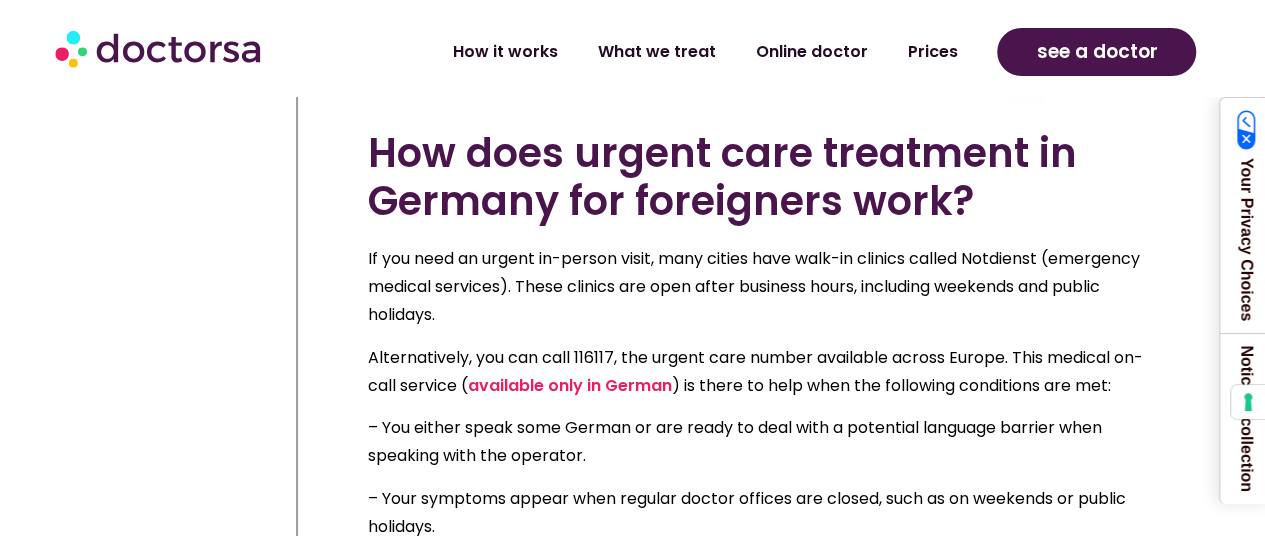 scroll, scrollTop: 10759, scrollLeft: 0, axis: vertical 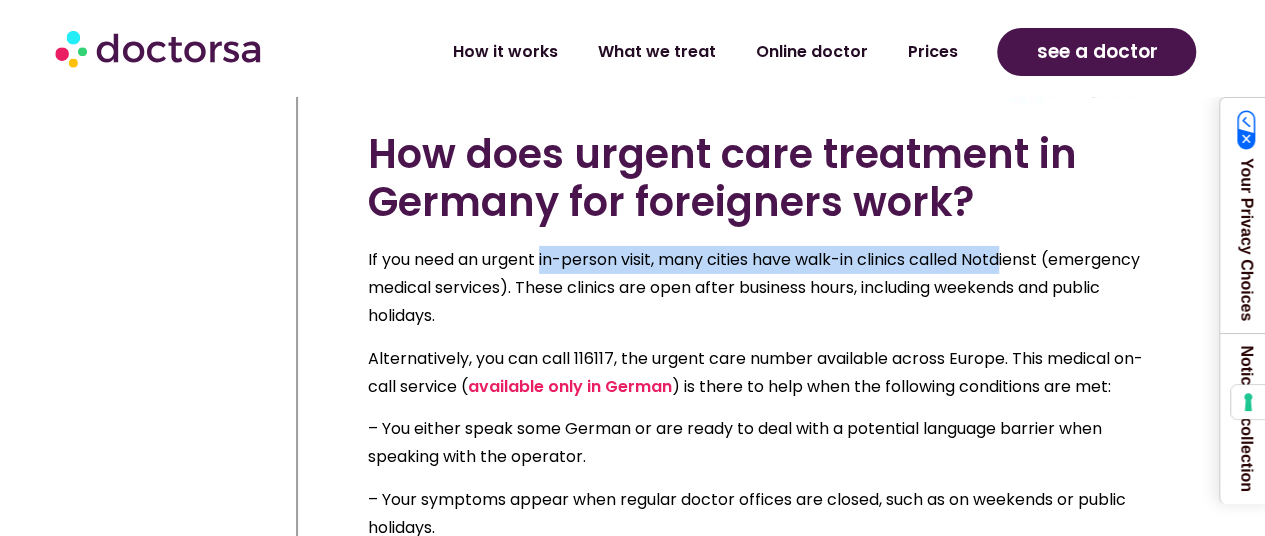 drag, startPoint x: 542, startPoint y: 287, endPoint x: 1015, endPoint y: 285, distance: 473.00424 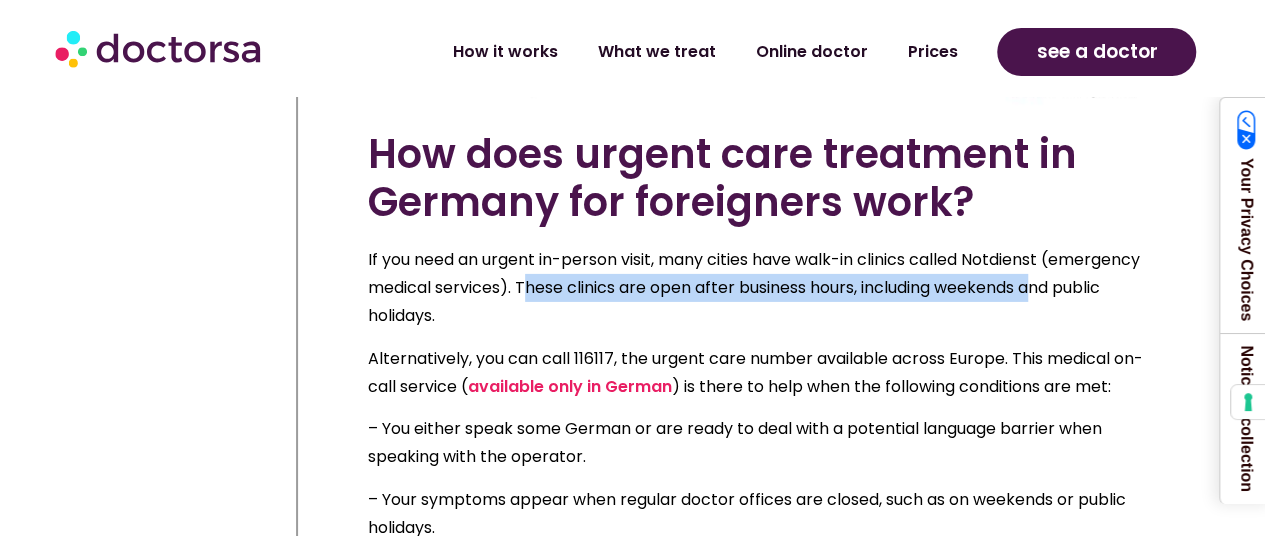 drag, startPoint x: 527, startPoint y: 315, endPoint x: 1039, endPoint y: 322, distance: 512.04785 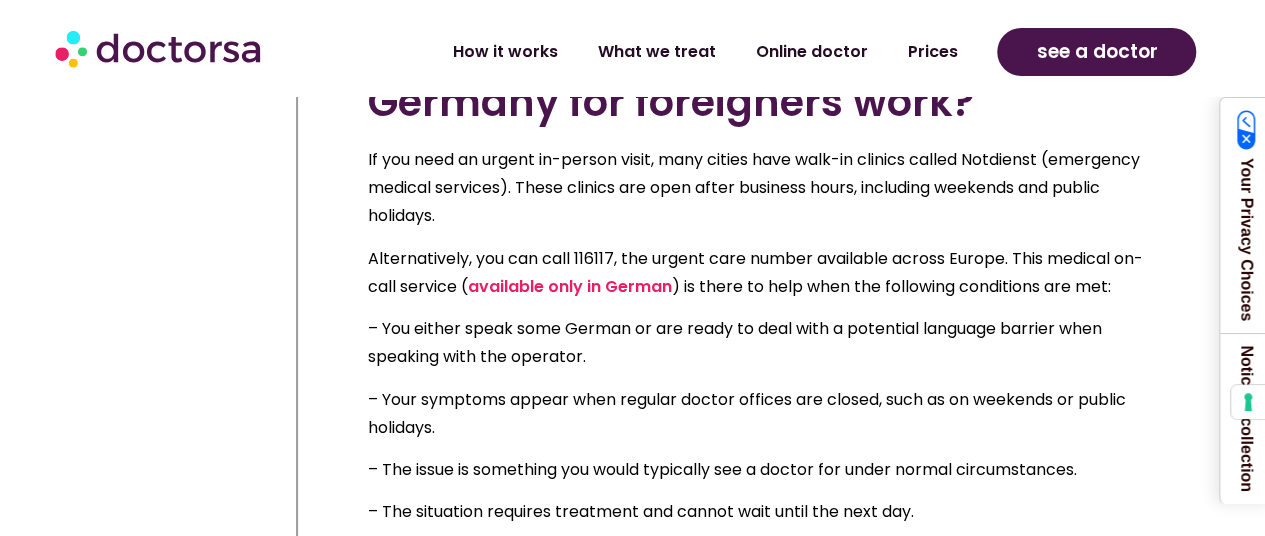 scroll, scrollTop: 10959, scrollLeft: 0, axis: vertical 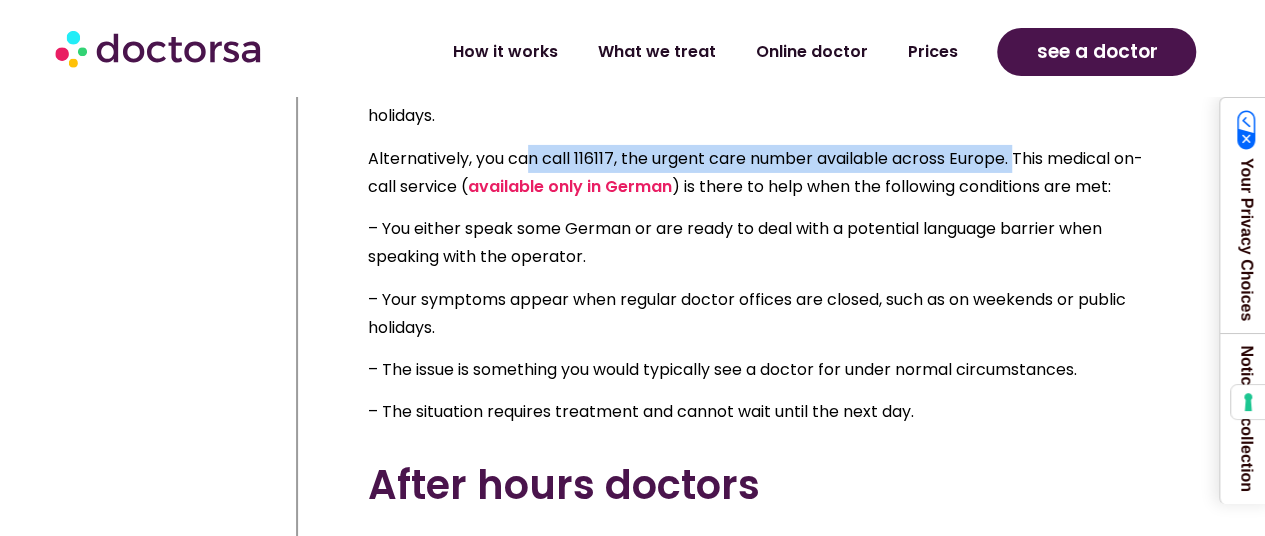 drag, startPoint x: 530, startPoint y: 189, endPoint x: 1018, endPoint y: 188, distance: 488.00104 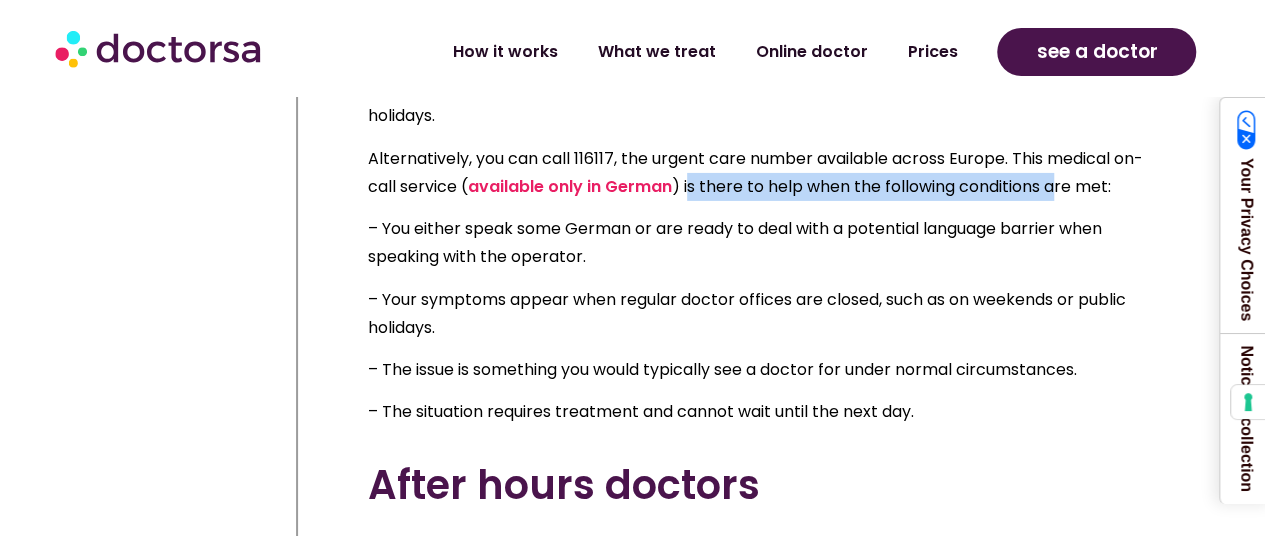 drag, startPoint x: 689, startPoint y: 216, endPoint x: 1075, endPoint y: 217, distance: 386.00128 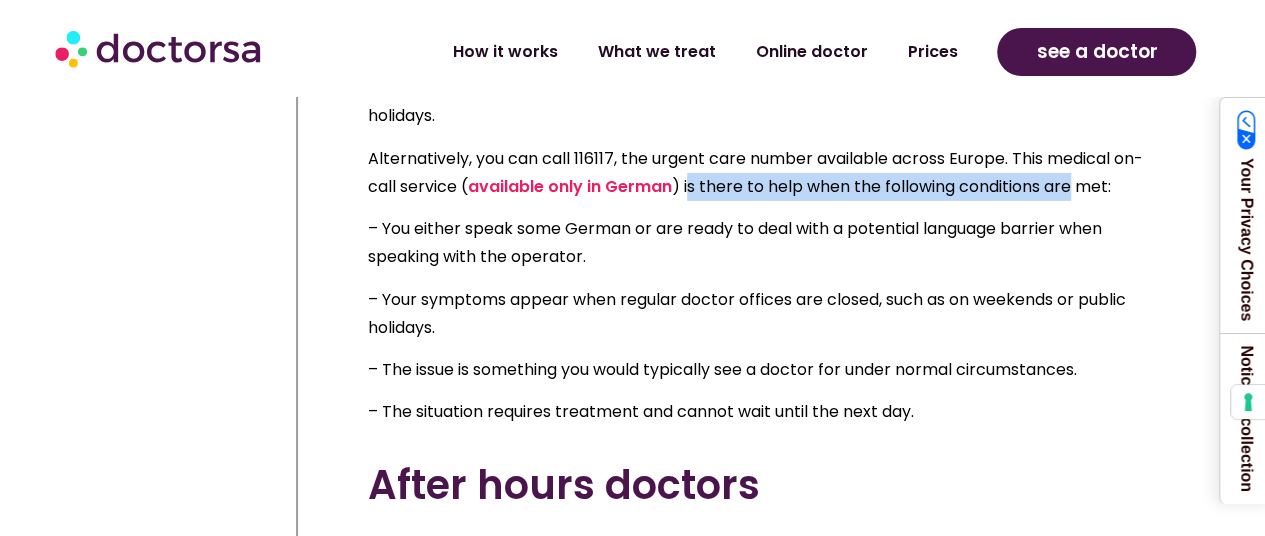 click on "Alternatively, you can call 116117, the urgent care number available across Europe. This medical on-call service ( available only in German ) is there to help when the following conditions are met:" at bounding box center [768, 173] 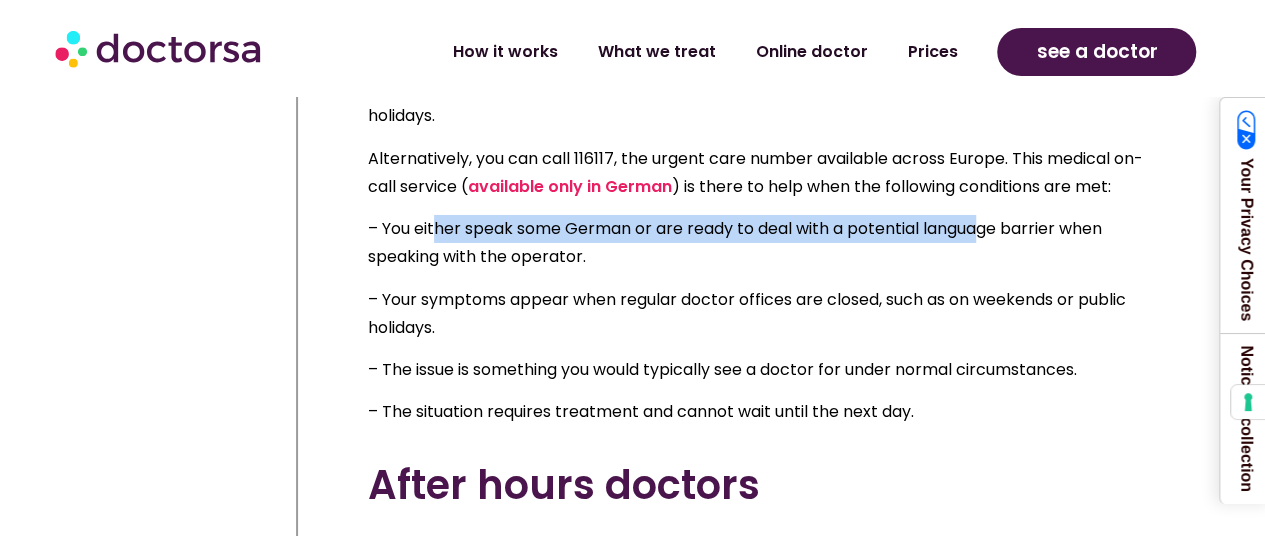 drag, startPoint x: 440, startPoint y: 253, endPoint x: 984, endPoint y: 251, distance: 544.00366 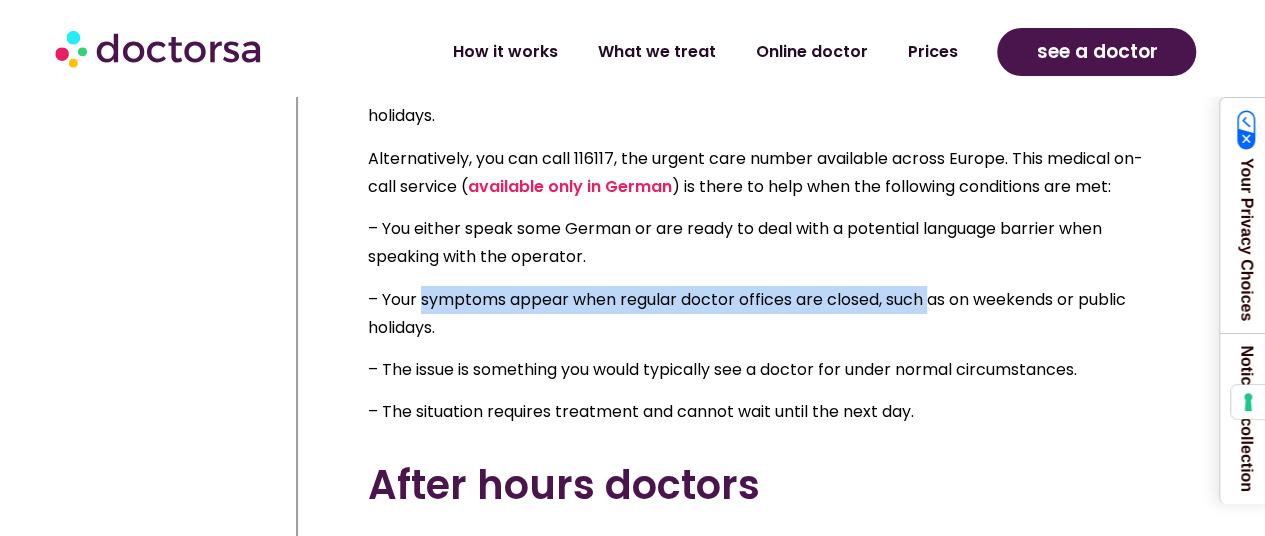 drag, startPoint x: 426, startPoint y: 324, endPoint x: 938, endPoint y: 328, distance: 512.0156 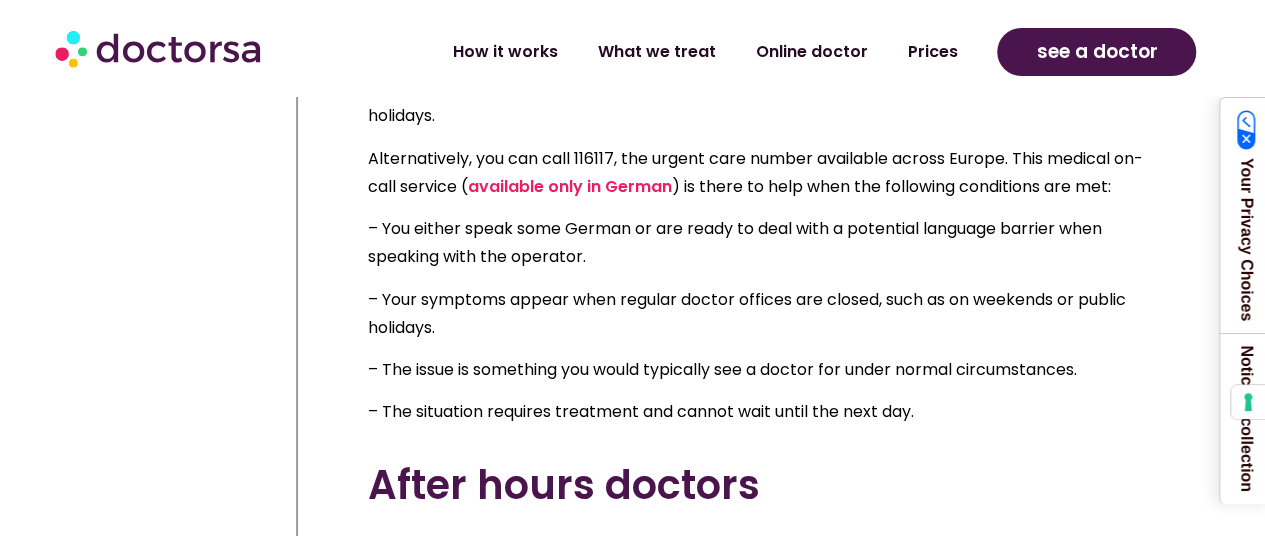 click on "– Your symptoms appear when regular doctor offices are closed, such as on weekends or public holidays." at bounding box center [768, 314] 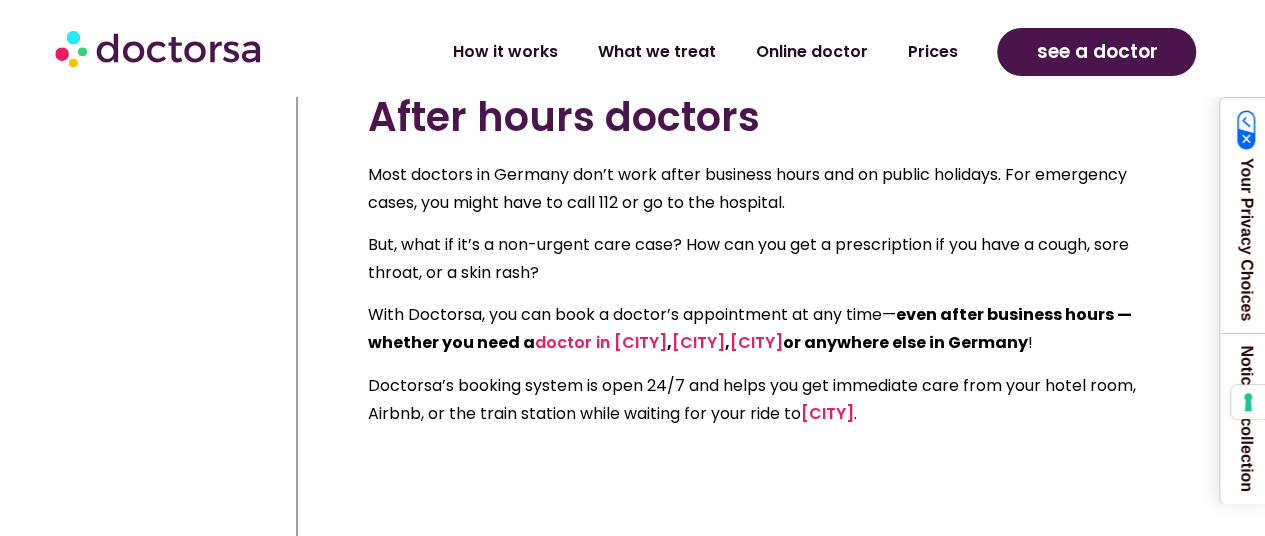scroll, scrollTop: 11359, scrollLeft: 0, axis: vertical 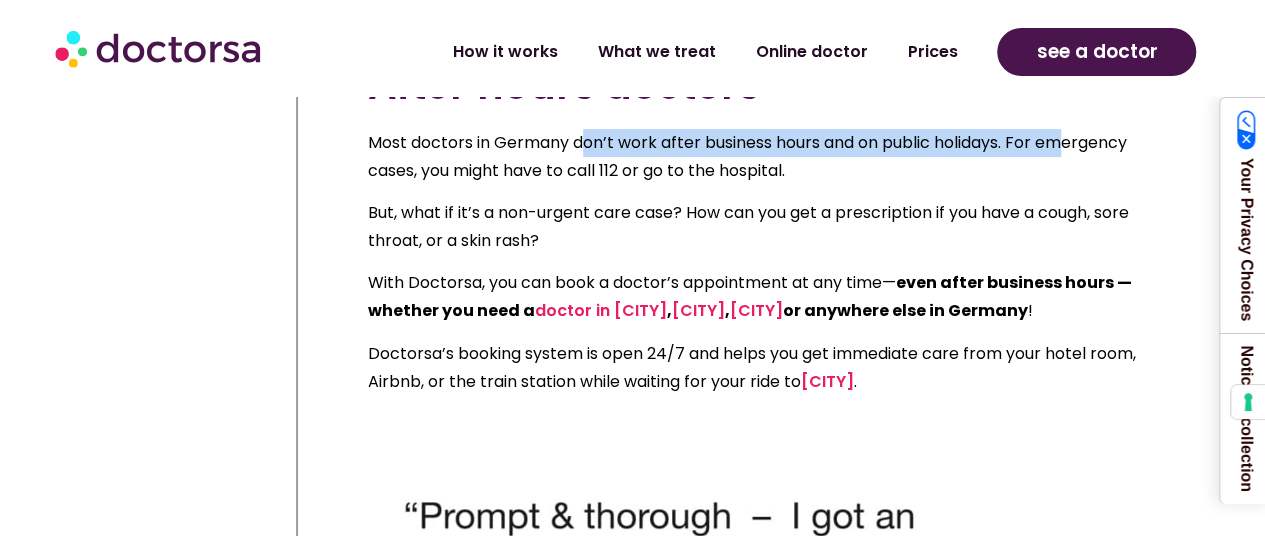 drag, startPoint x: 585, startPoint y: 177, endPoint x: 1072, endPoint y: 179, distance: 487.00412 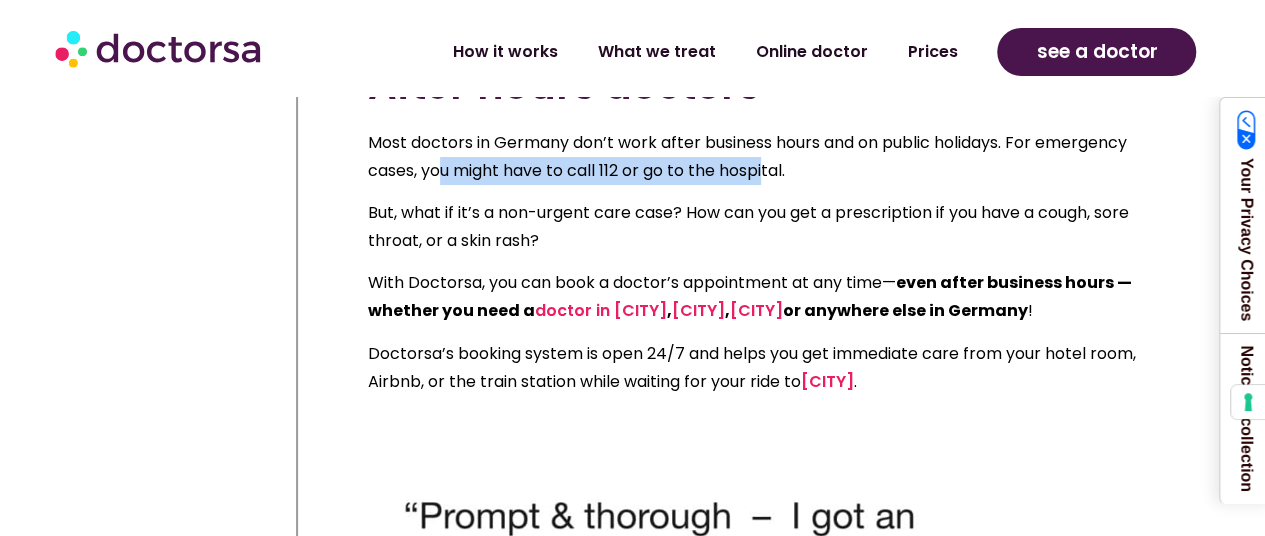 drag, startPoint x: 446, startPoint y: 203, endPoint x: 785, endPoint y: 196, distance: 339.07227 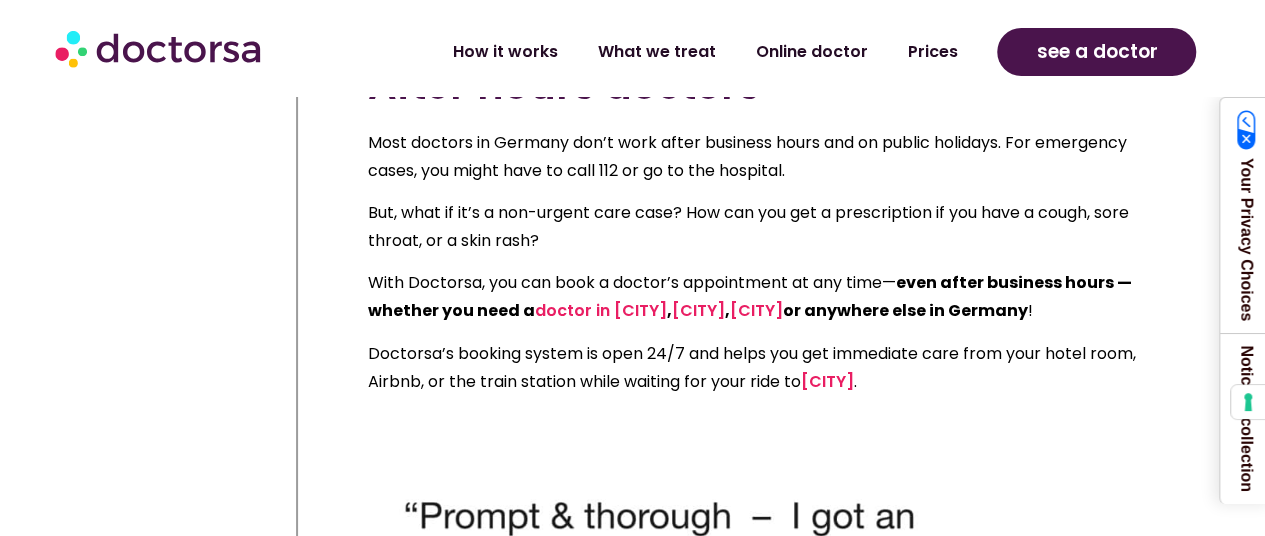 click on "Most doctors in Germany don’t work after business hours and on public holidays. For emergency cases, you might have to call 112 or go to the hospital." at bounding box center [768, 157] 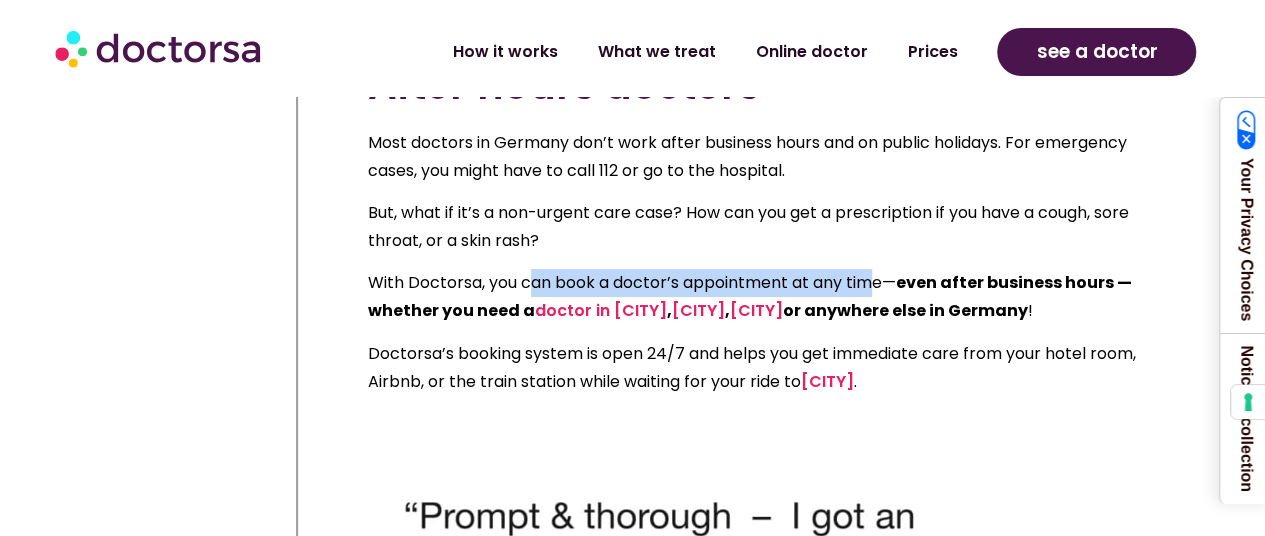 drag, startPoint x: 536, startPoint y: 312, endPoint x: 886, endPoint y: 315, distance: 350.01285 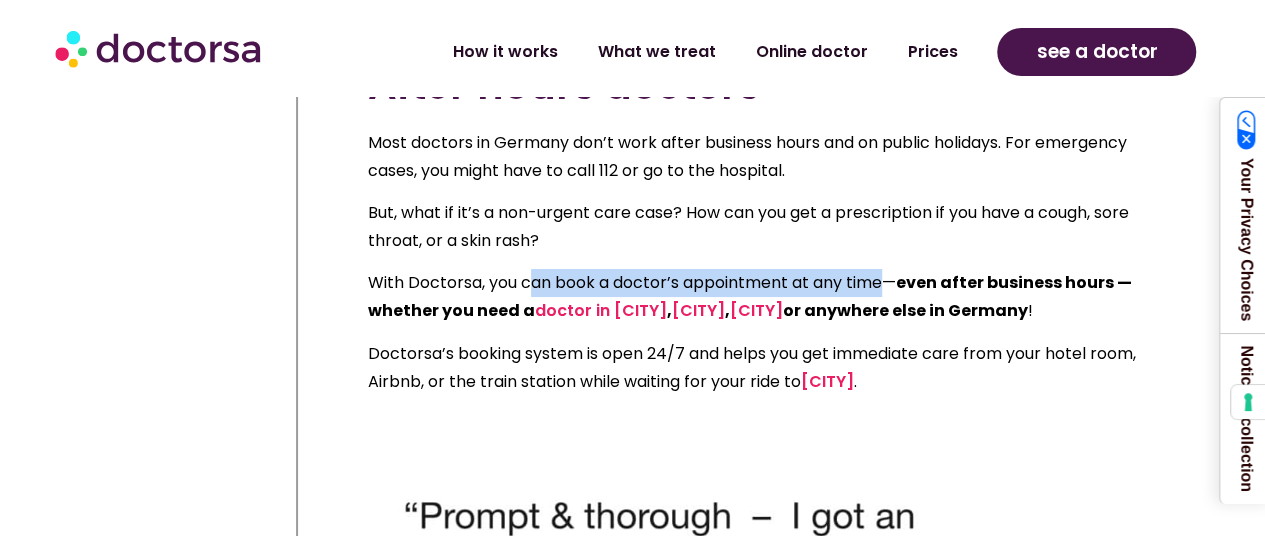 click on "With Doctorsa, you can book a doctor’s appointment at any time— even after business hours —whether you need a  doctor in Berlin ,  Düsseldorf ,  Hamburg  or anywhere else in Germany !" at bounding box center (768, 297) 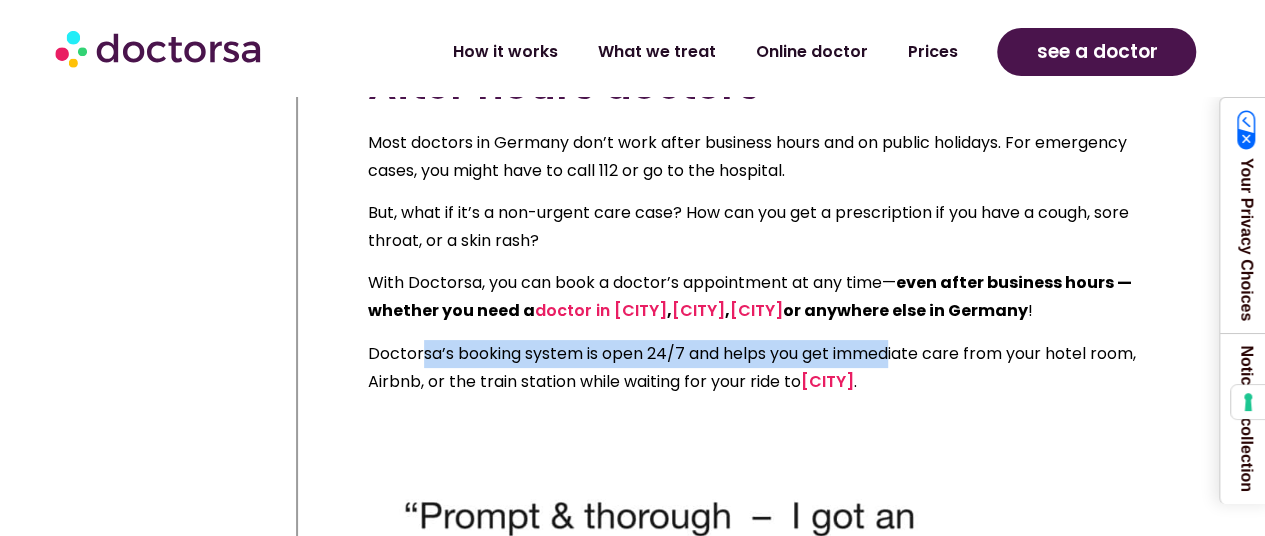 drag, startPoint x: 419, startPoint y: 385, endPoint x: 918, endPoint y: 386, distance: 499.001 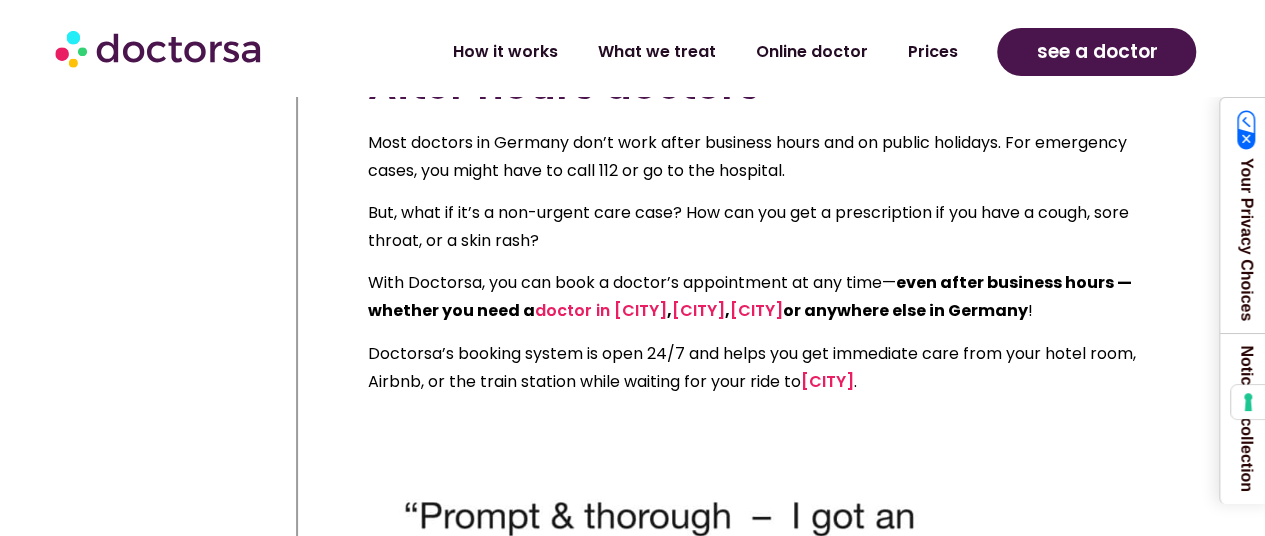 click on "Doctorsa’s booking system is open 24/7 and helps you get immediate care from your hotel room, Airbnb, or the train station while waiting for your ride to  Cologne ." at bounding box center (768, 368) 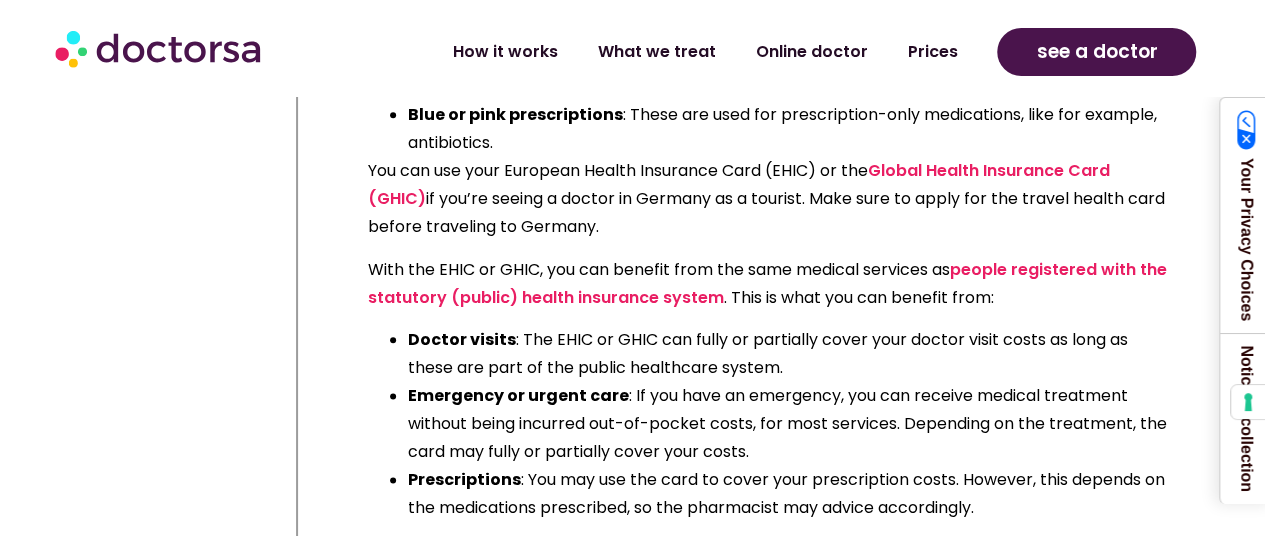 scroll, scrollTop: 12459, scrollLeft: 0, axis: vertical 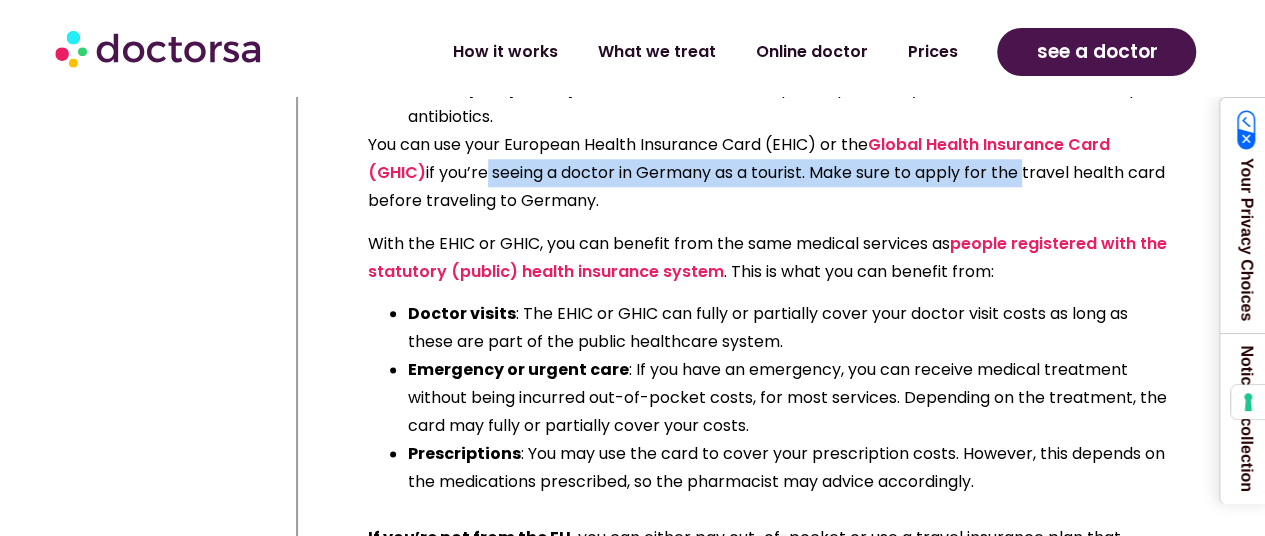 drag, startPoint x: 534, startPoint y: 205, endPoint x: 1031, endPoint y: 205, distance: 497 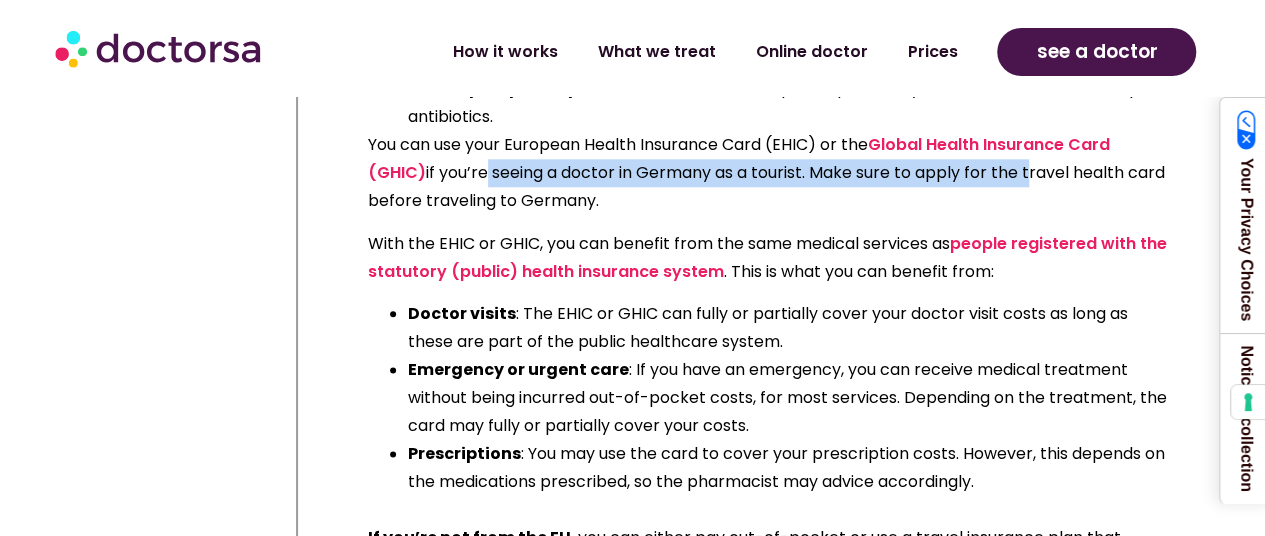 click on "You can use your European Health Insurance Card (EHIC) or the  Global Health Insurance Card (GHIC)  if you’re seeing a doctor in Germany as a tourist. Make sure to apply for the travel health card before traveling to Germany." at bounding box center [768, 173] 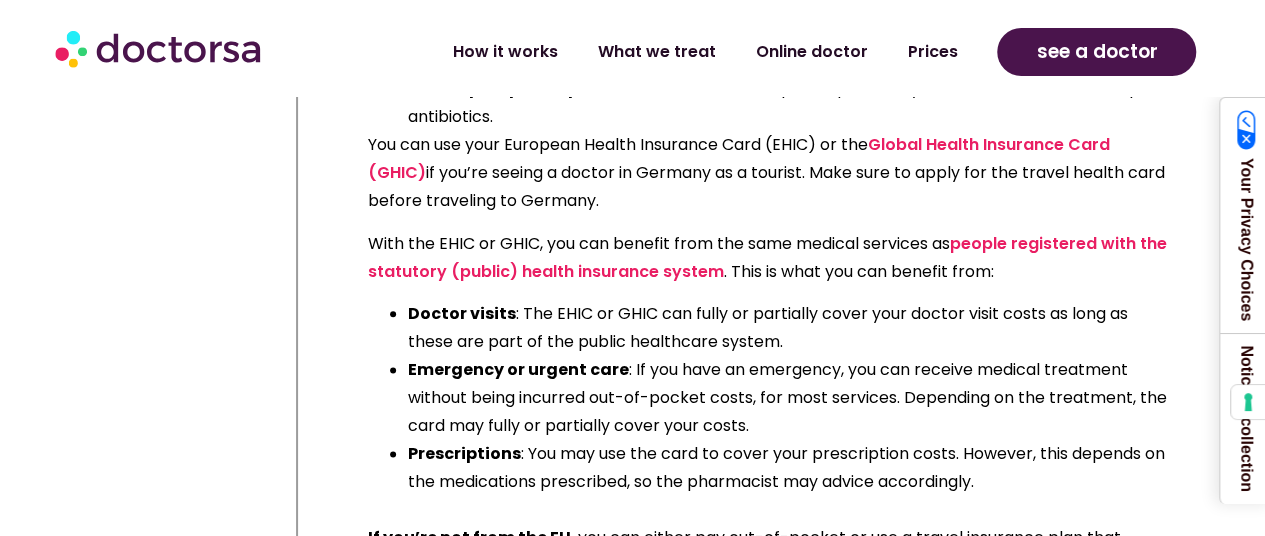 drag, startPoint x: 414, startPoint y: 231, endPoint x: 640, endPoint y: 229, distance: 226.00885 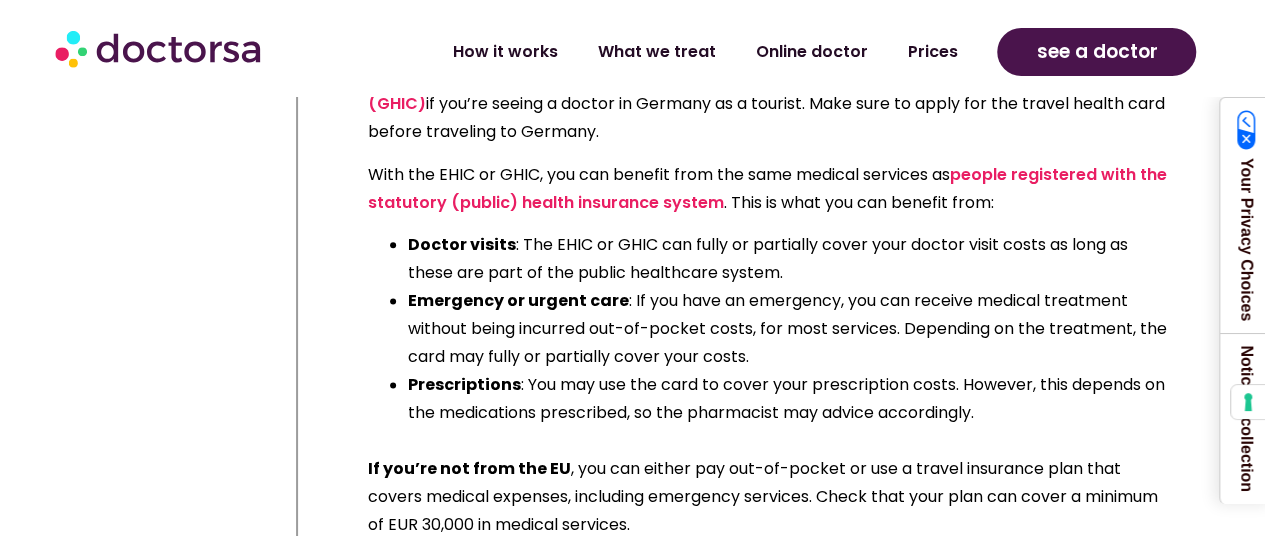 scroll, scrollTop: 12559, scrollLeft: 0, axis: vertical 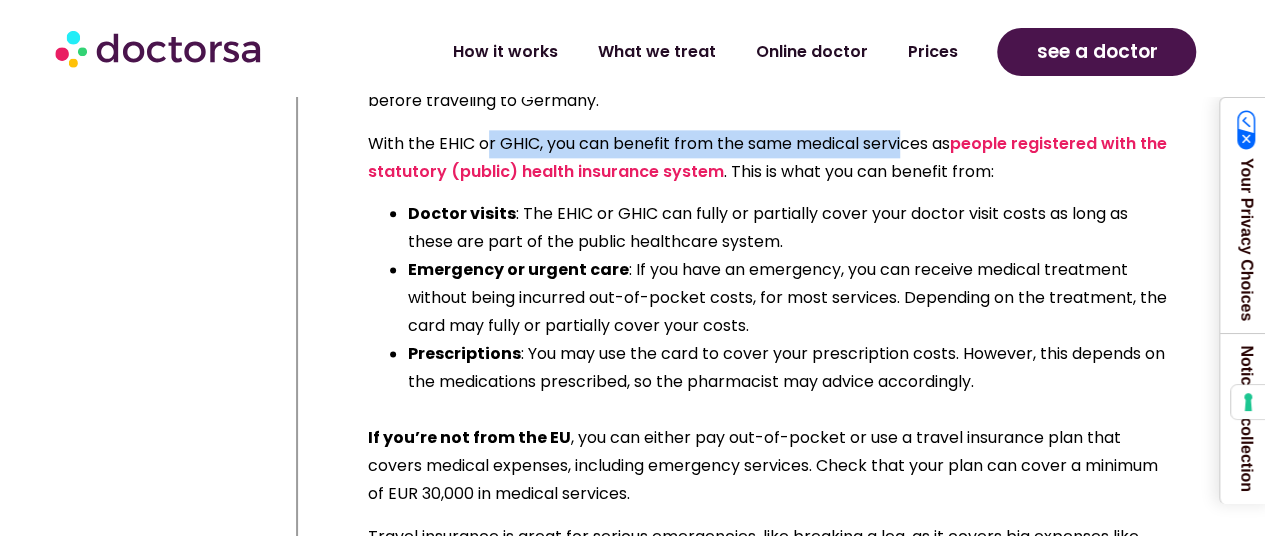 drag, startPoint x: 485, startPoint y: 161, endPoint x: 906, endPoint y: 170, distance: 421.0962 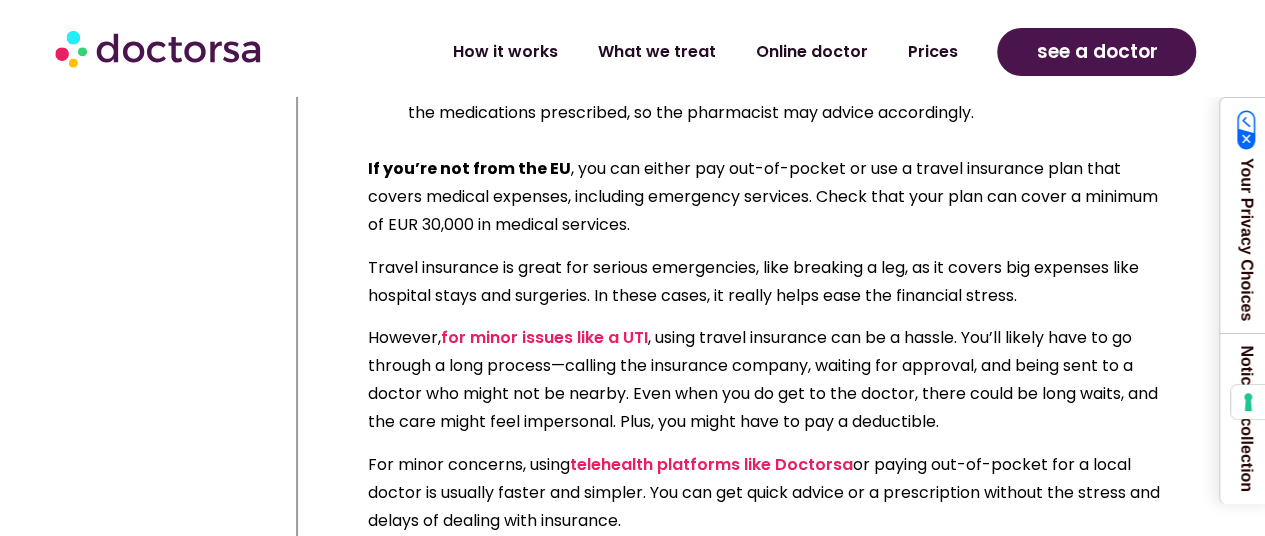 scroll, scrollTop: 12859, scrollLeft: 0, axis: vertical 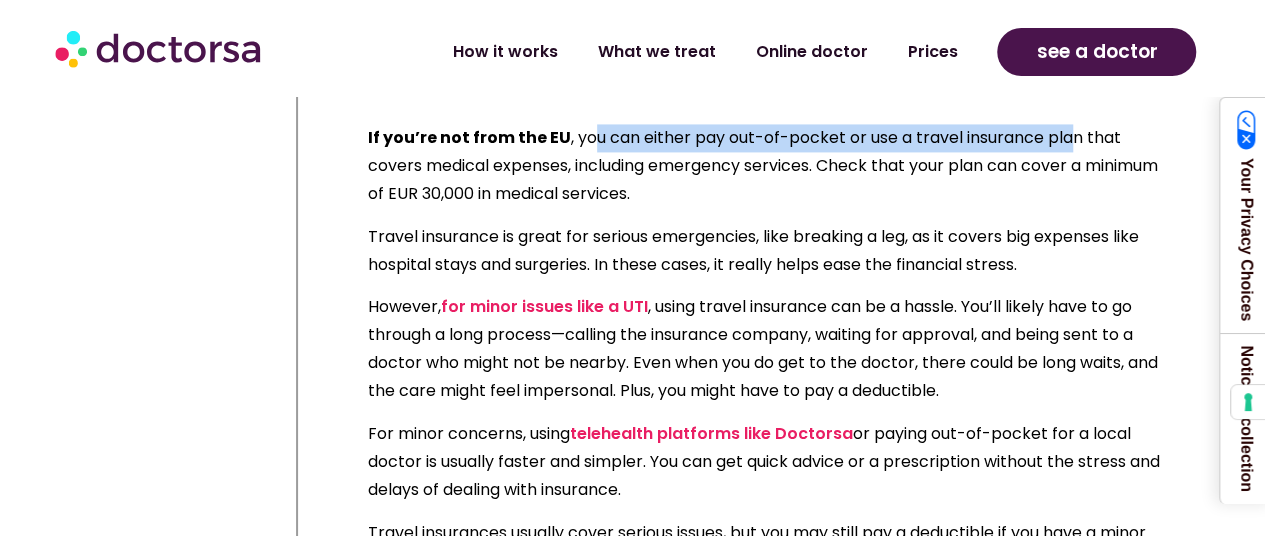 drag, startPoint x: 634, startPoint y: 169, endPoint x: 1067, endPoint y: 169, distance: 433 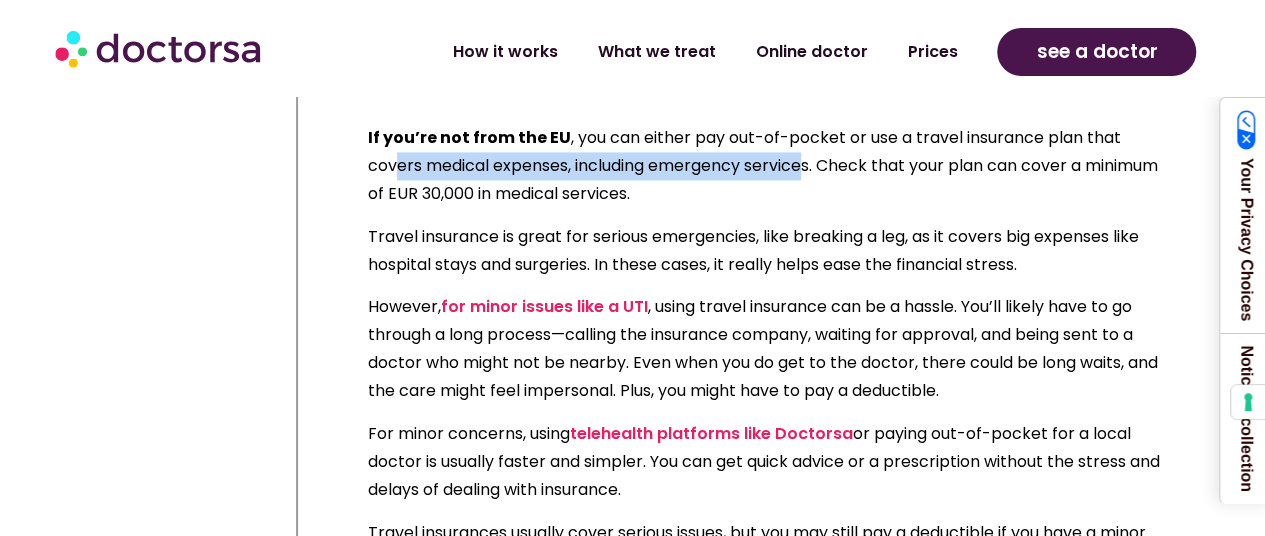 drag, startPoint x: 399, startPoint y: 193, endPoint x: 808, endPoint y: 191, distance: 409.00488 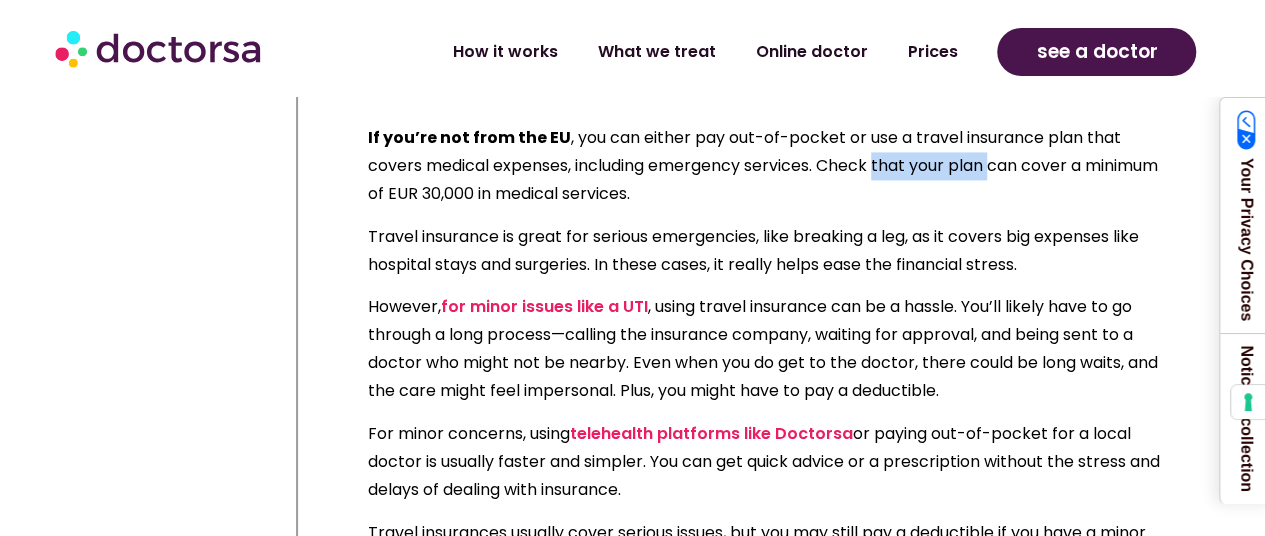 drag, startPoint x: 881, startPoint y: 190, endPoint x: 1033, endPoint y: 190, distance: 152 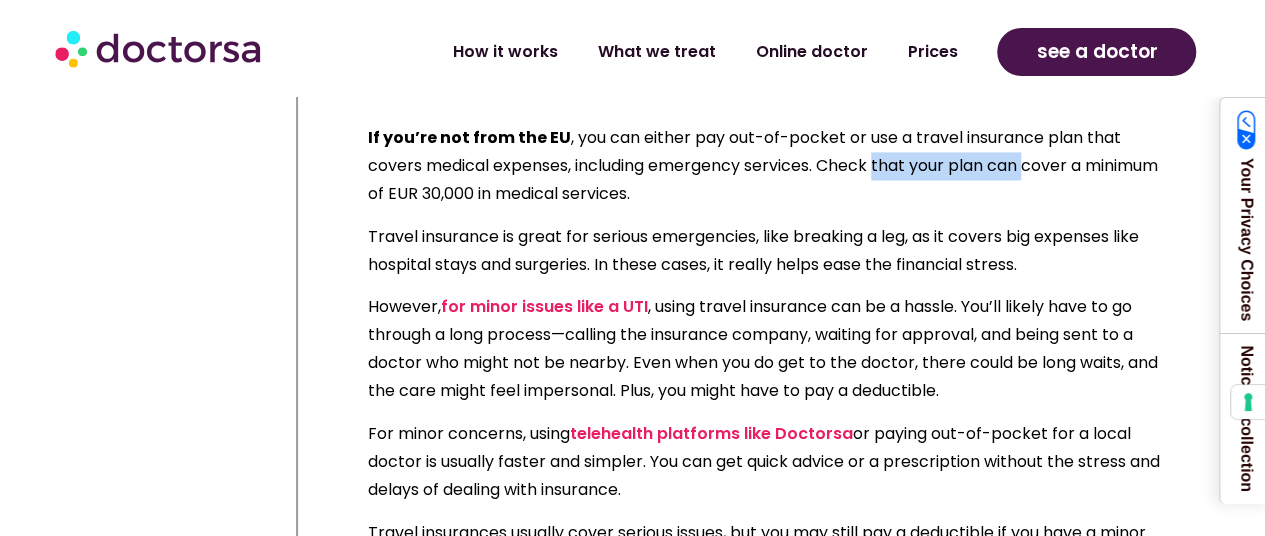 click on "If you’re not from the EU , you can either pay out-of-pocket or use a travel insurance plan that covers medical expenses, including emergency services. Check that your plan can cover a minimum of EUR 30,000 in medical services." at bounding box center (768, 152) 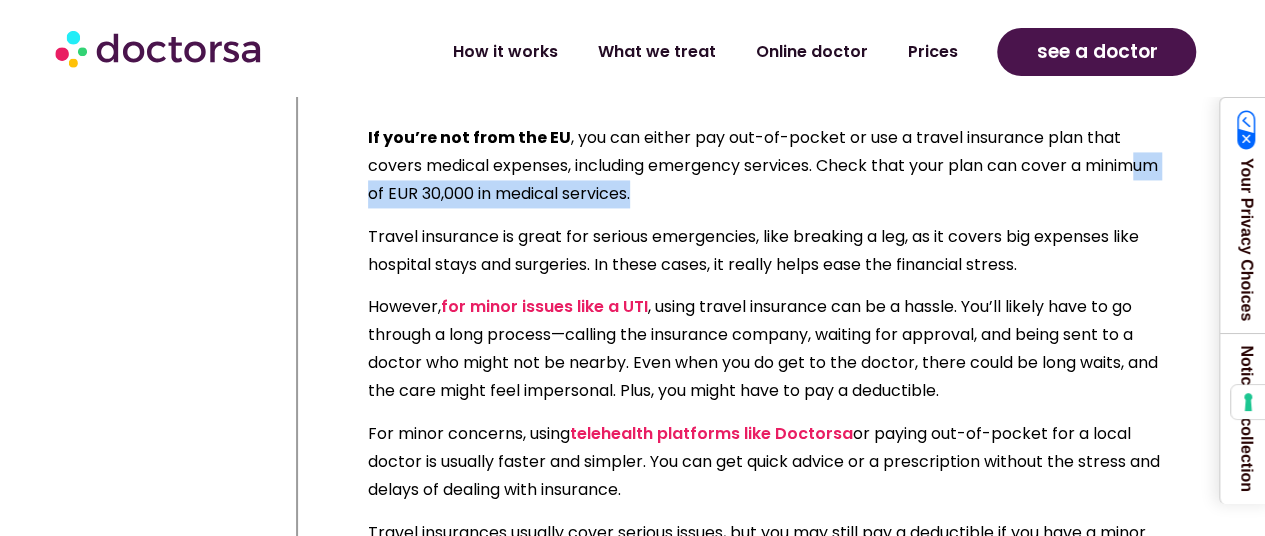 drag, startPoint x: 413, startPoint y: 219, endPoint x: 718, endPoint y: 219, distance: 305 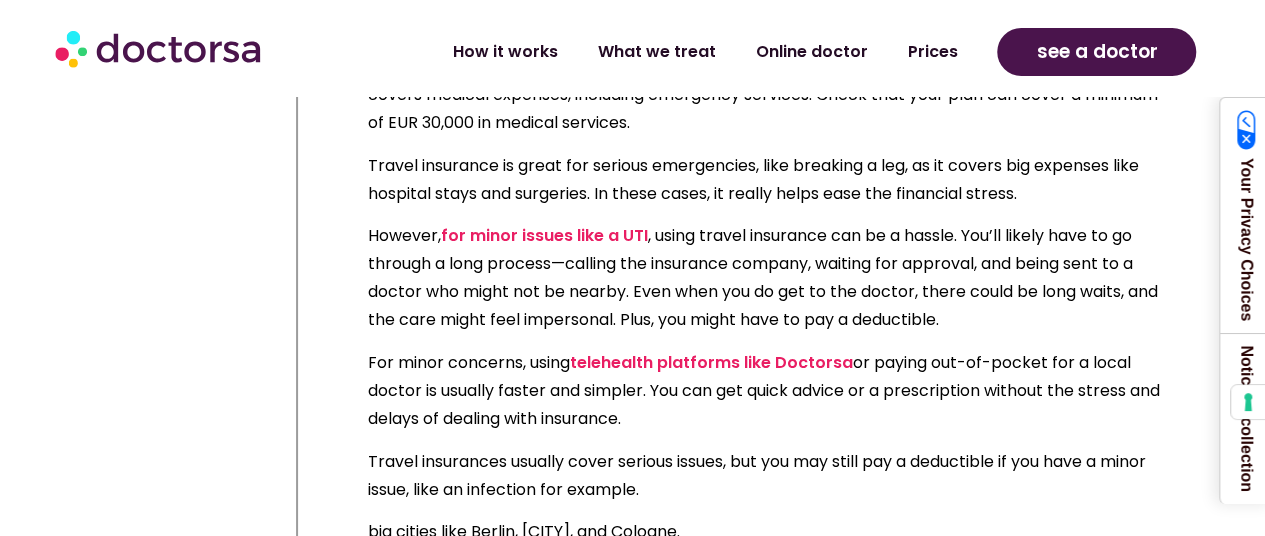 scroll, scrollTop: 12959, scrollLeft: 0, axis: vertical 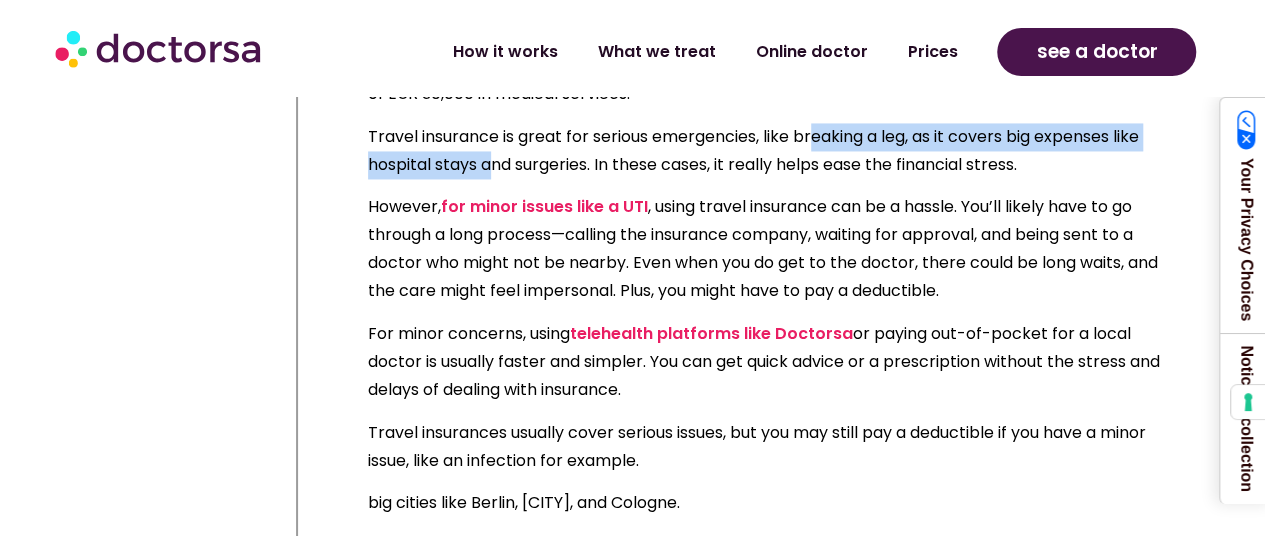 drag, startPoint x: 615, startPoint y: 173, endPoint x: 818, endPoint y: 173, distance: 203 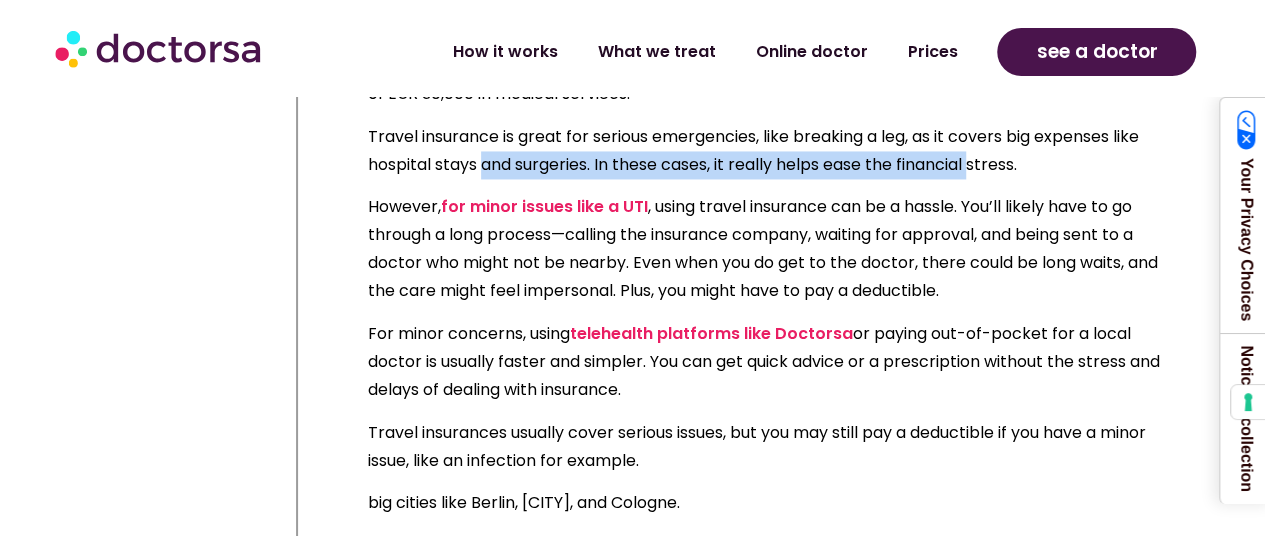 drag, startPoint x: 540, startPoint y: 191, endPoint x: 978, endPoint y: 191, distance: 438 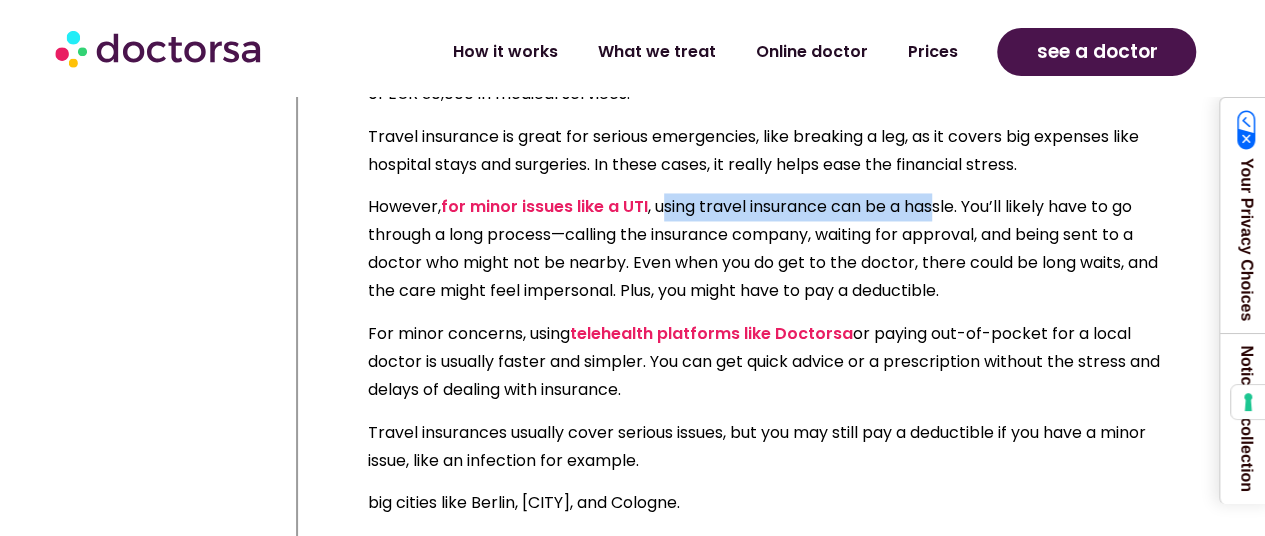 drag, startPoint x: 668, startPoint y: 234, endPoint x: 941, endPoint y: 234, distance: 273 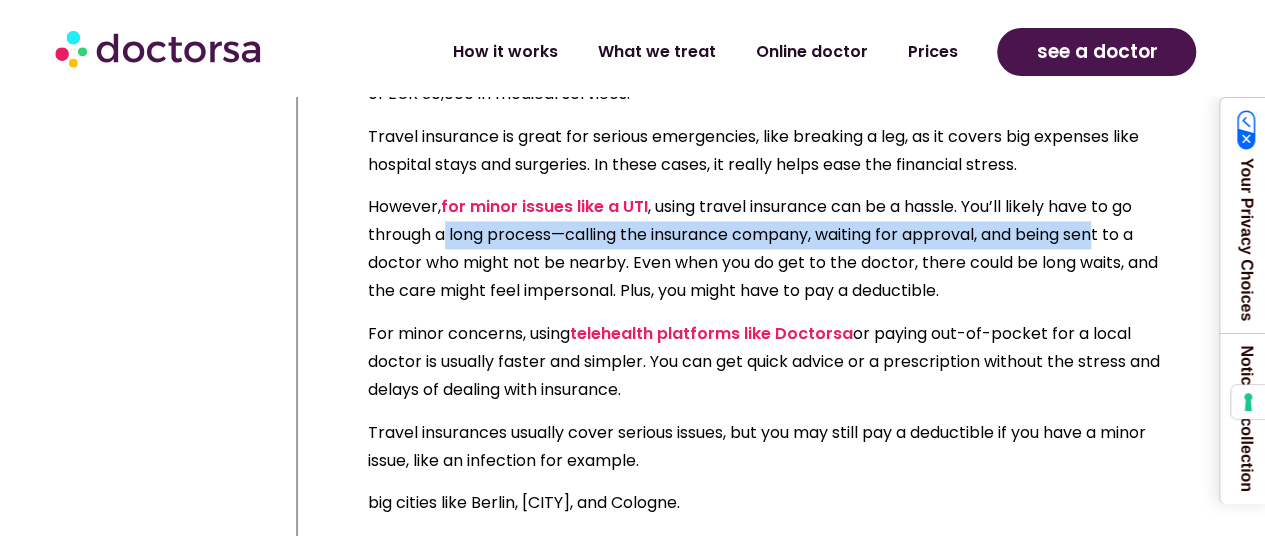 drag, startPoint x: 446, startPoint y: 263, endPoint x: 1109, endPoint y: 263, distance: 663 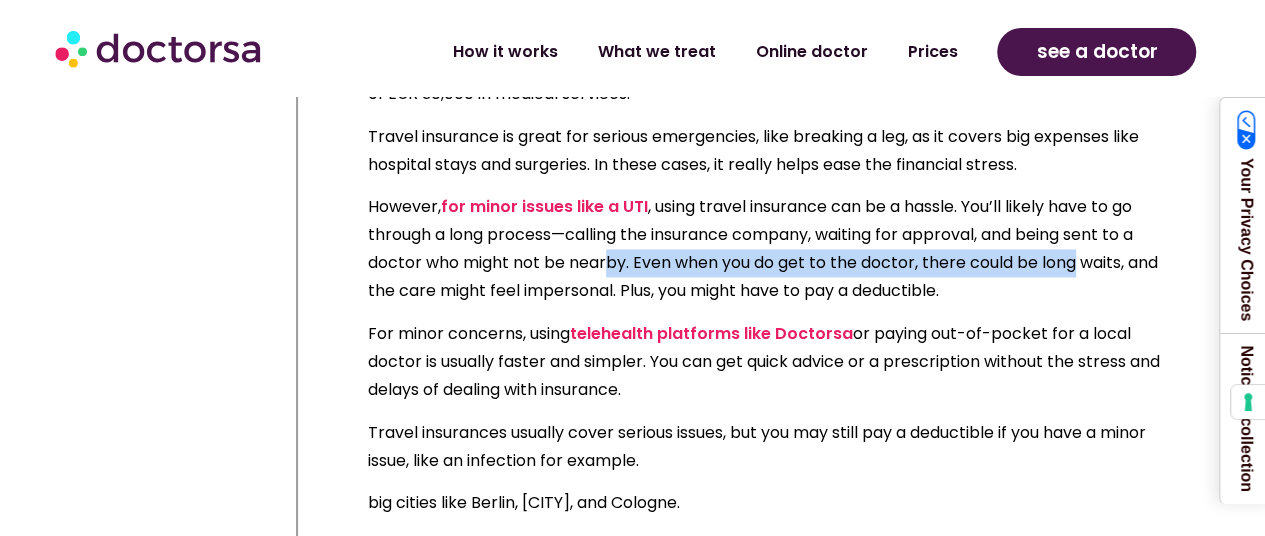 drag, startPoint x: 604, startPoint y: 295, endPoint x: 1080, endPoint y: 292, distance: 476.00946 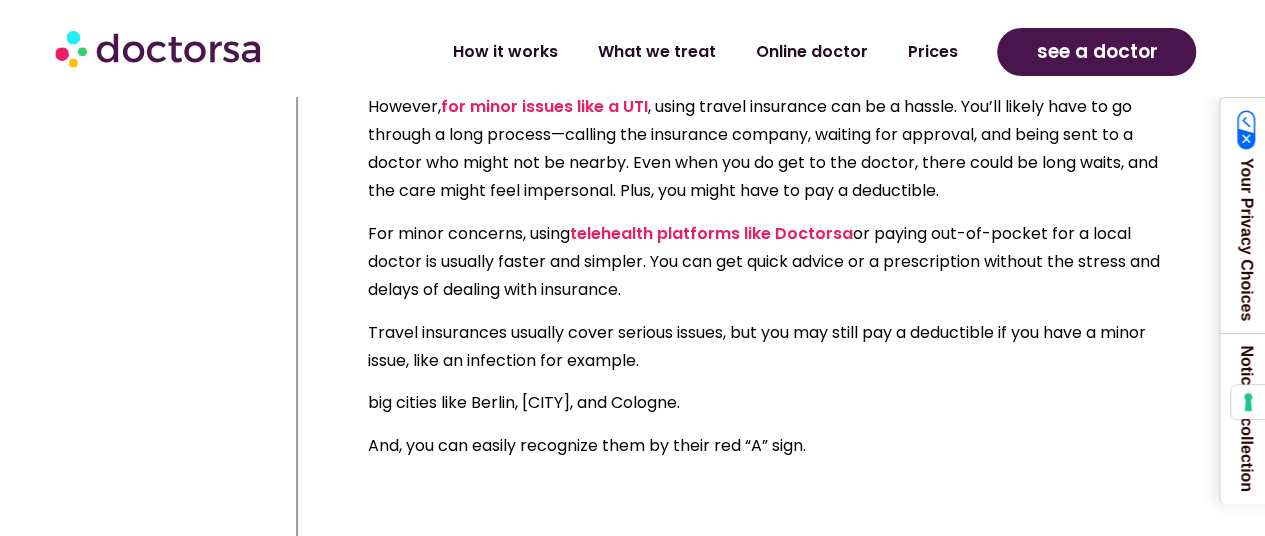 scroll, scrollTop: 13159, scrollLeft: 0, axis: vertical 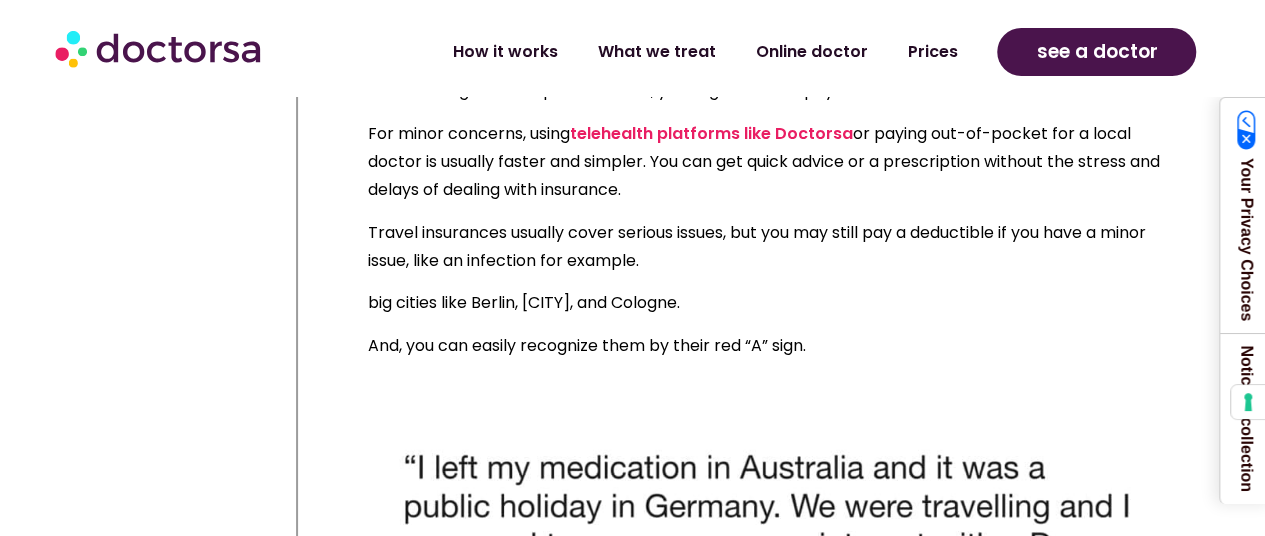 drag, startPoint x: 498, startPoint y: 352, endPoint x: 1048, endPoint y: 353, distance: 550.0009 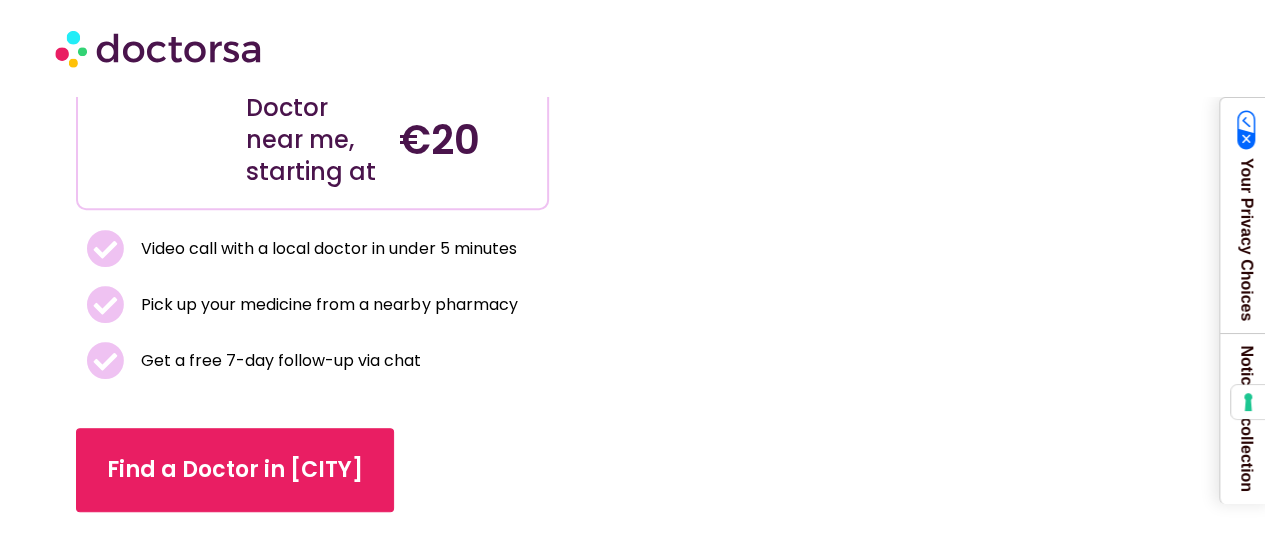 scroll, scrollTop: 400, scrollLeft: 0, axis: vertical 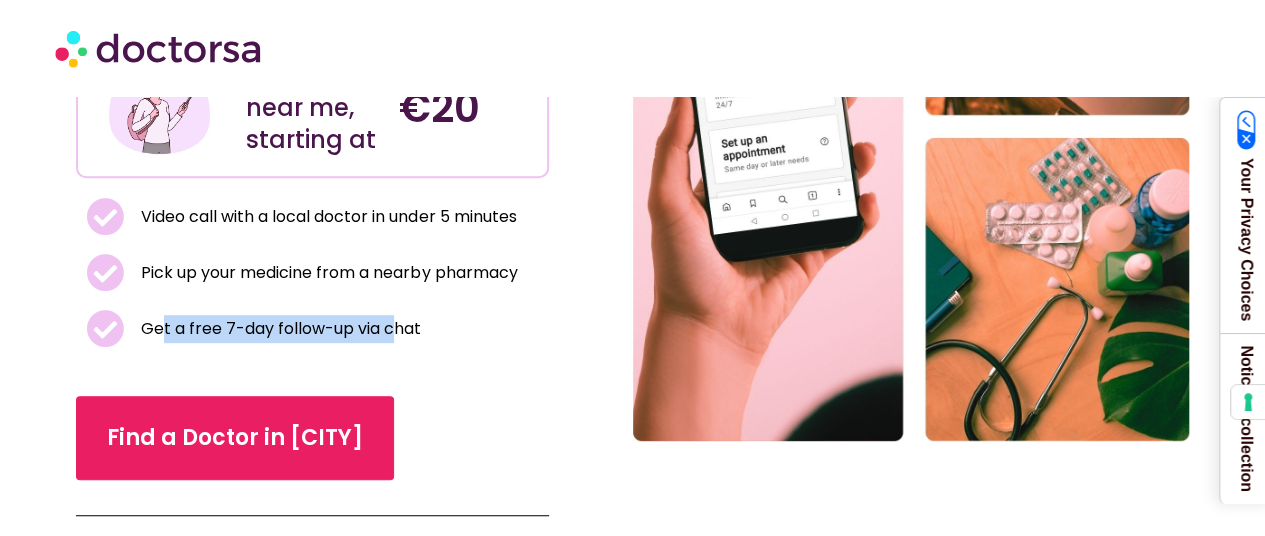 drag, startPoint x: 162, startPoint y: 329, endPoint x: 410, endPoint y: 321, distance: 248.129 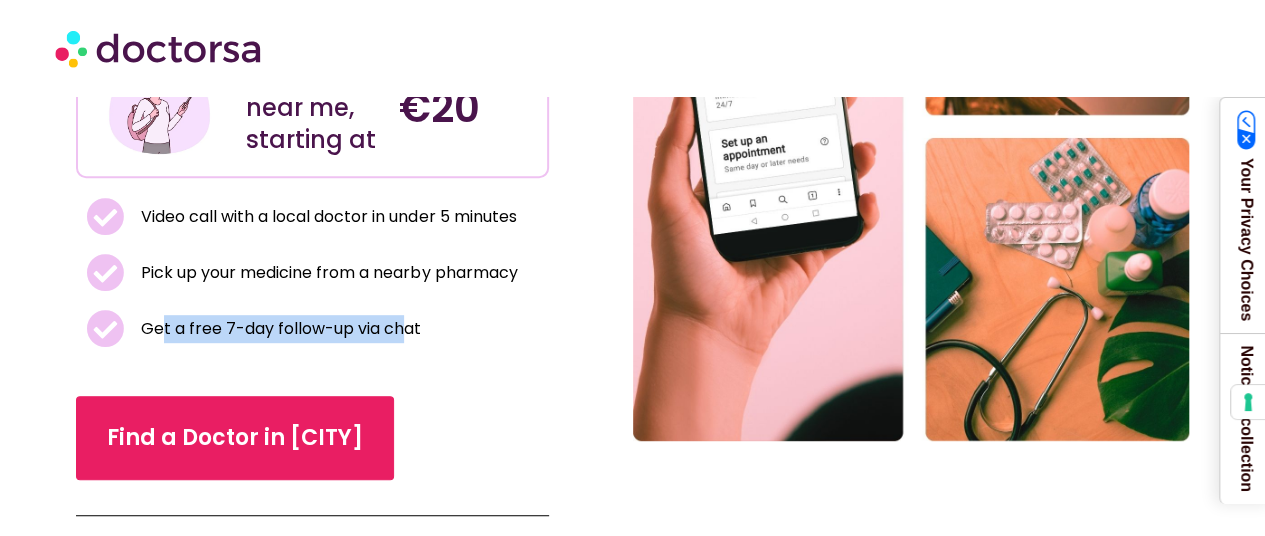 click on "Get a free 7-day follow-up via chat" at bounding box center (278, 329) 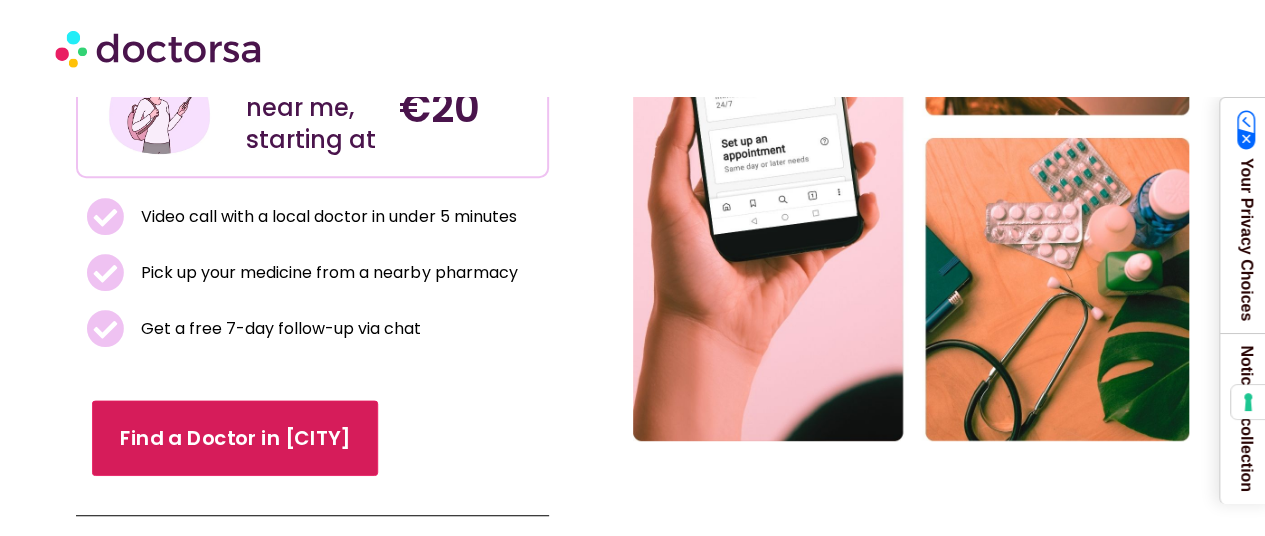 click on "Find a Doctor in [CITY]" at bounding box center (235, 438) 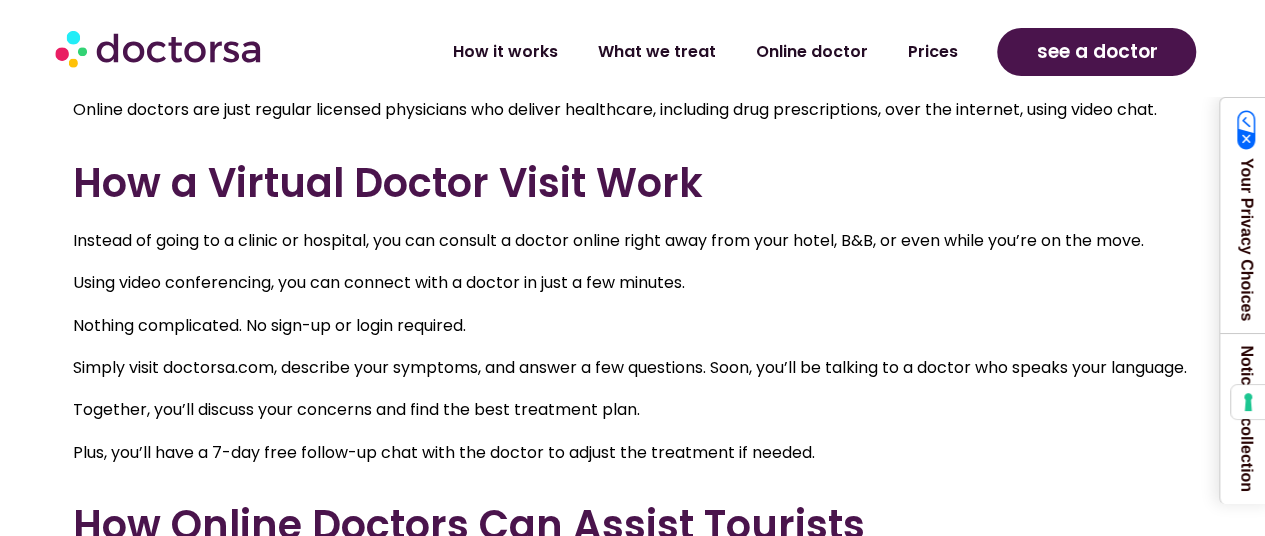 scroll, scrollTop: 1000, scrollLeft: 0, axis: vertical 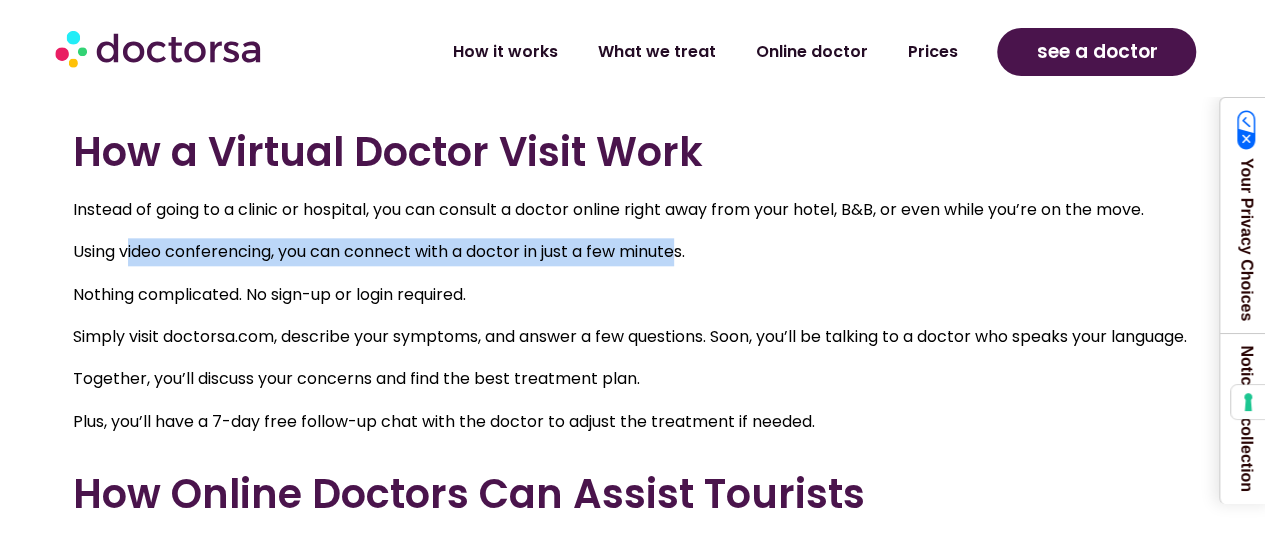 drag, startPoint x: 125, startPoint y: 251, endPoint x: 688, endPoint y: 251, distance: 563 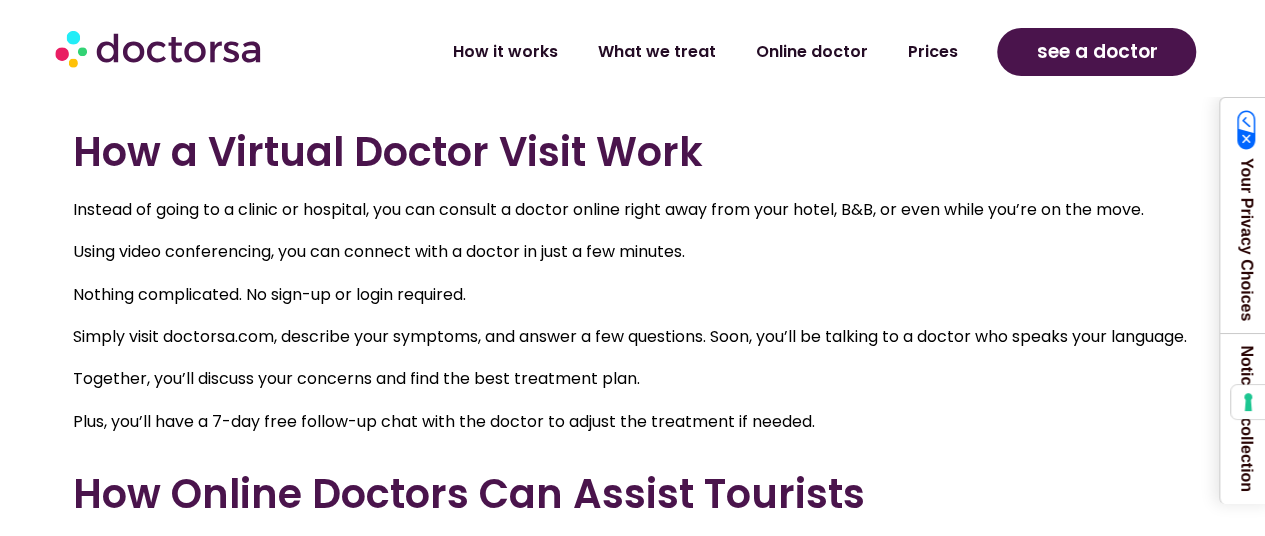 click on "Using video conferencing, you can connect with a doctor in just a few minutes." at bounding box center [633, 252] 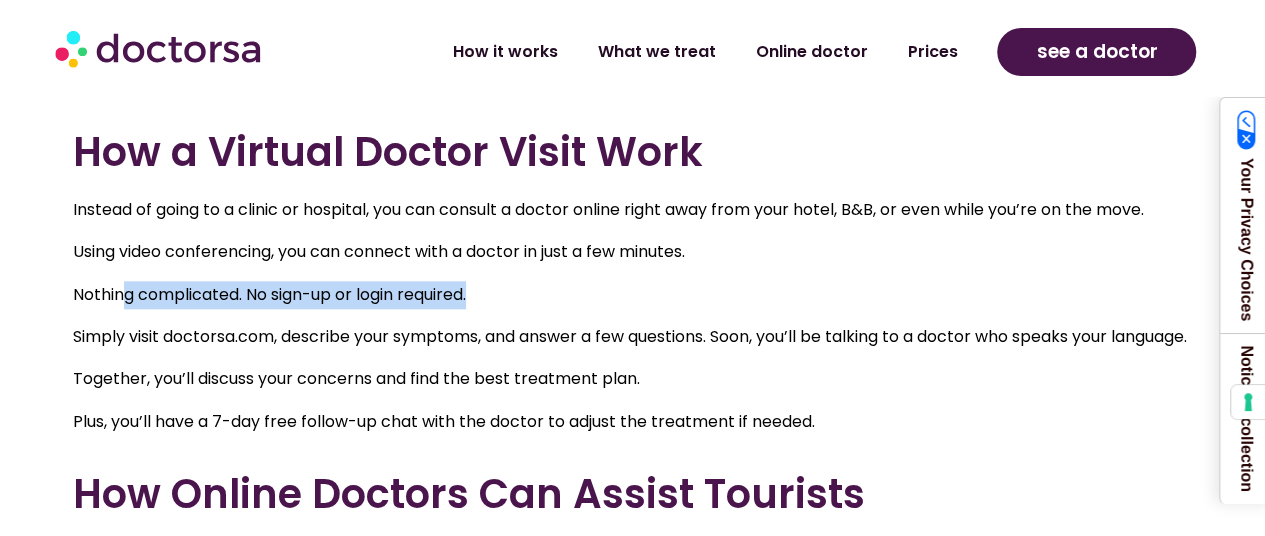 drag, startPoint x: 123, startPoint y: 290, endPoint x: 509, endPoint y: 289, distance: 386.00128 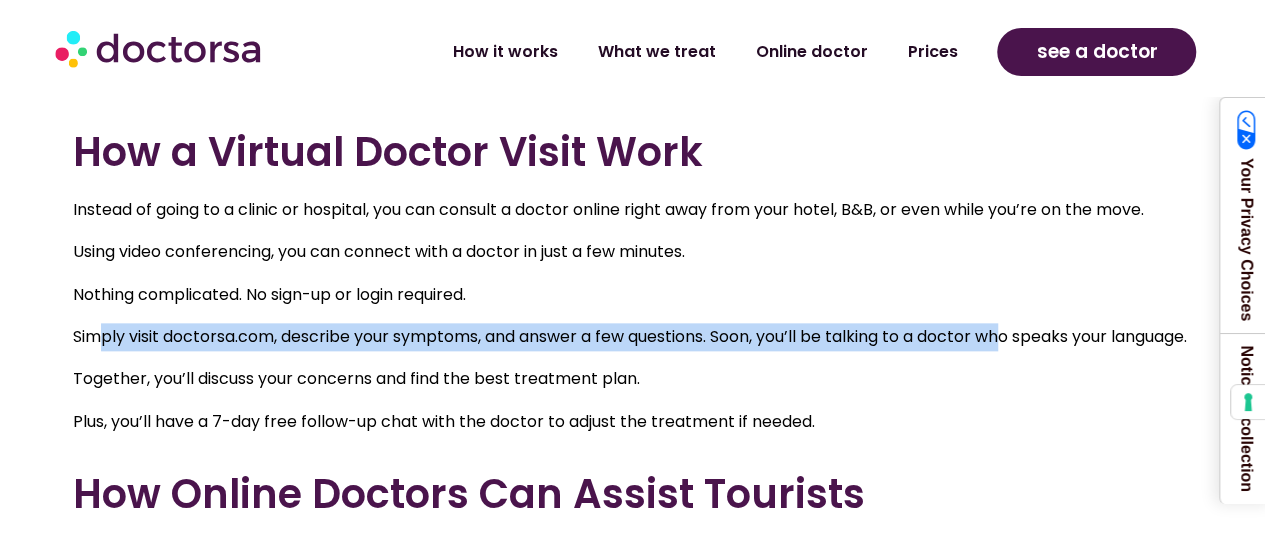 drag, startPoint x: 104, startPoint y: 344, endPoint x: 1032, endPoint y: 331, distance: 928.09106 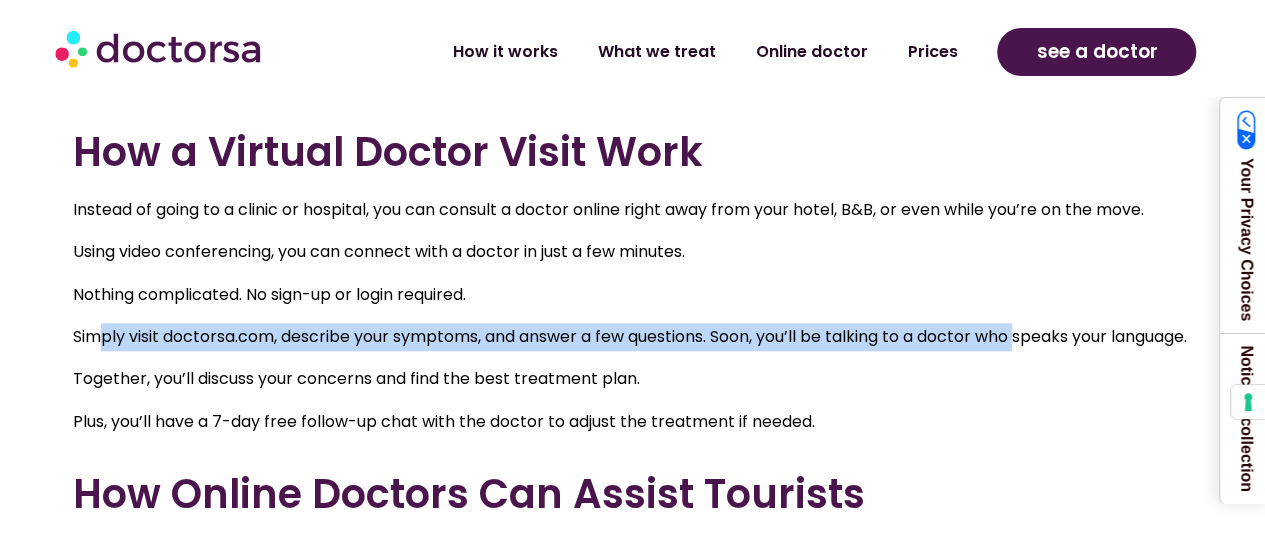 click on "Simply visit doctorsa.com, describe your symptoms, and answer a few questions. Soon, you’ll be talking to a doctor who speaks your language." at bounding box center [633, 337] 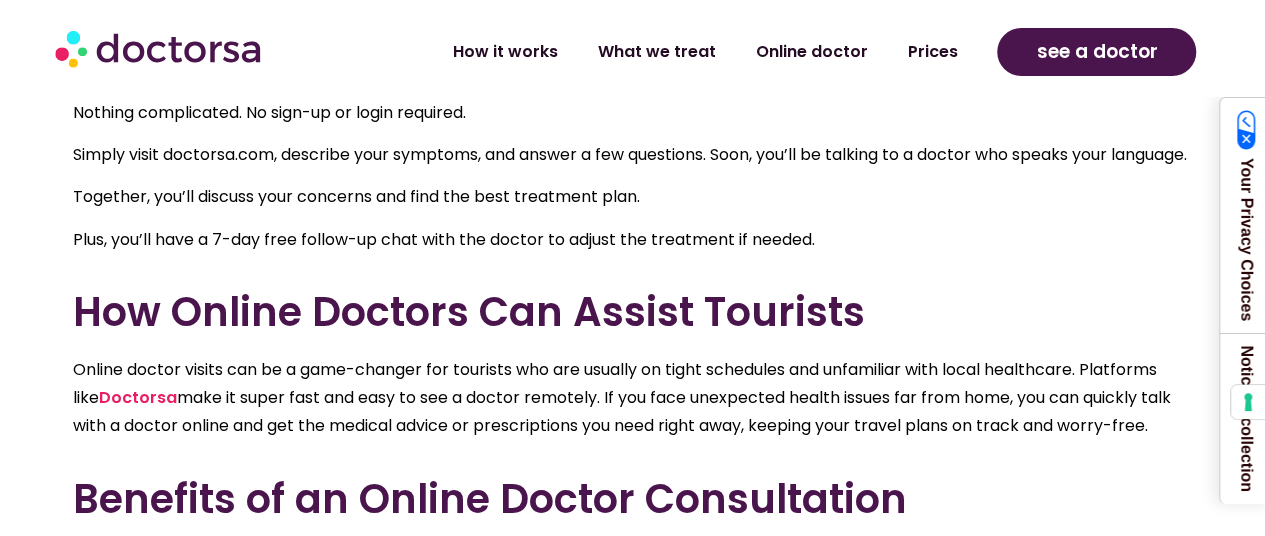 scroll, scrollTop: 1200, scrollLeft: 0, axis: vertical 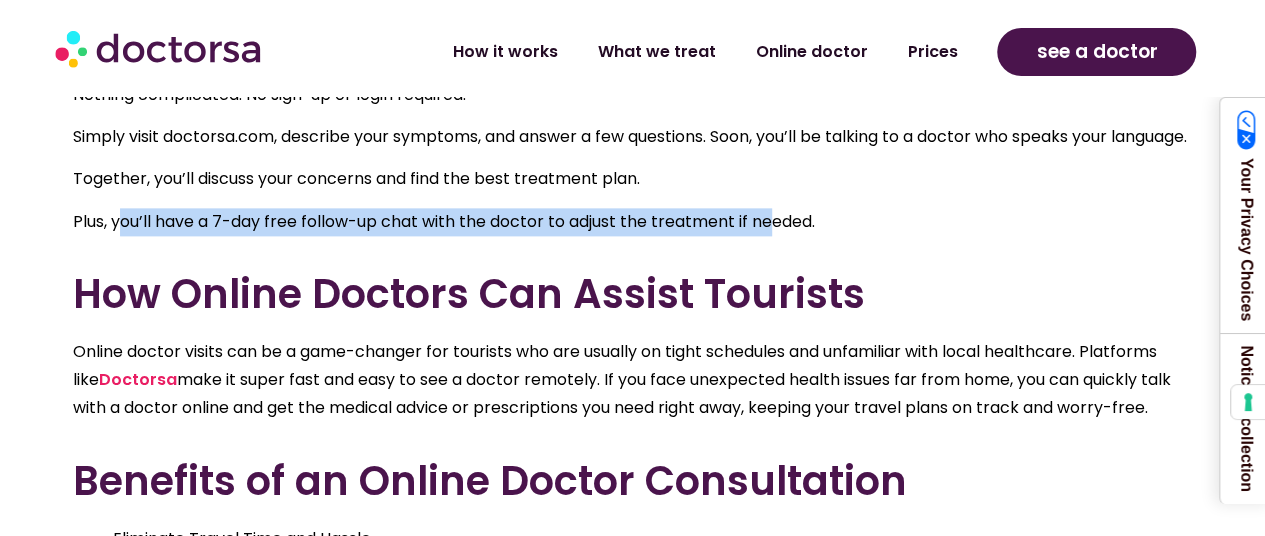 drag, startPoint x: 119, startPoint y: 251, endPoint x: 782, endPoint y: 251, distance: 663 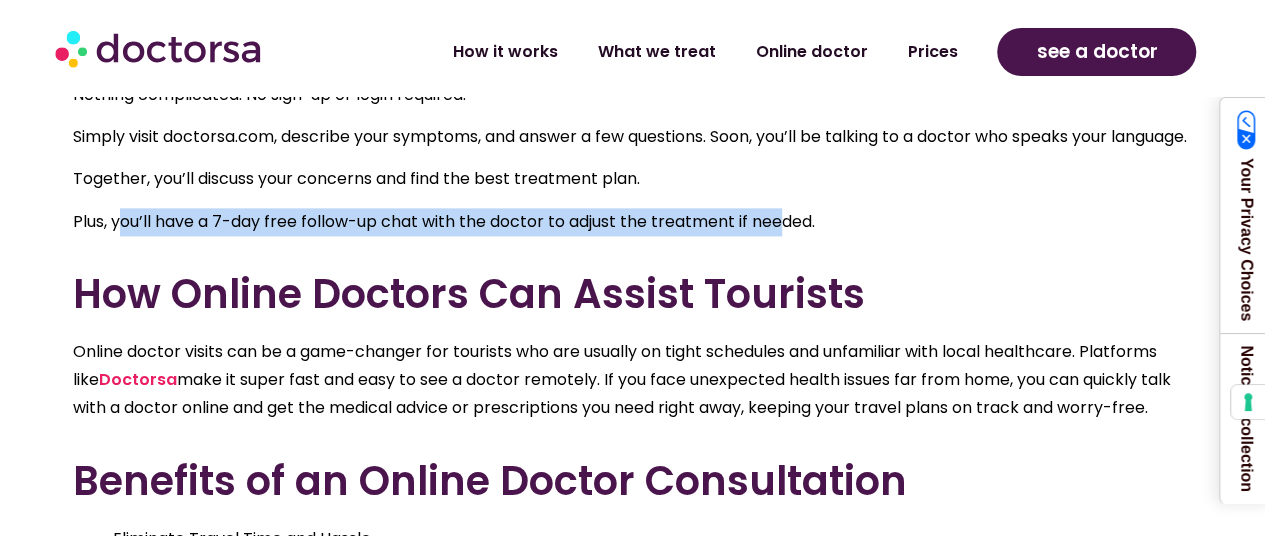 click on "Plus, you’ll have a 7-day free follow-up chat with the doctor to adjust the treatment if needed." at bounding box center (633, 222) 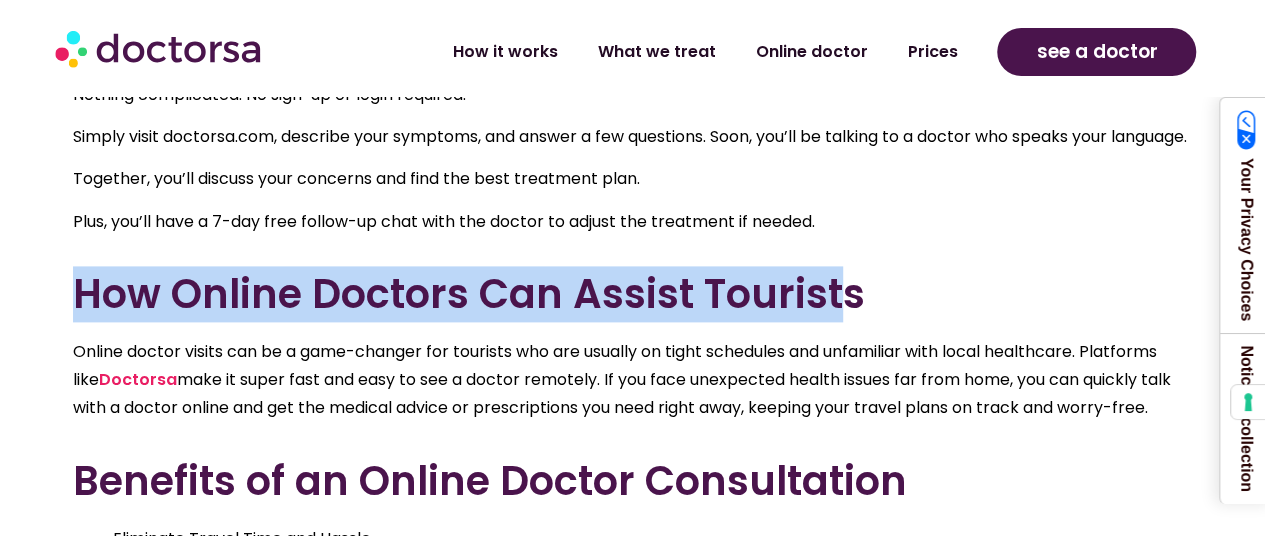 drag, startPoint x: 70, startPoint y: 323, endPoint x: 854, endPoint y: 316, distance: 784.03125 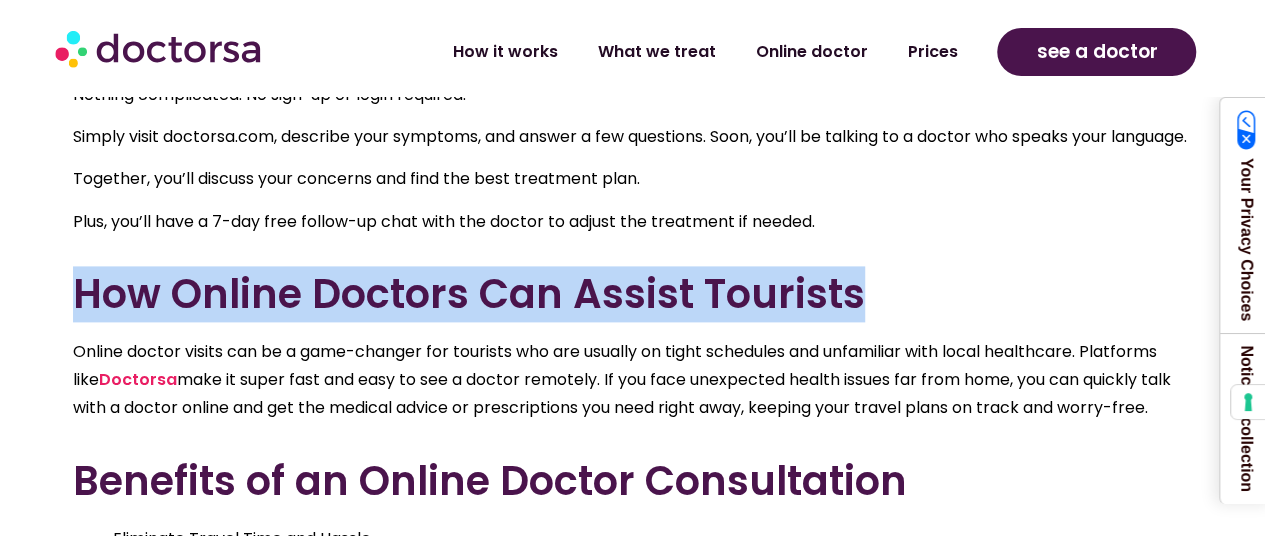click on "How Online Doctors Can Assist Tourists" at bounding box center (633, 294) 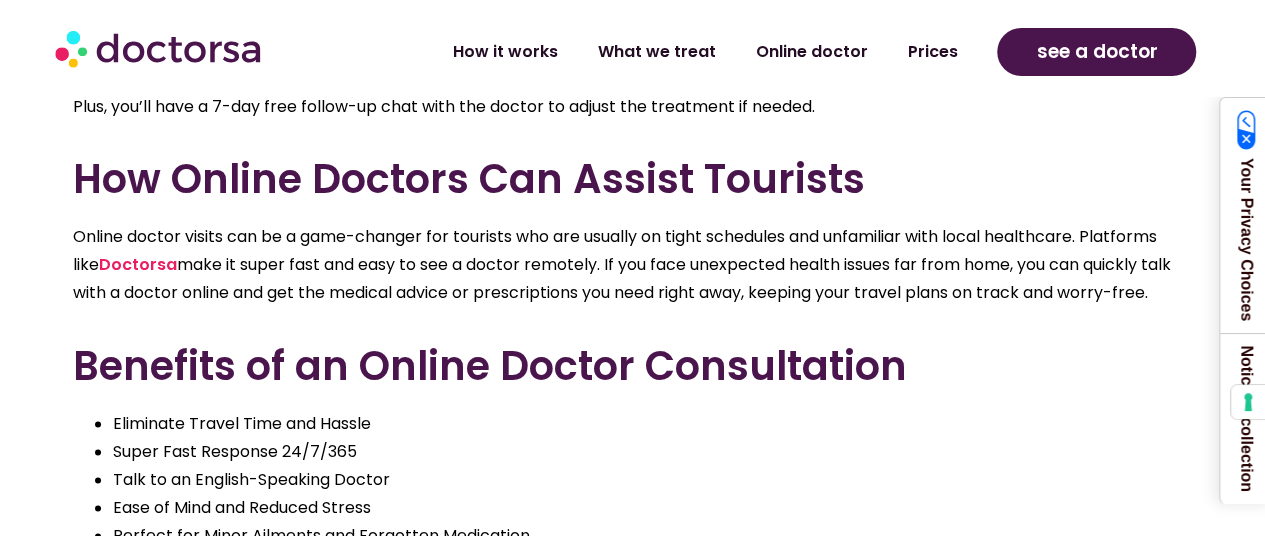 scroll, scrollTop: 1400, scrollLeft: 0, axis: vertical 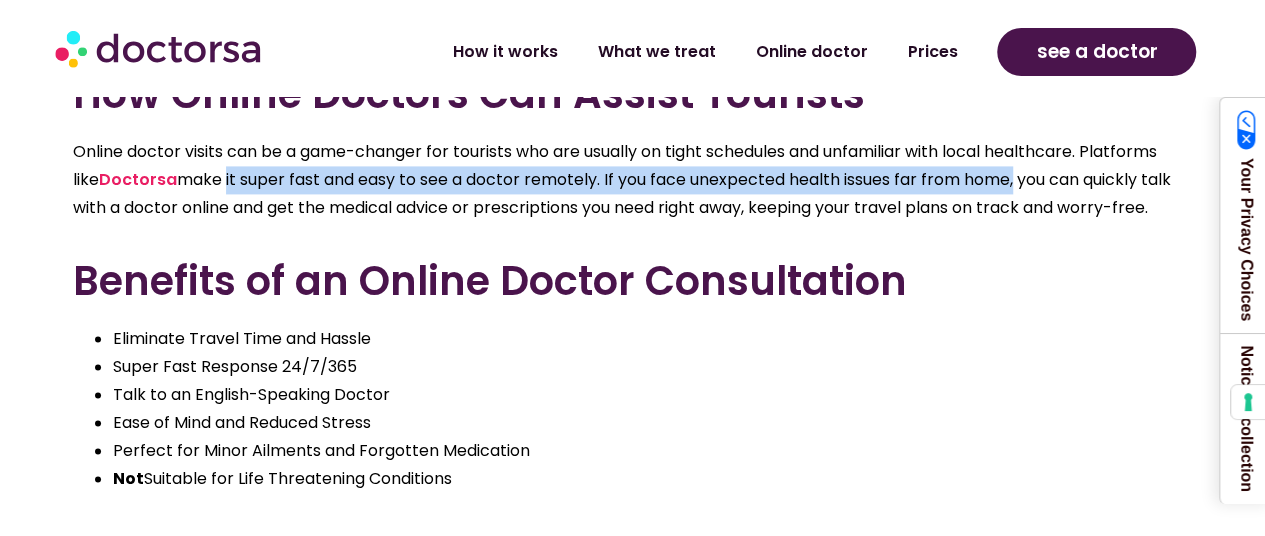 drag, startPoint x: 221, startPoint y: 204, endPoint x: 1020, endPoint y: 195, distance: 799.05066 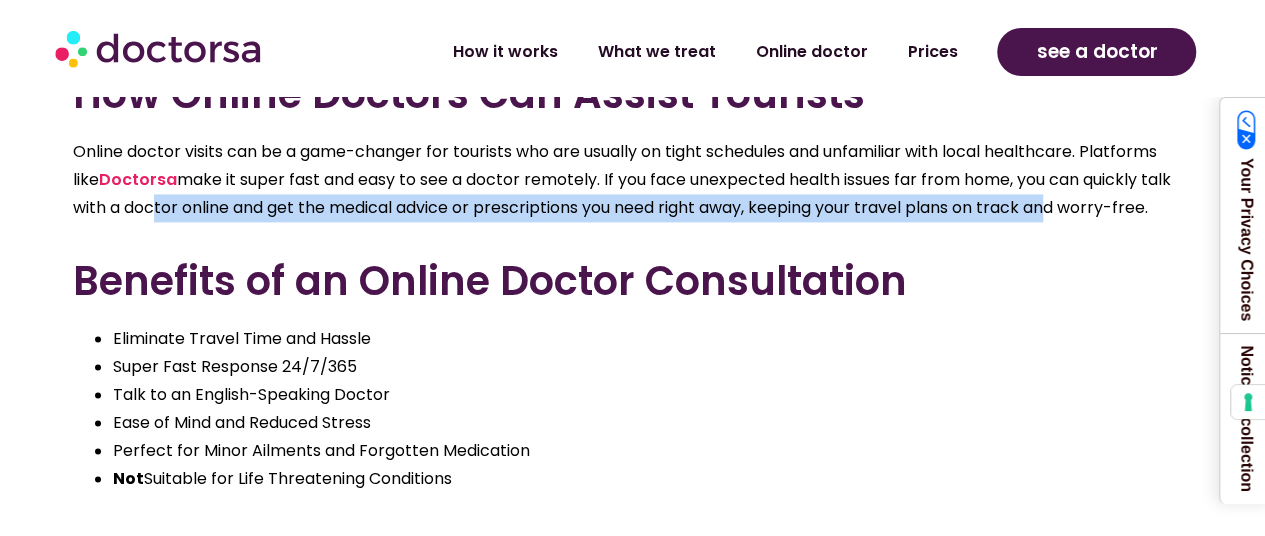 drag, startPoint x: 145, startPoint y: 237, endPoint x: 1065, endPoint y: 236, distance: 920.00055 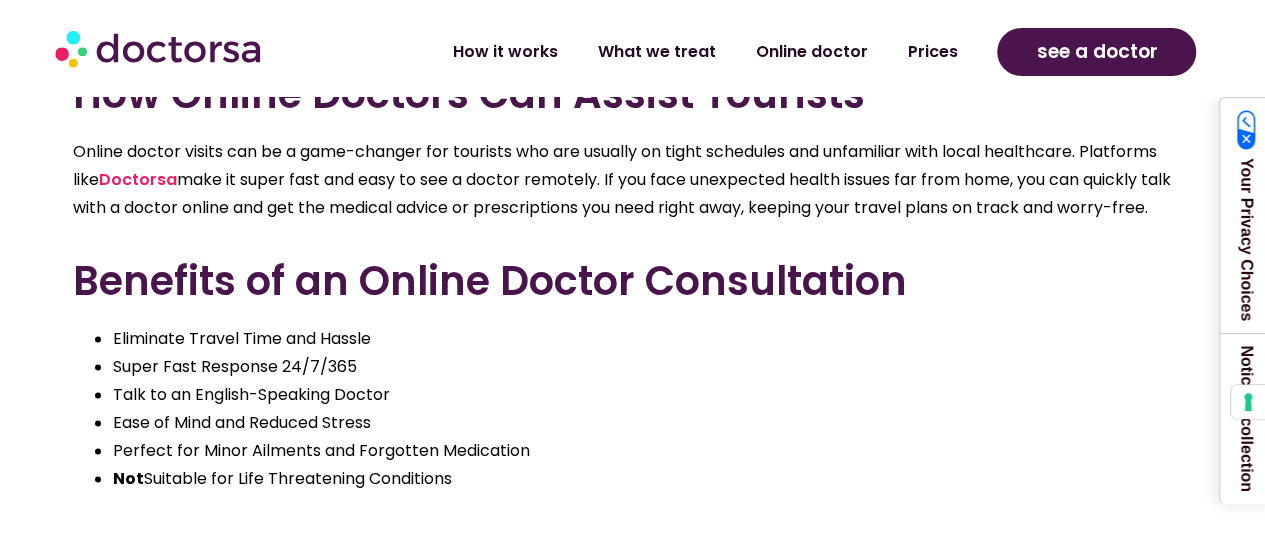 click on "Online doctor visits can be a game-changer for tourists who are usually on tight schedules and unfamiliar with local healthcare. Platforms like  Doctorsa  make it super fast and easy to see a doctor remotely. If you face unexpected health issues far from home, you can quickly talk with a doctor online and get the medical advice or prescriptions you need right away, keeping your travel plans on track and worry-free." at bounding box center (633, 180) 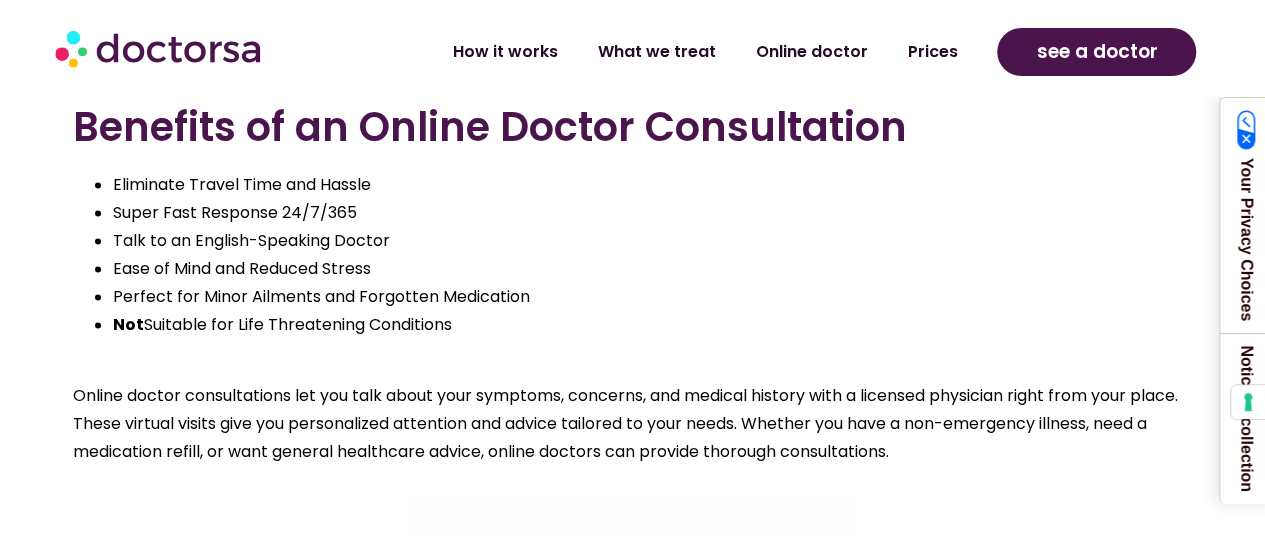 scroll, scrollTop: 1600, scrollLeft: 0, axis: vertical 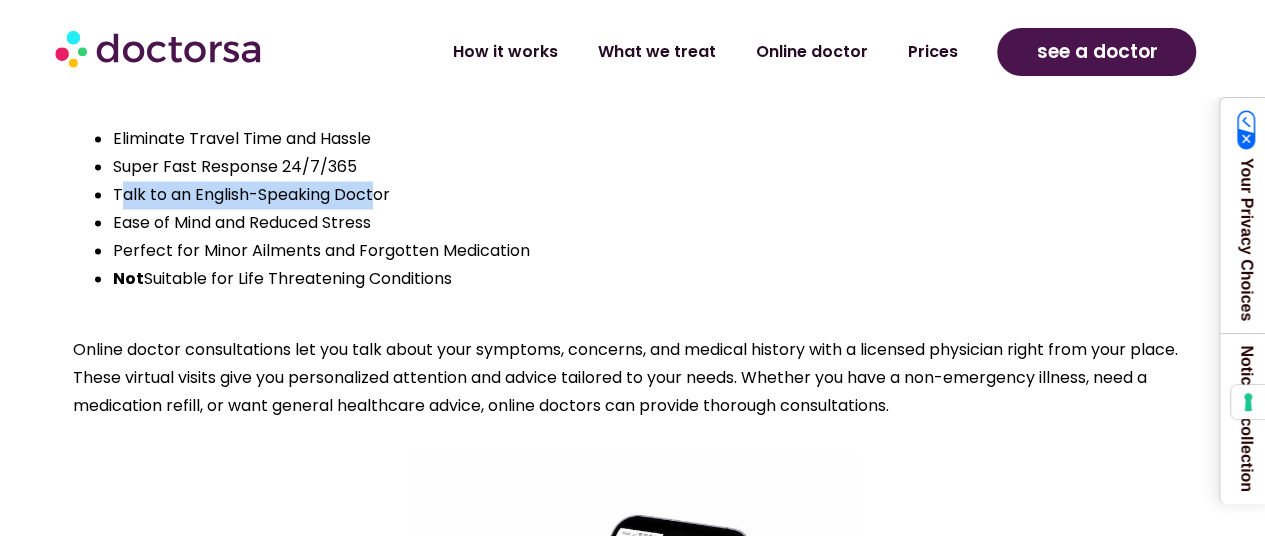 drag, startPoint x: 122, startPoint y: 222, endPoint x: 380, endPoint y: 222, distance: 258 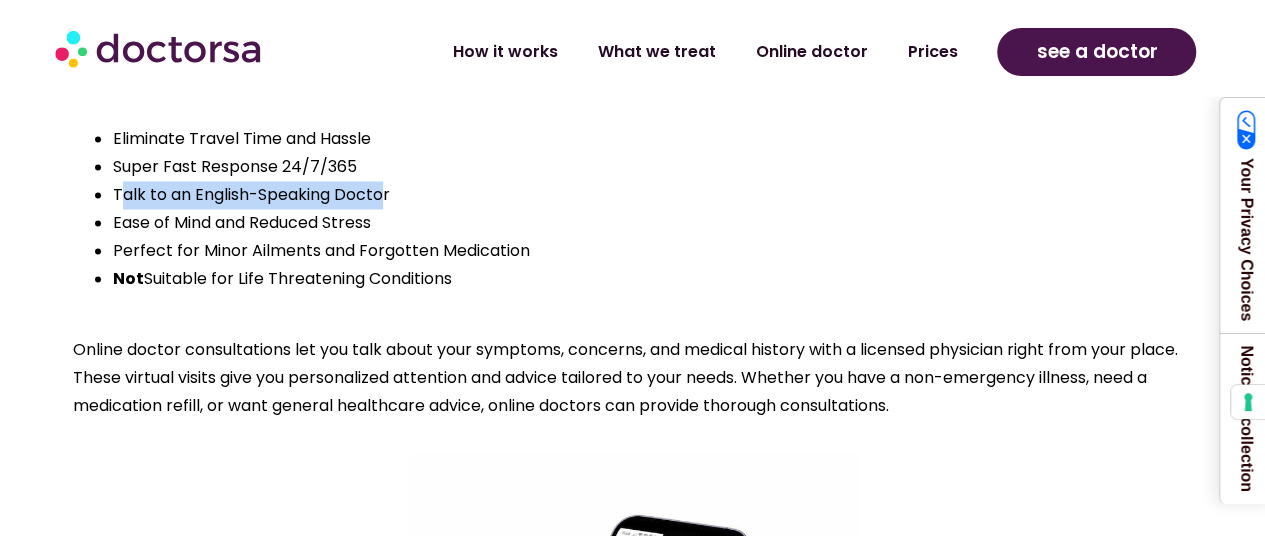 click on "Talk to an English-Speaking Doctor" at bounding box center (653, 195) 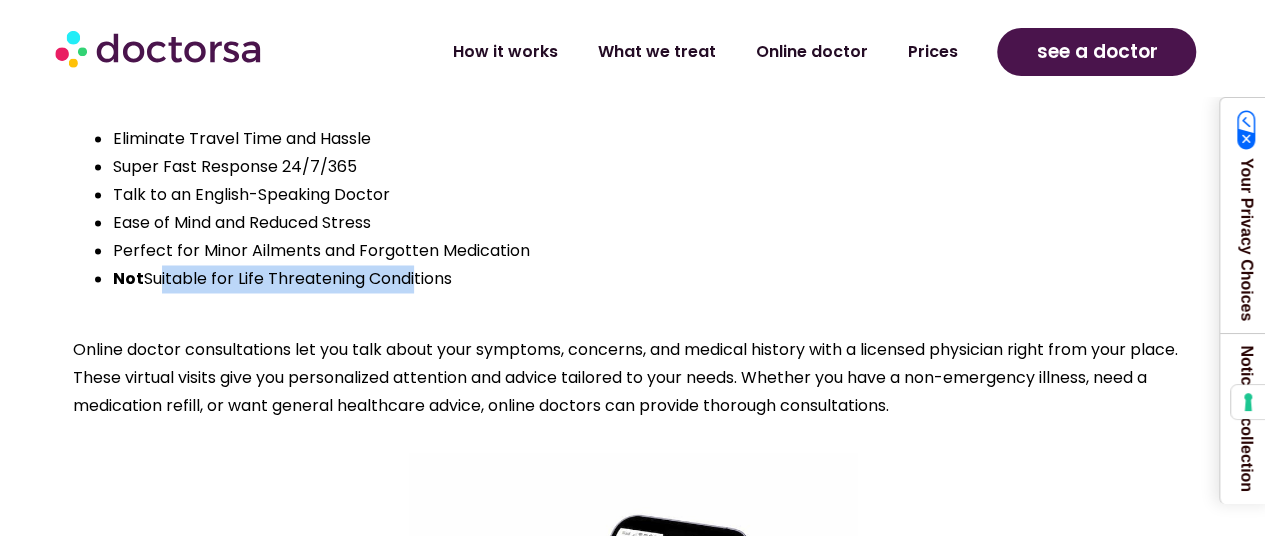 drag, startPoint x: 154, startPoint y: 298, endPoint x: 432, endPoint y: 303, distance: 278.04495 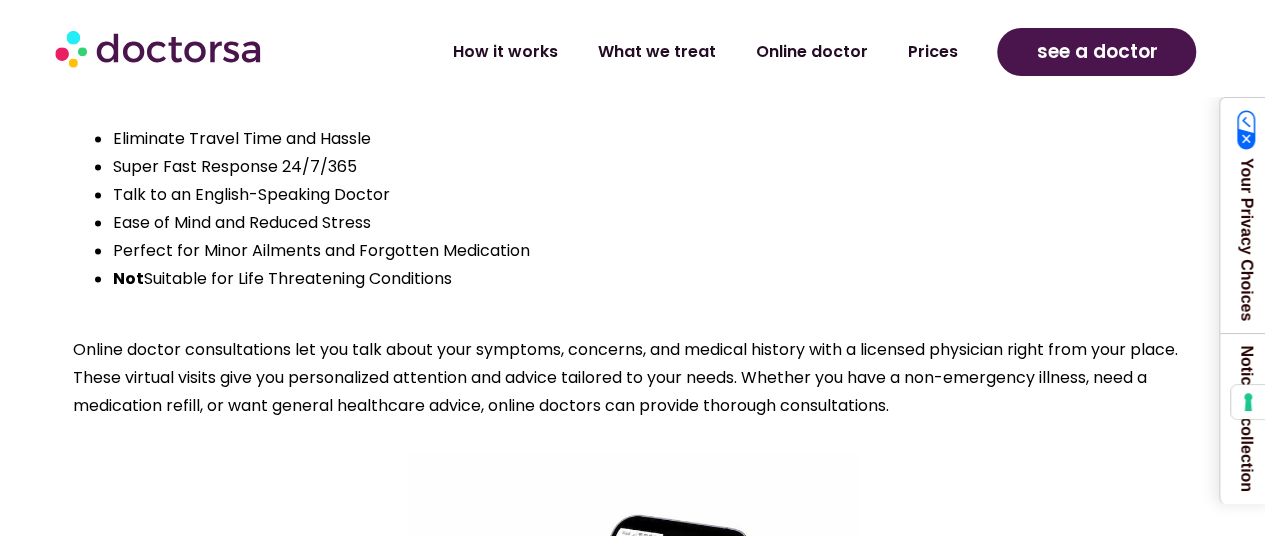 click on "Not  Suitable for Life Threatening Conditions" at bounding box center (653, 279) 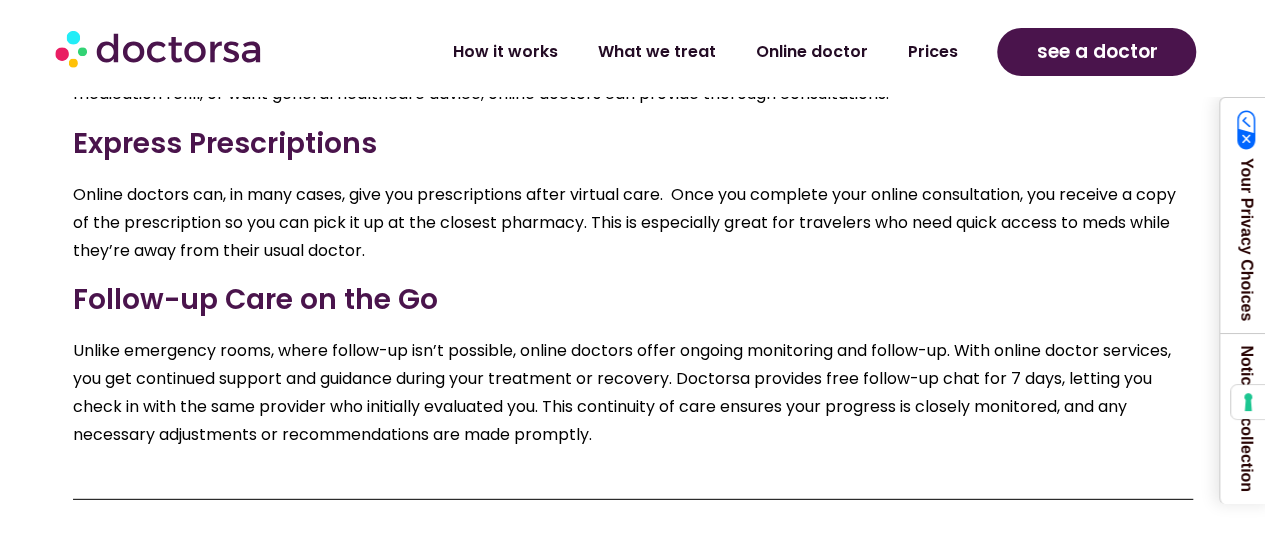 scroll, scrollTop: 2600, scrollLeft: 0, axis: vertical 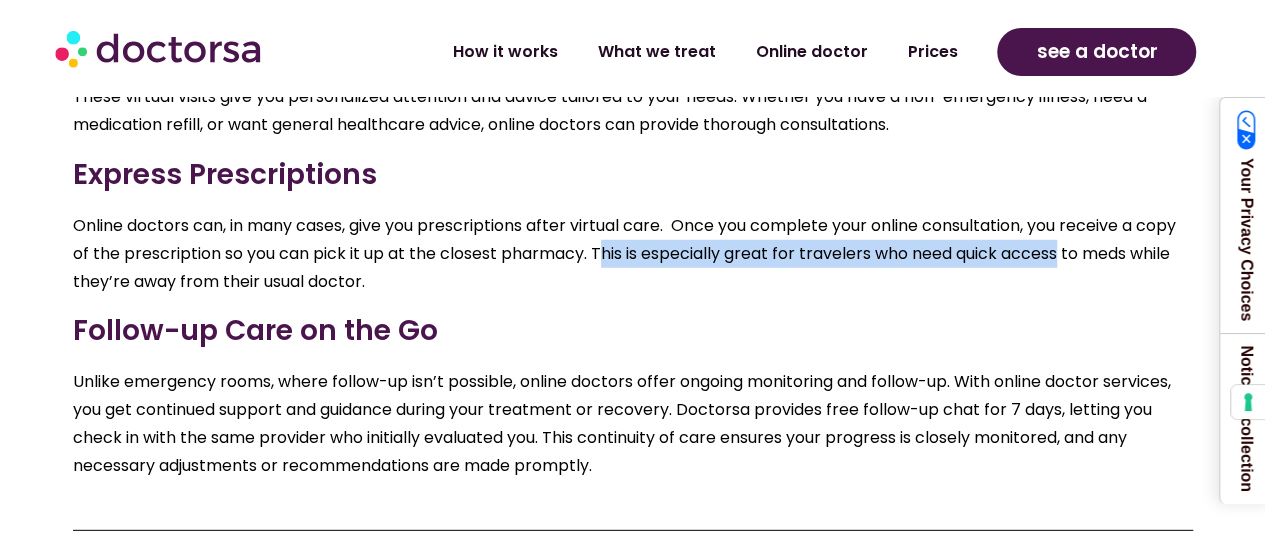 drag, startPoint x: 629, startPoint y: 284, endPoint x: 1102, endPoint y: 281, distance: 473.00952 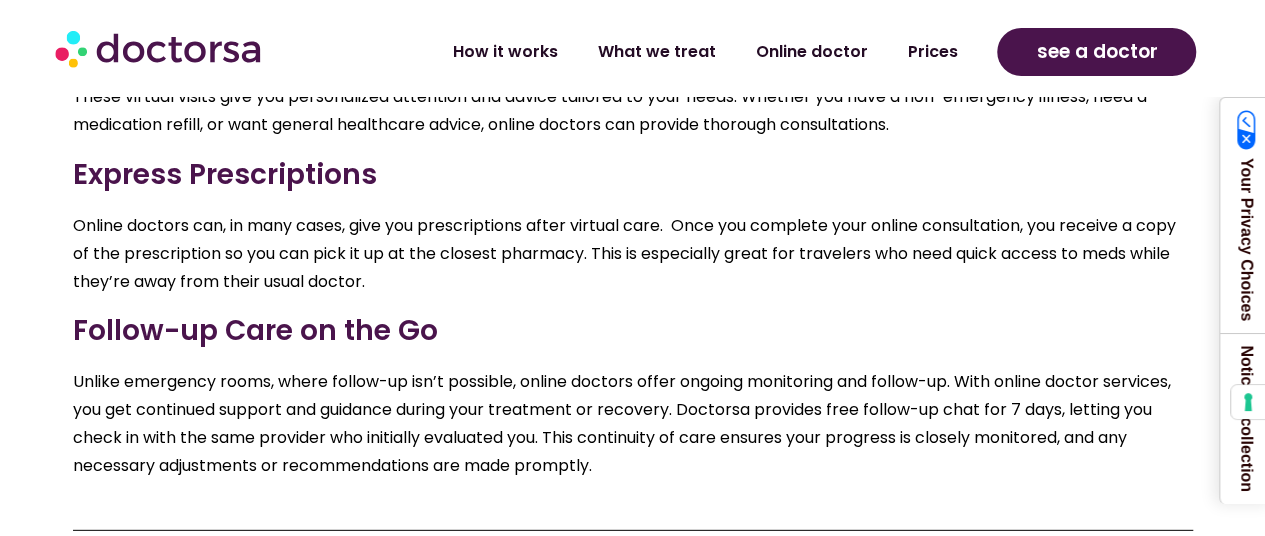 click on "Online doctors can, in many cases, give you prescriptions after virtual care.  Once you complete your online consultation, you receive a copy of the prescription so you can pick it up at the closest pharmacy. This is especially great for travelers who need quick access to meds while they’re away from their usual doctor." at bounding box center [633, 254] 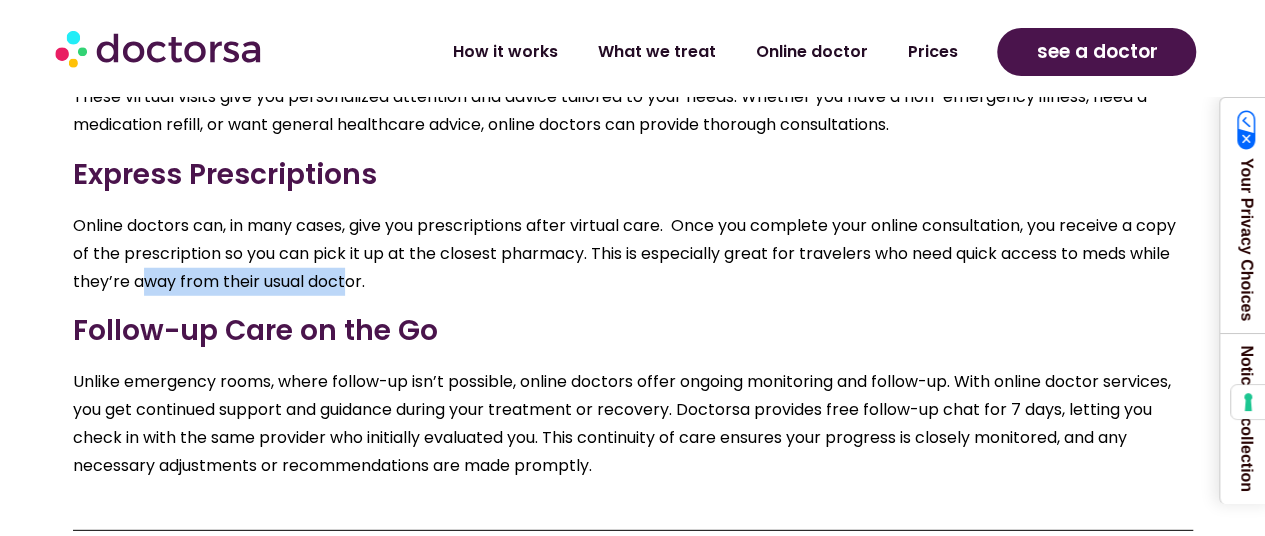 drag, startPoint x: 332, startPoint y: 306, endPoint x: 348, endPoint y: 306, distance: 16 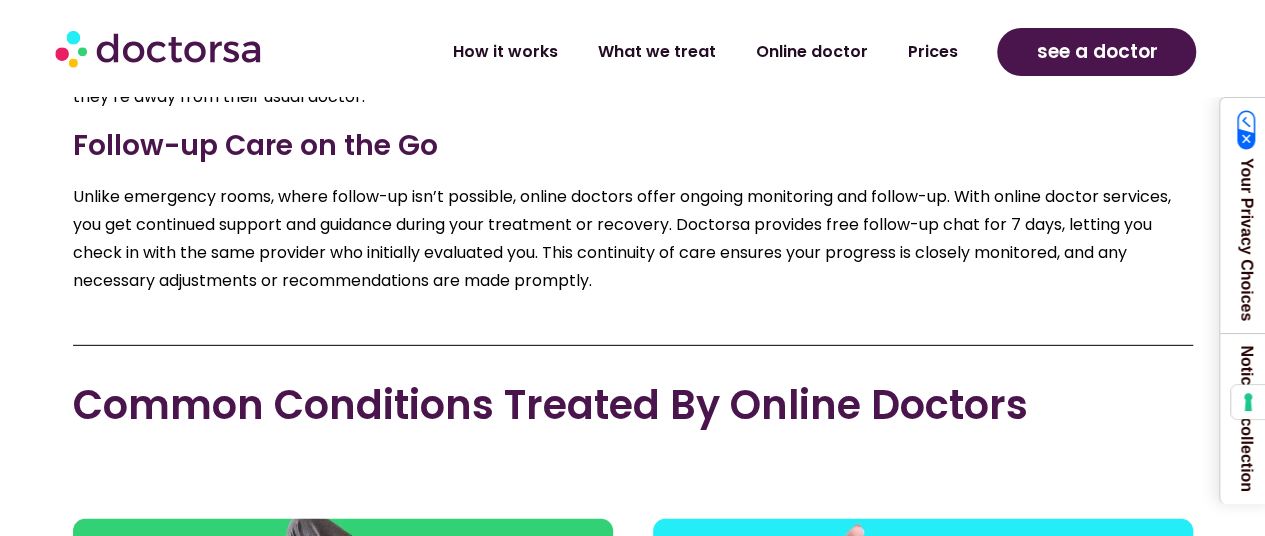 scroll, scrollTop: 2800, scrollLeft: 0, axis: vertical 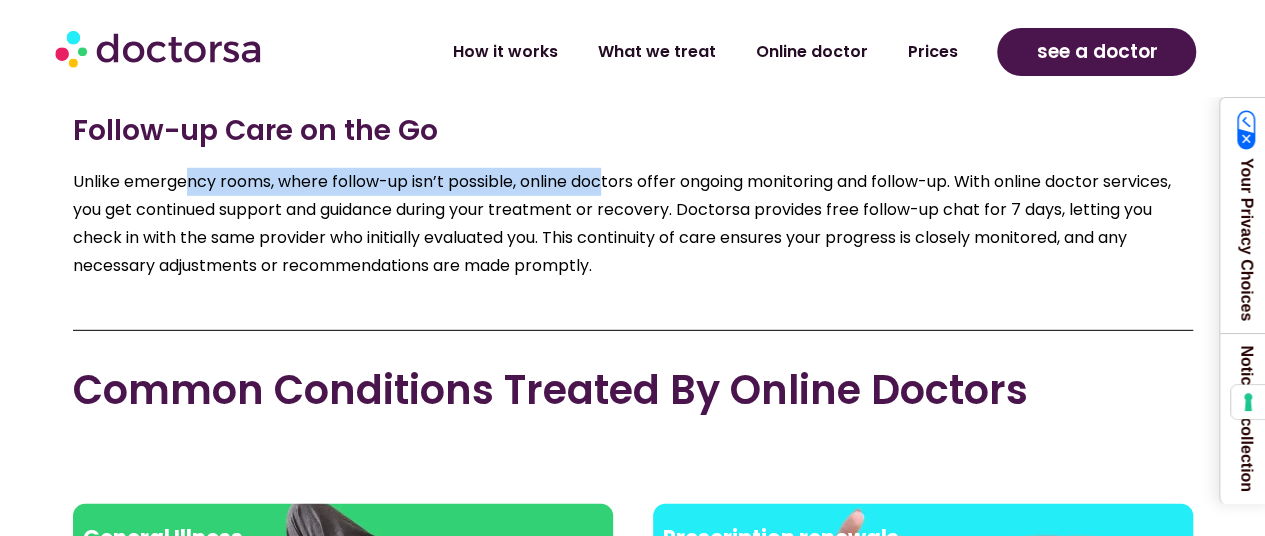 drag, startPoint x: 183, startPoint y: 220, endPoint x: 608, endPoint y: 219, distance: 425.0012 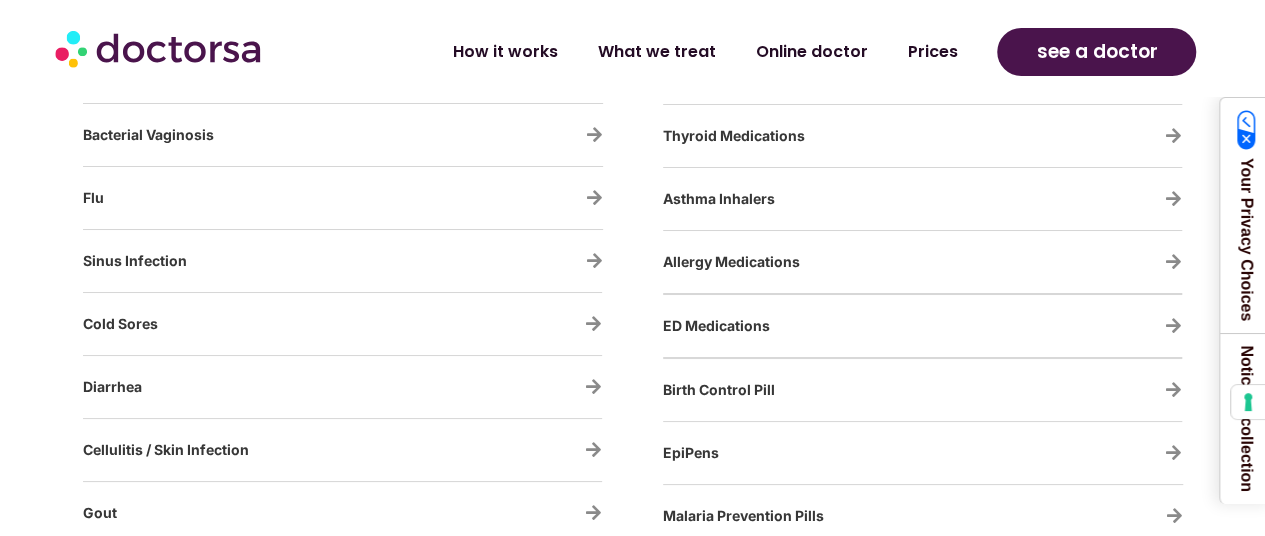 scroll, scrollTop: 3700, scrollLeft: 0, axis: vertical 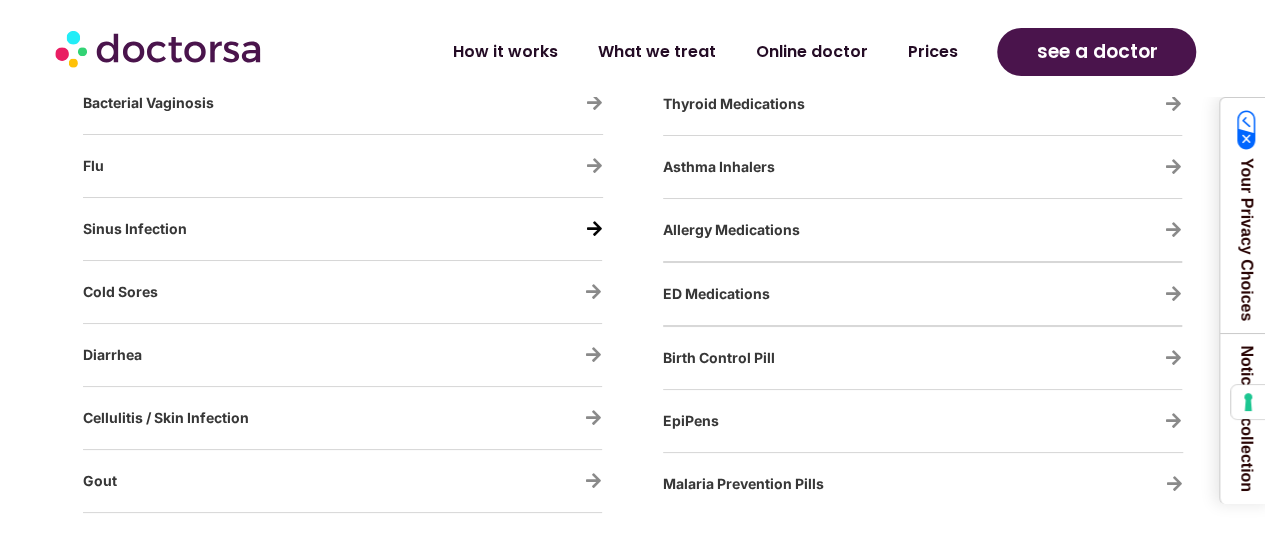 click at bounding box center [594, 228] 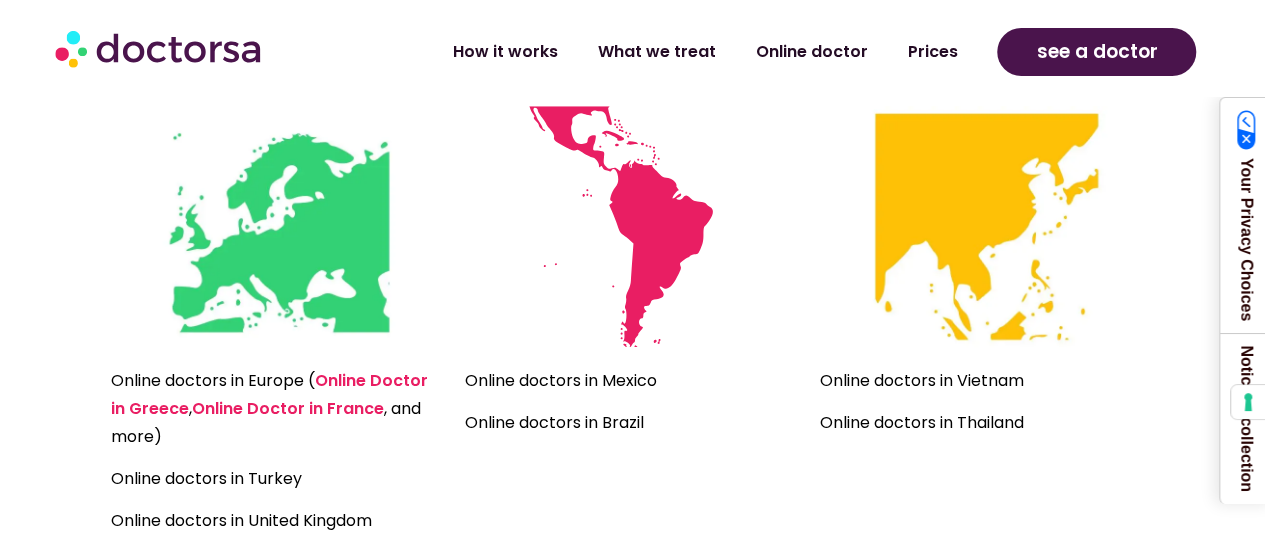 scroll, scrollTop: 4600, scrollLeft: 0, axis: vertical 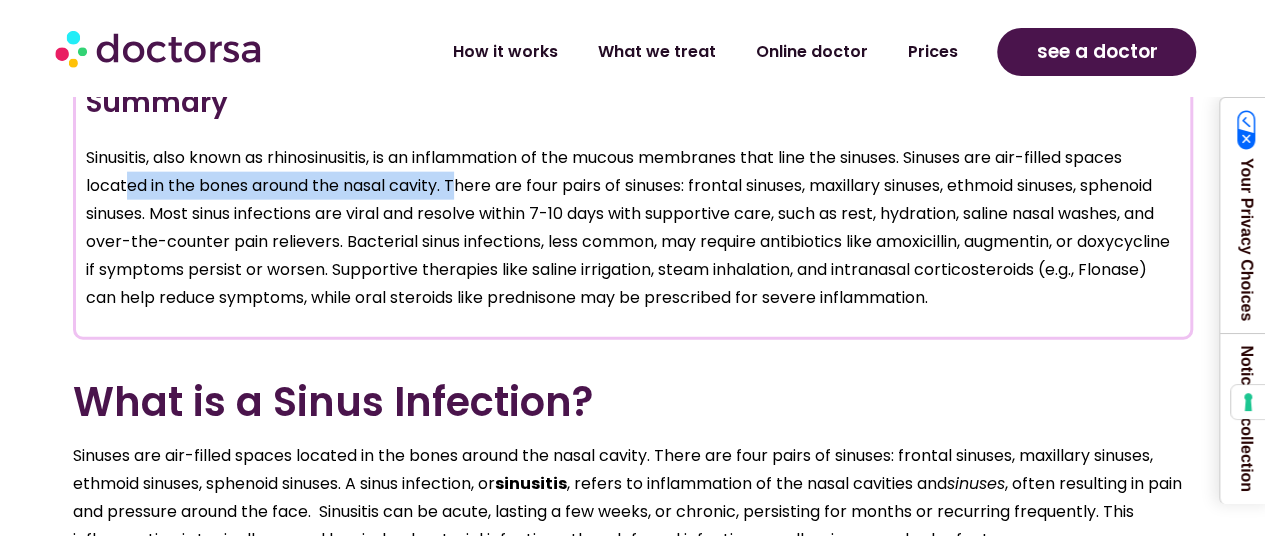 drag, startPoint x: 174, startPoint y: 189, endPoint x: 456, endPoint y: 189, distance: 282 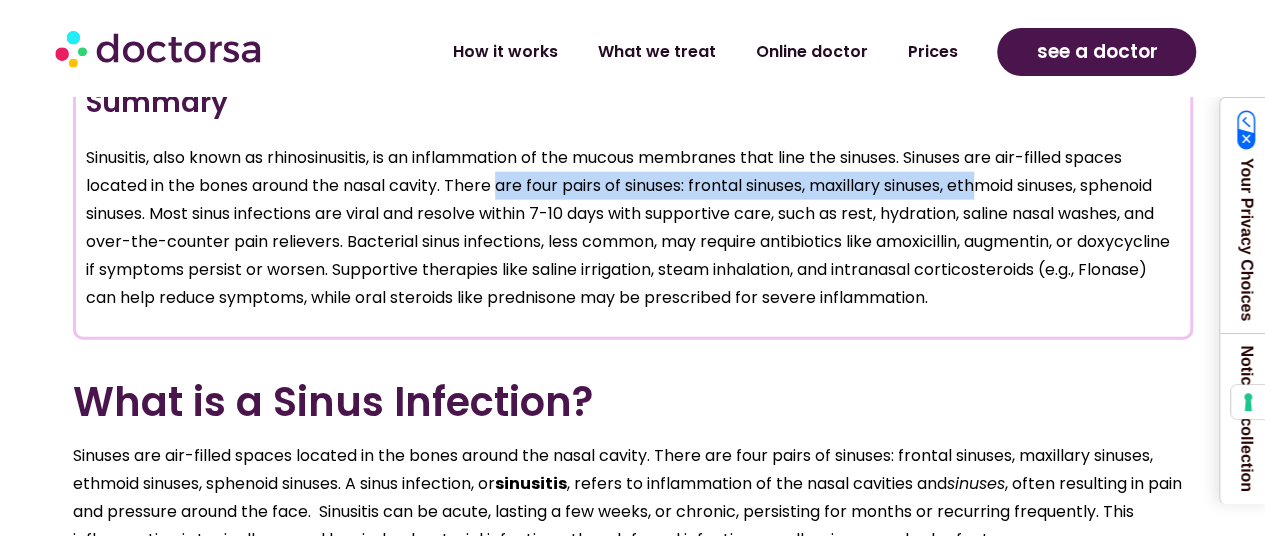 drag, startPoint x: 503, startPoint y: 191, endPoint x: 1010, endPoint y: 191, distance: 507 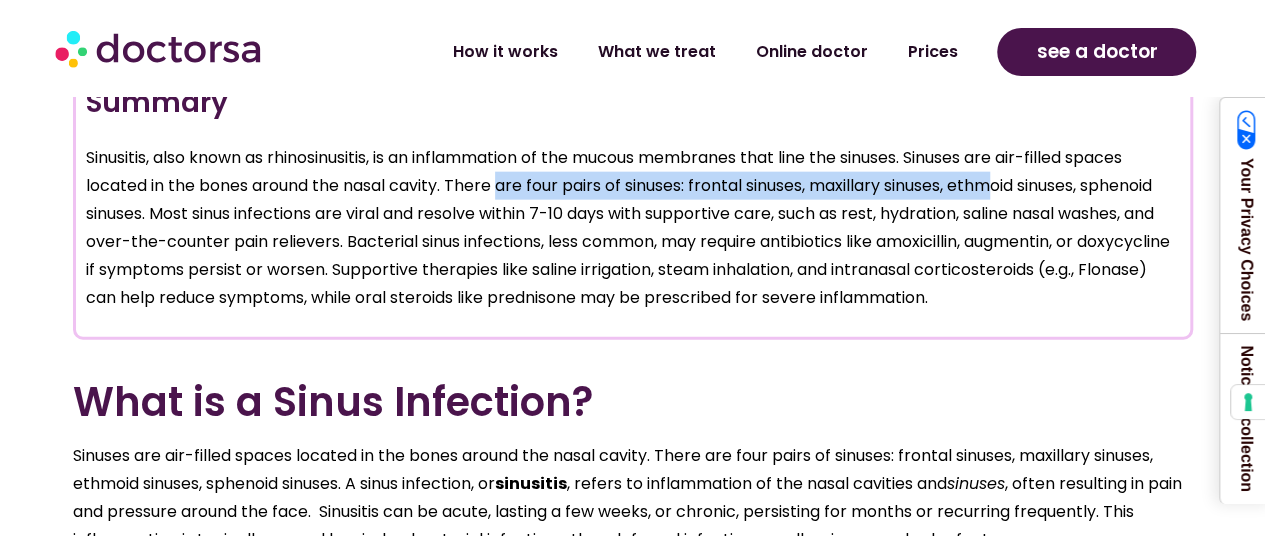 click on "Sinusitis, also known as rhinosinusitis, is an inflammation of the mucous membranes that line the sinuses. Sinuses are air-filled spaces located in the bones around the nasal cavity. There are four pairs of sinuses: frontal sinuses, maxillary sinuses, ethmoid sinuses, sphenoid sinuses. Most sinus infections are viral and resolve within 7-10 days with supportive care, such as rest, hydration, saline nasal washes, and over-the-counter pain relievers. Bacterial sinus infections, less common, may require antibiotics like amoxicillin, augmentin, or doxycycline if symptoms persist or worsen. Supportive therapies like saline irrigation, steam inhalation, and intranasal corticosteroids (e.g., Flonase) can help reduce symptoms, while oral steroids like prednisone may be prescribed for severe inflammation." at bounding box center [633, 228] 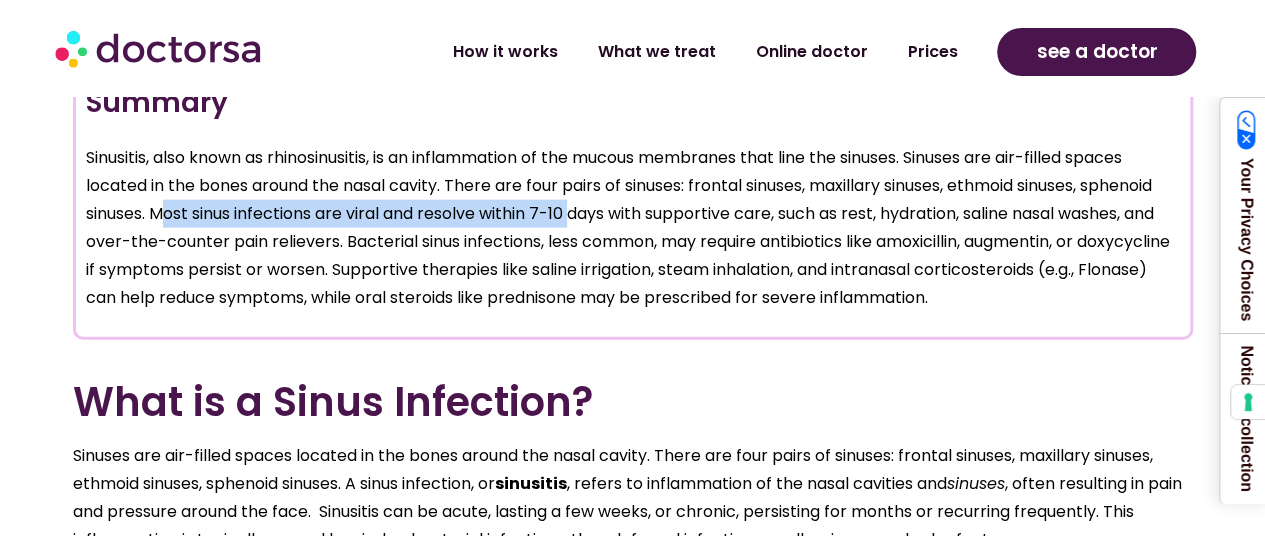 drag, startPoint x: 164, startPoint y: 213, endPoint x: 590, endPoint y: 213, distance: 426 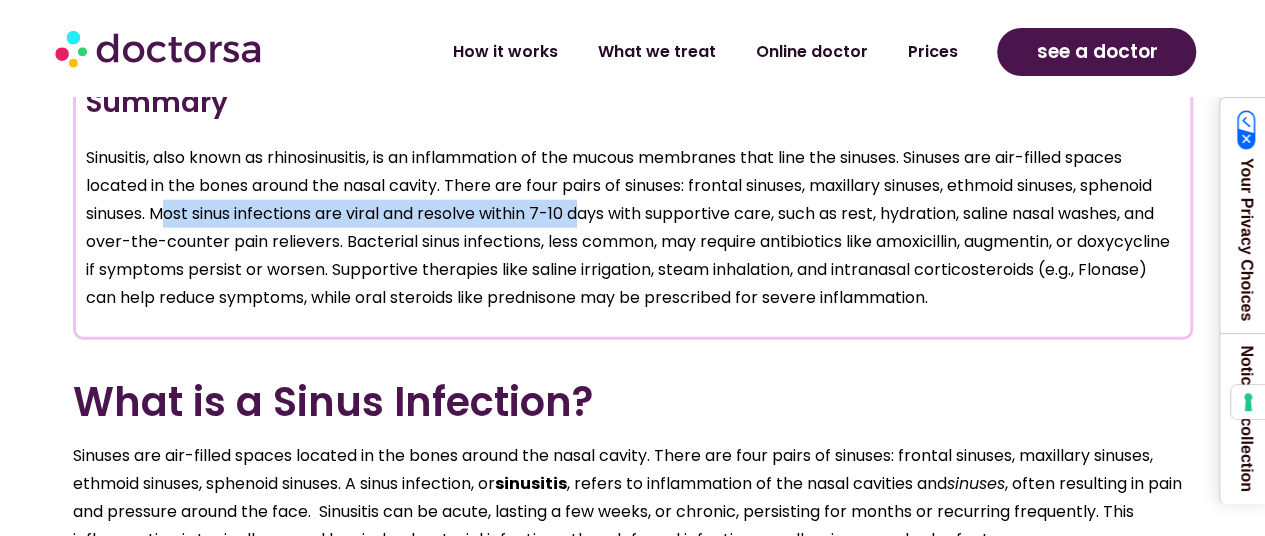 click on "Sinusitis, also known as rhinosinusitis, is an inflammation of the mucous membranes that line the sinuses. Sinuses are air-filled spaces located in the bones around the nasal cavity. There are four pairs of sinuses: frontal sinuses, maxillary sinuses, ethmoid sinuses, sphenoid sinuses. Most sinus infections are viral and resolve within 7-10 days with supportive care, such as rest, hydration, saline nasal washes, and over-the-counter pain relievers. Bacterial sinus infections, less common, may require antibiotics like amoxicillin, augmentin, or doxycycline if symptoms persist or worsen. Supportive therapies like saline irrigation, steam inhalation, and intranasal corticosteroids (e.g., Flonase) can help reduce symptoms, while oral steroids like prednisone may be prescribed for severe inflammation." at bounding box center (633, 228) 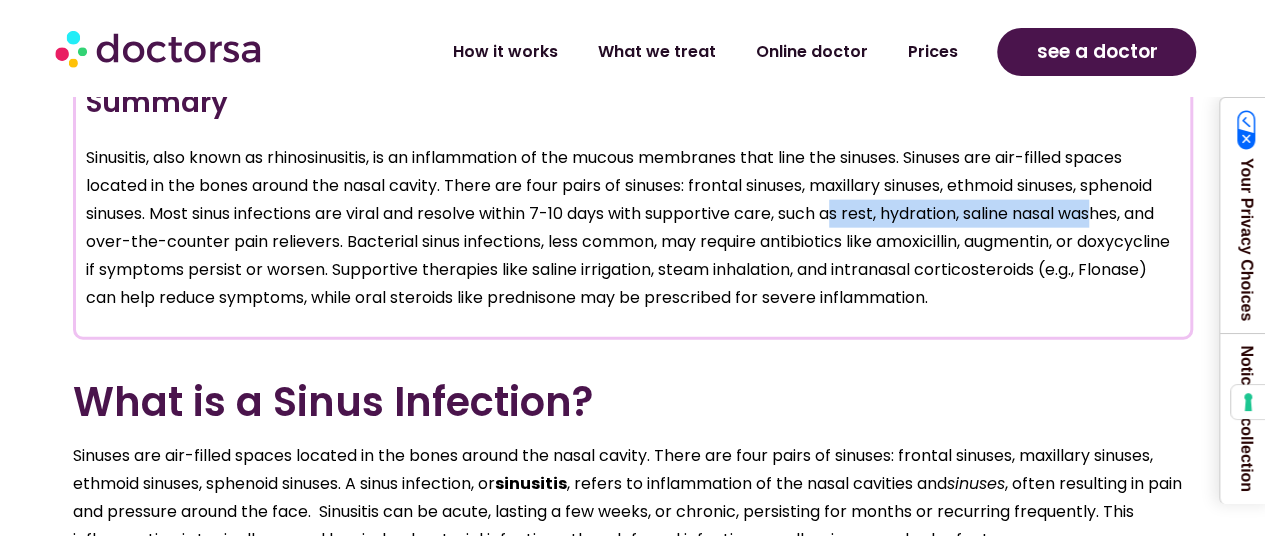 drag, startPoint x: 848, startPoint y: 211, endPoint x: 1118, endPoint y: 211, distance: 270 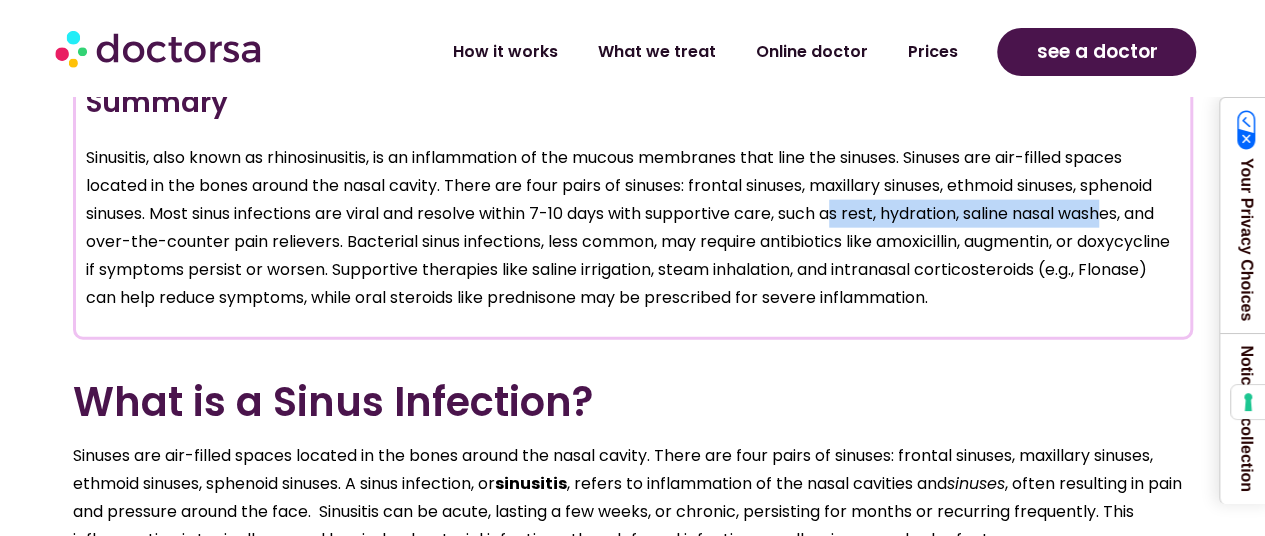 click on "Sinusitis, also known as rhinosinusitis, is an inflammation of the mucous membranes that line the sinuses. Sinuses are air-filled spaces located in the bones around the nasal cavity. There are four pairs of sinuses: frontal sinuses, maxillary sinuses, ethmoid sinuses, sphenoid sinuses. Most sinus infections are viral and resolve within 7-10 days with supportive care, such as rest, hydration, saline nasal washes, and over-the-counter pain relievers. Bacterial sinus infections, less common, may require antibiotics like amoxicillin, augmentin, or doxycycline if symptoms persist or worsen. Supportive therapies like saline irrigation, steam inhalation, and intranasal corticosteroids (e.g., Flonase) can help reduce symptoms, while oral steroids like prednisone may be prescribed for severe inflammation." at bounding box center [633, 228] 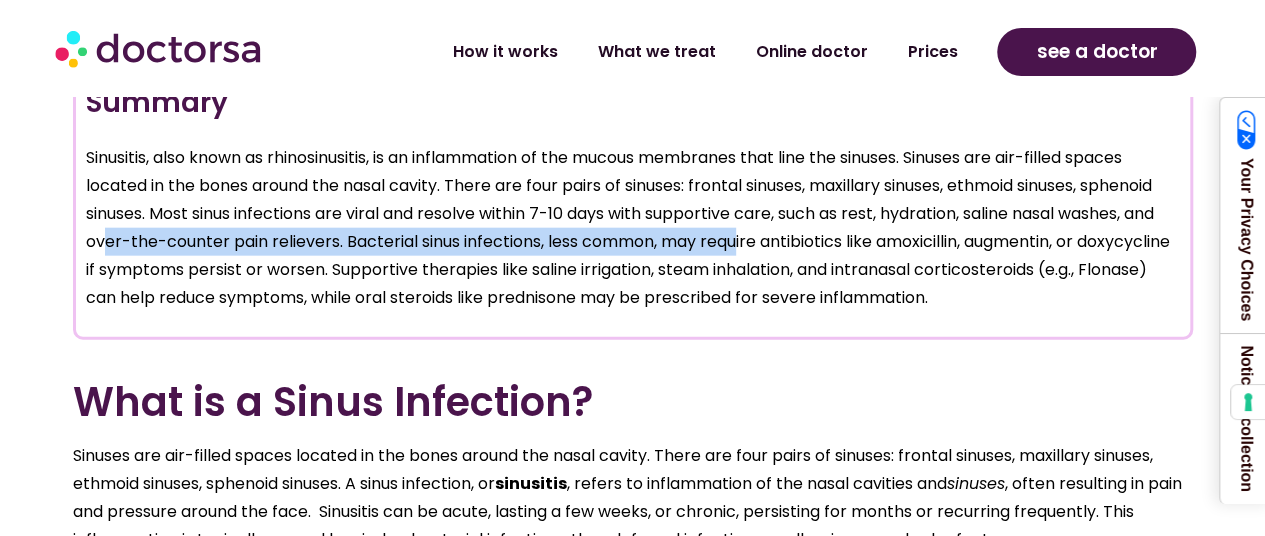 drag, startPoint x: 104, startPoint y: 240, endPoint x: 742, endPoint y: 240, distance: 638 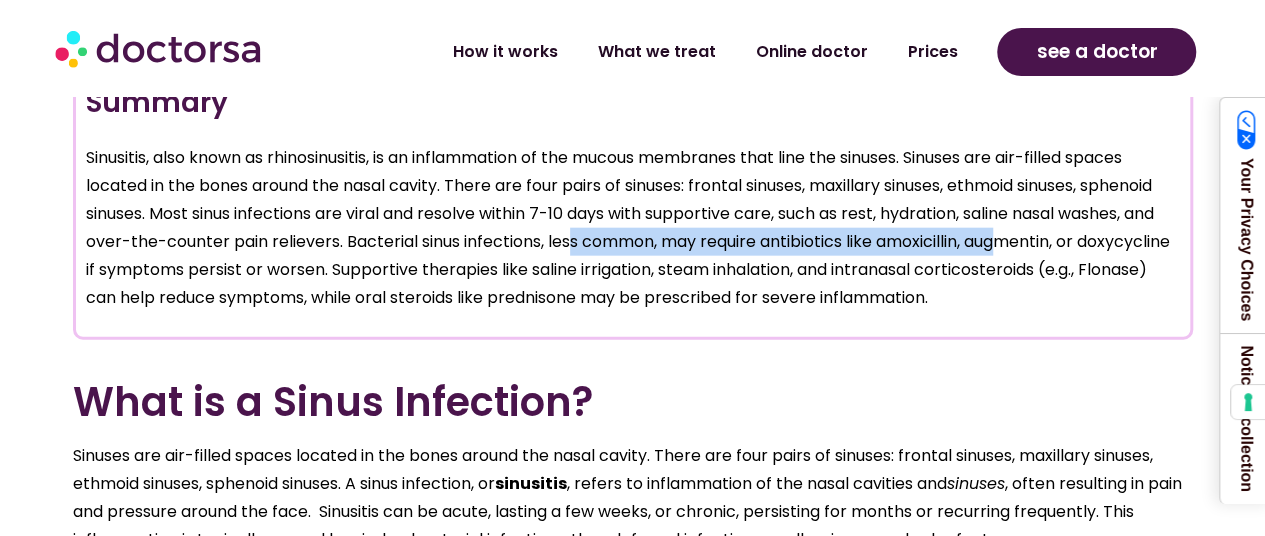 drag, startPoint x: 570, startPoint y: 241, endPoint x: 1011, endPoint y: 240, distance: 441.00113 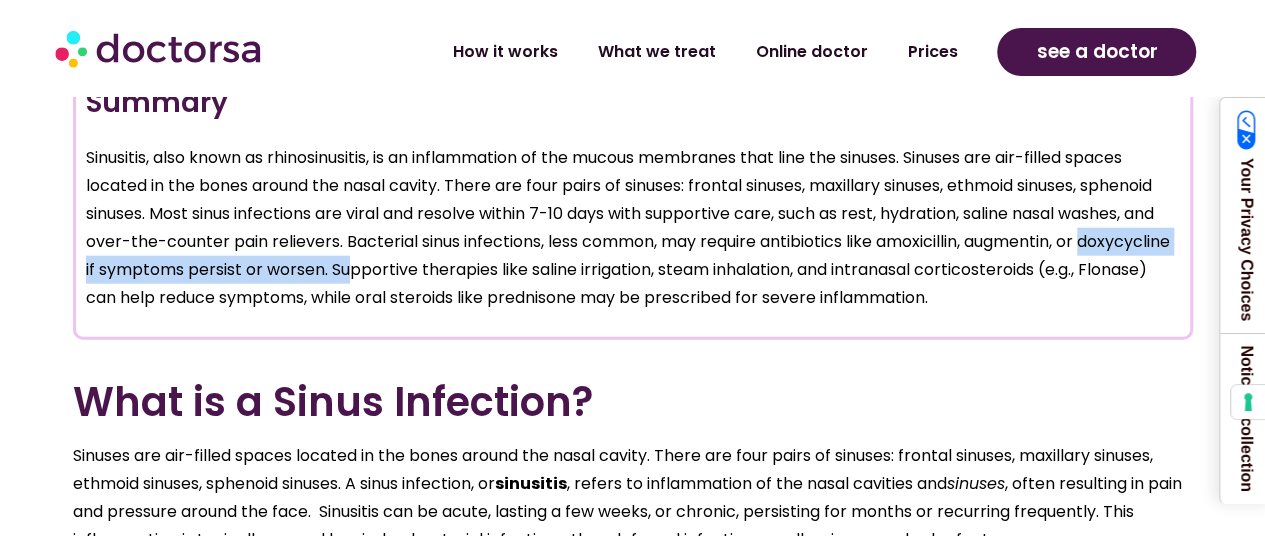 drag, startPoint x: 87, startPoint y: 271, endPoint x: 451, endPoint y: 267, distance: 364.02197 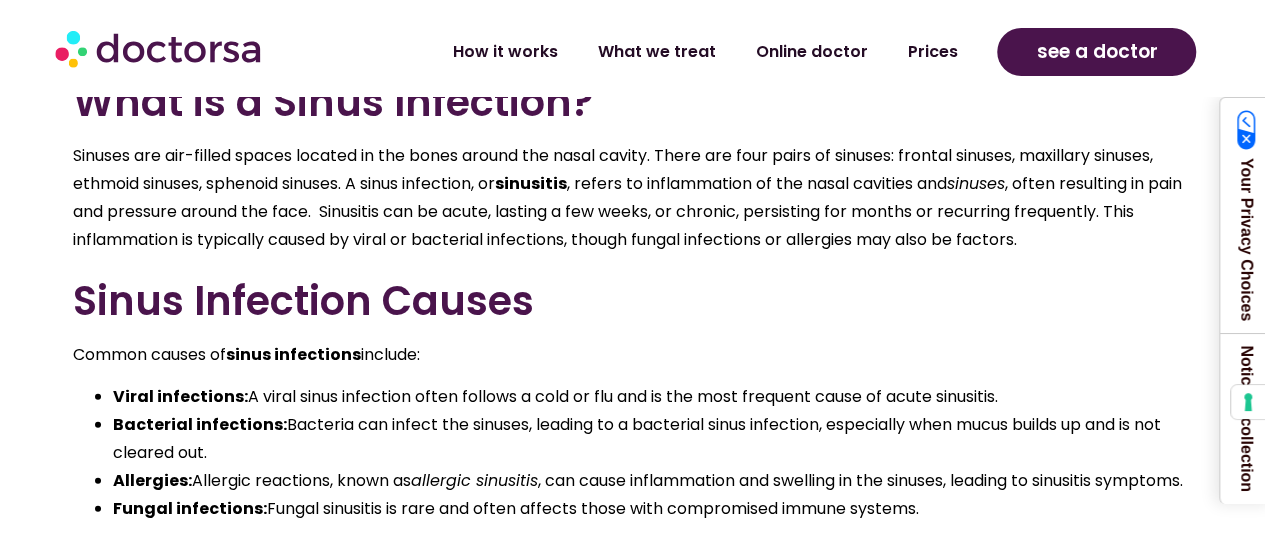 scroll, scrollTop: 2800, scrollLeft: 0, axis: vertical 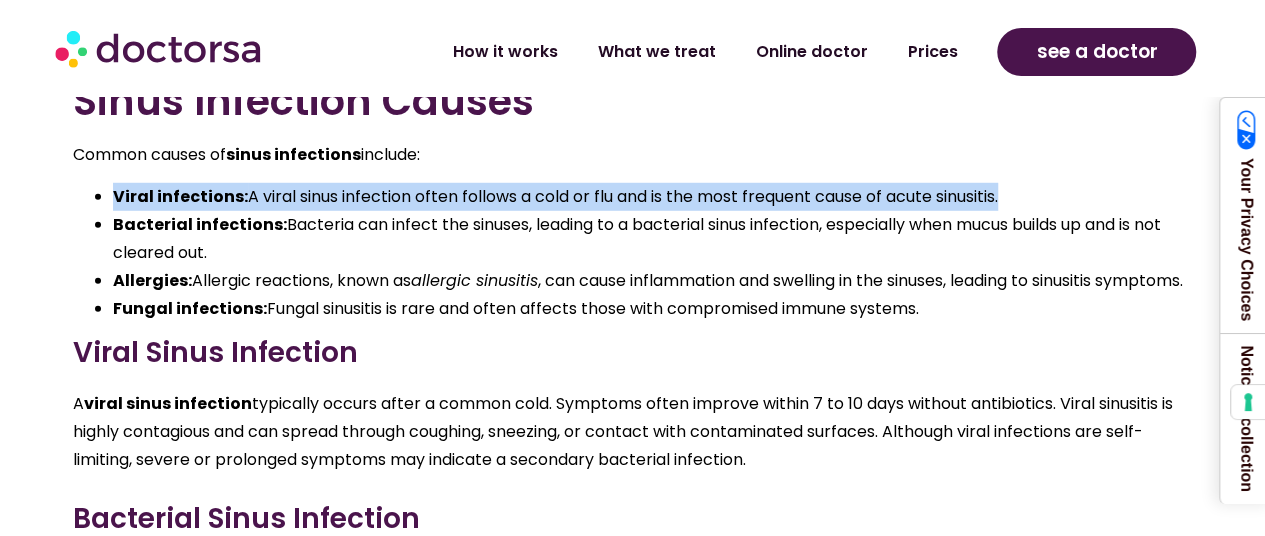 drag, startPoint x: 117, startPoint y: 194, endPoint x: 1018, endPoint y: 199, distance: 901.01385 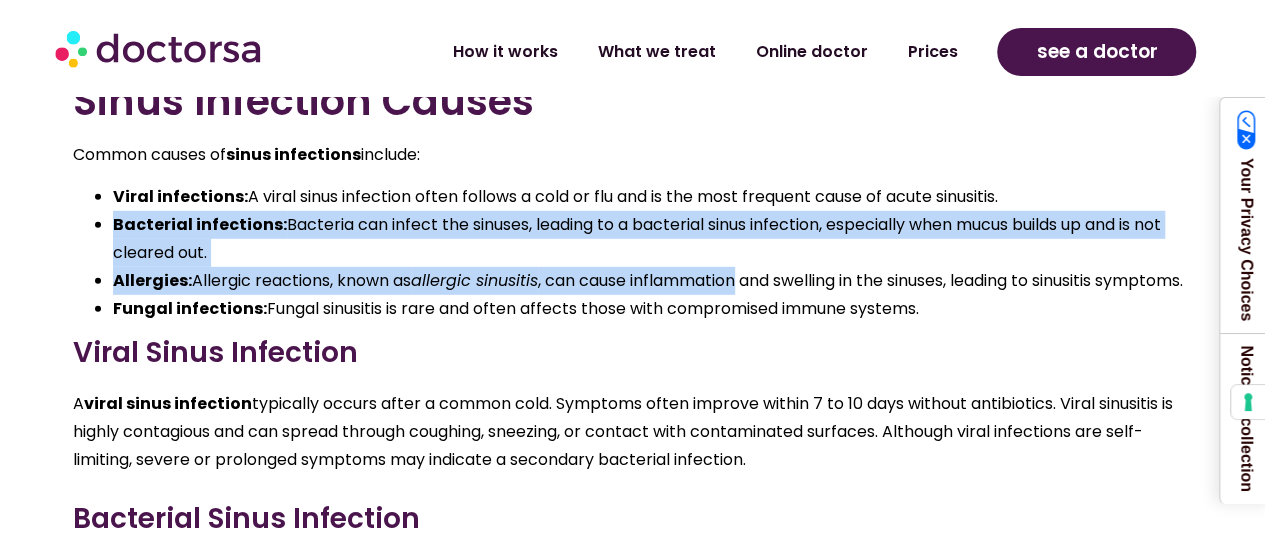 drag, startPoint x: 110, startPoint y: 219, endPoint x: 779, endPoint y: 283, distance: 672.0543 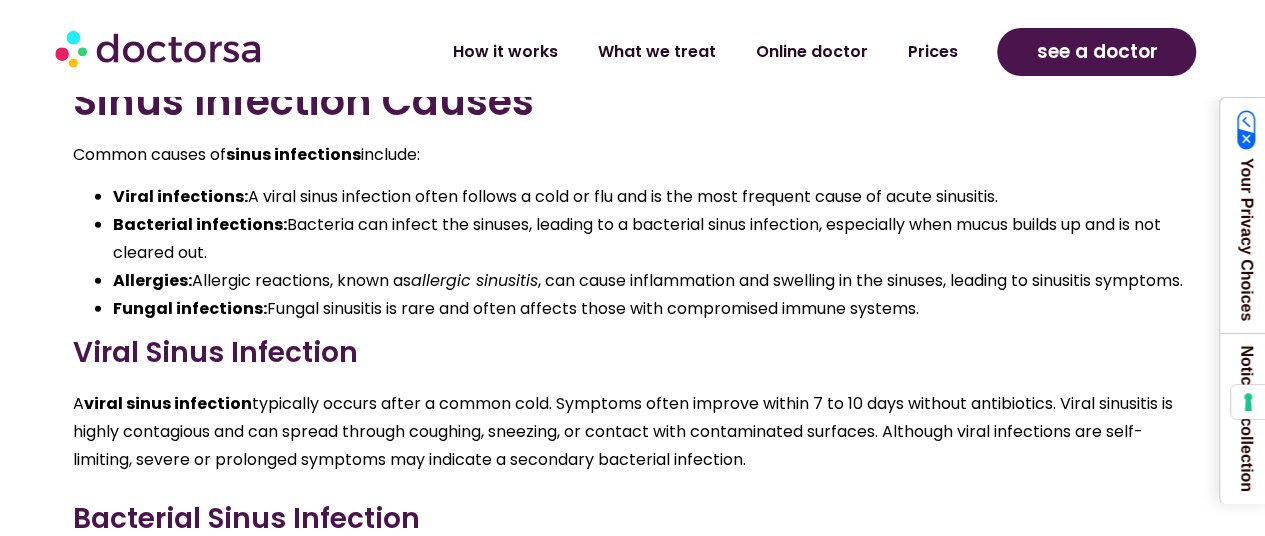 click on "Allergies:  Allergic reactions, known as  allergic sinusitis , can cause inflammation and swelling in the sinuses, leading to sinusitis symptoms." at bounding box center [653, 281] 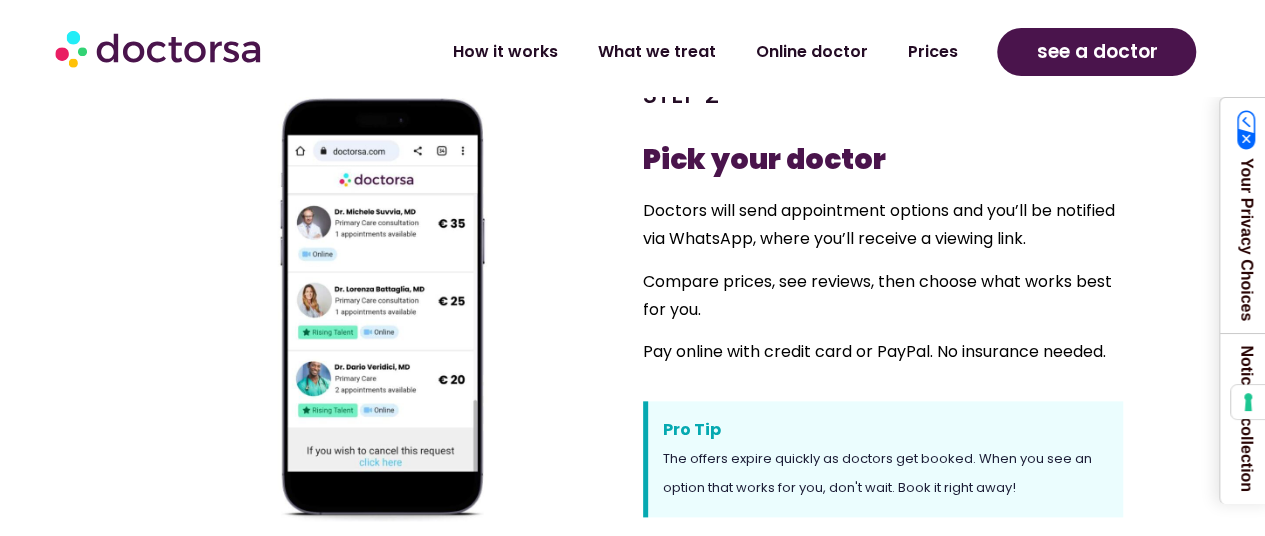 scroll, scrollTop: 1000, scrollLeft: 0, axis: vertical 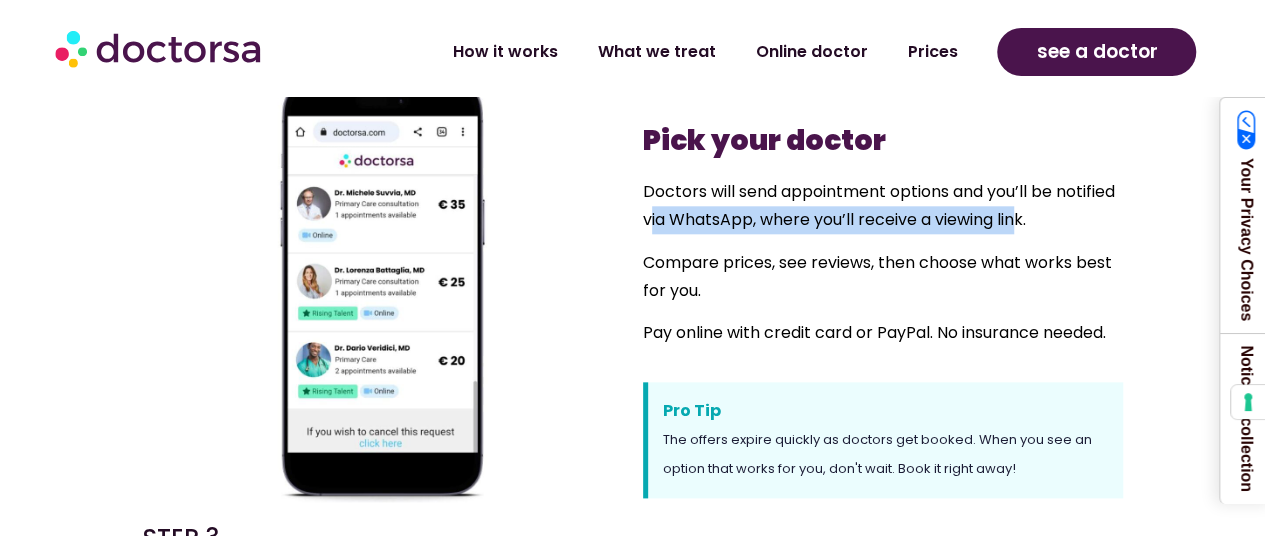drag, startPoint x: 653, startPoint y: 213, endPoint x: 1023, endPoint y: 214, distance: 370.00134 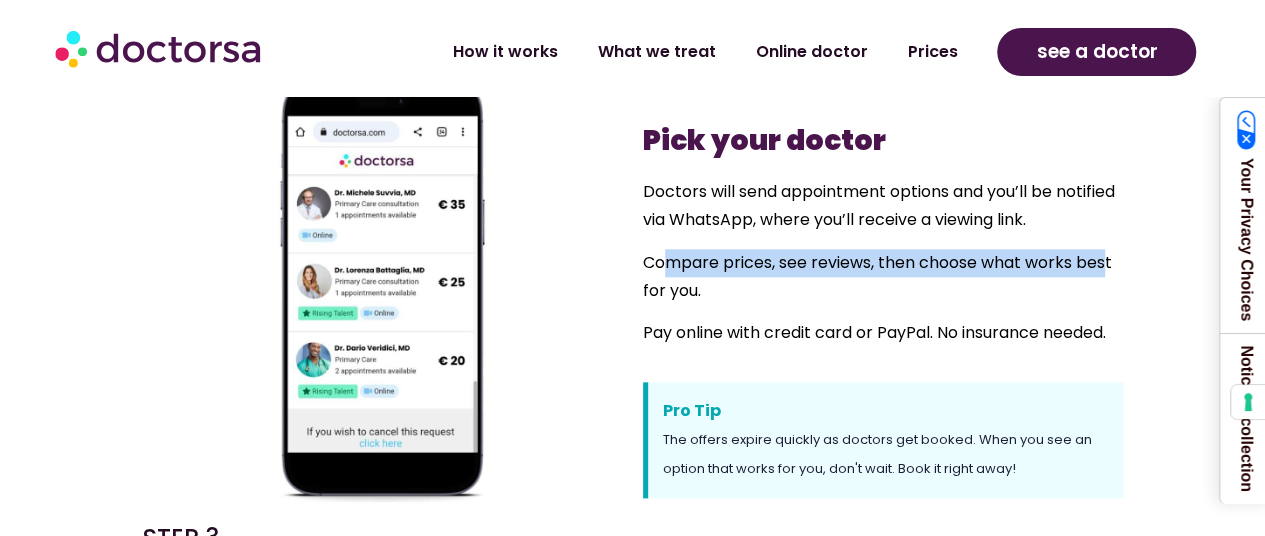 drag, startPoint x: 650, startPoint y: 267, endPoint x: 1101, endPoint y: 267, distance: 451 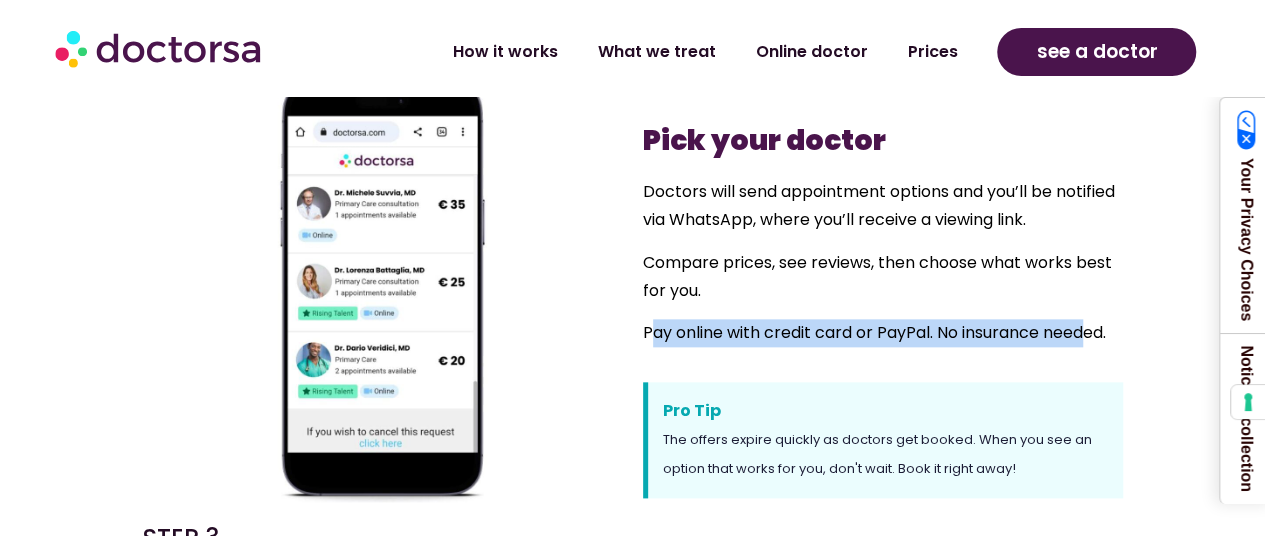 drag, startPoint x: 652, startPoint y: 333, endPoint x: 1084, endPoint y: 334, distance: 432.00116 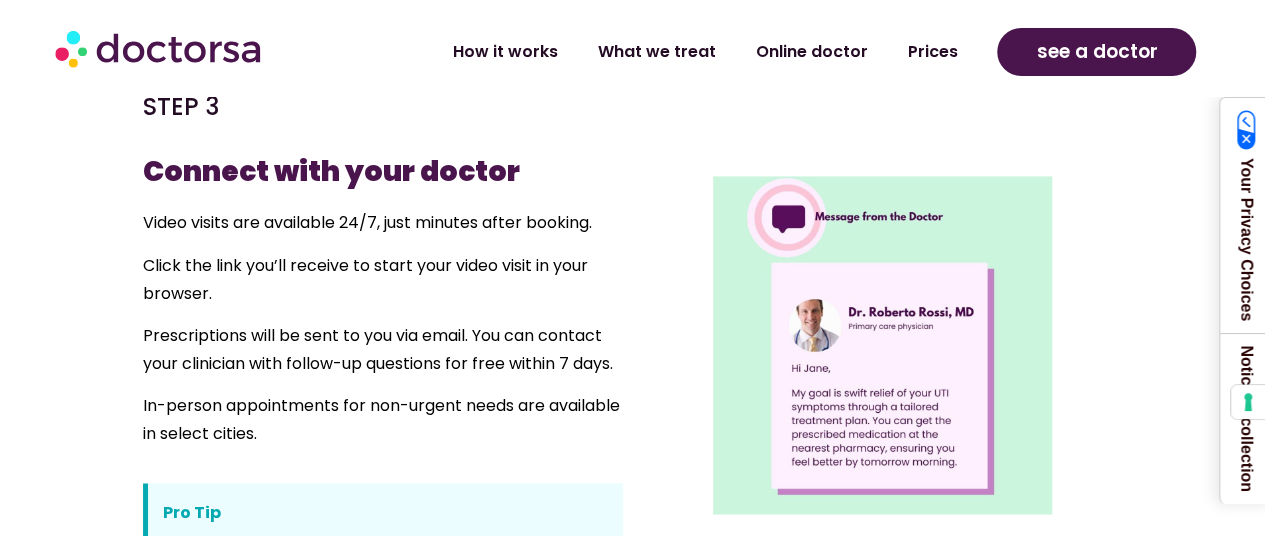 scroll, scrollTop: 1400, scrollLeft: 0, axis: vertical 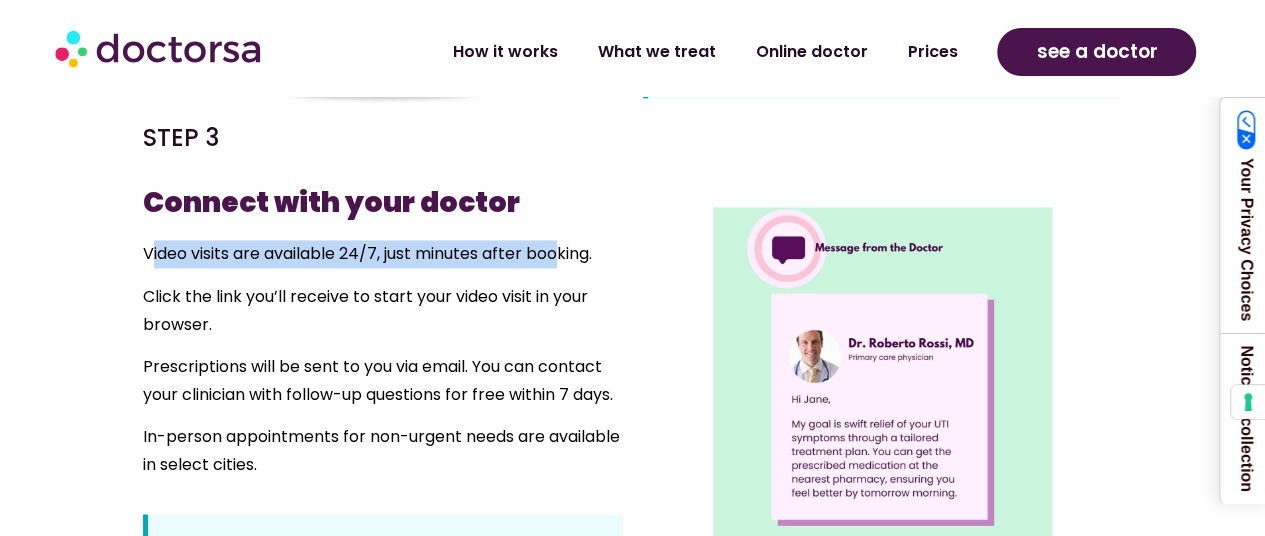 drag, startPoint x: 150, startPoint y: 255, endPoint x: 596, endPoint y: 255, distance: 446 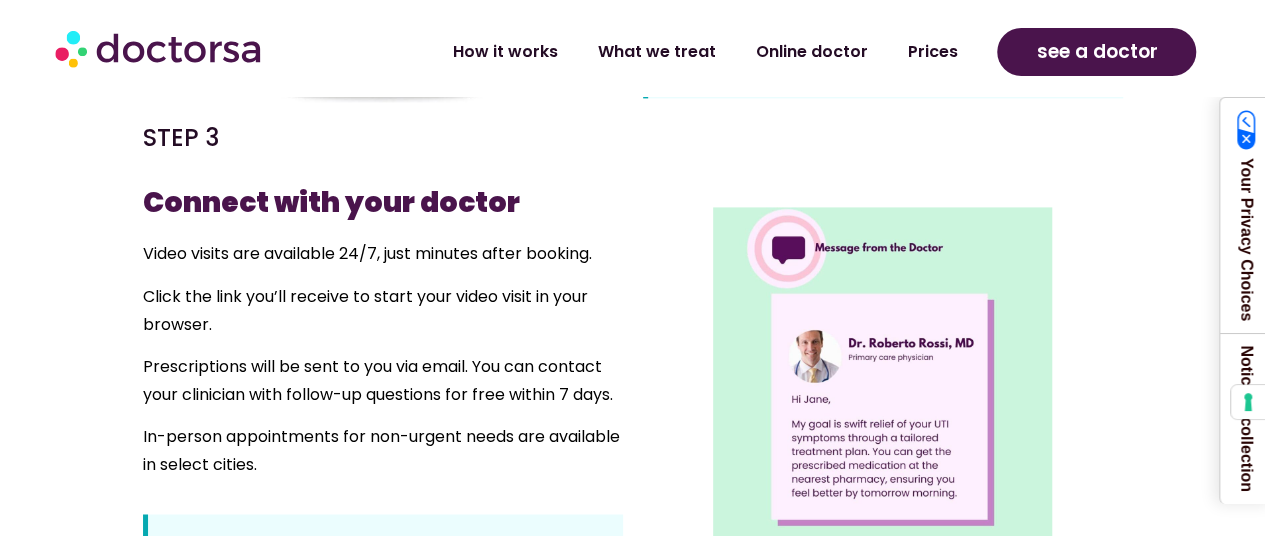 click on "Video visits are available 24/7, just minutes after booking." at bounding box center (383, 254) 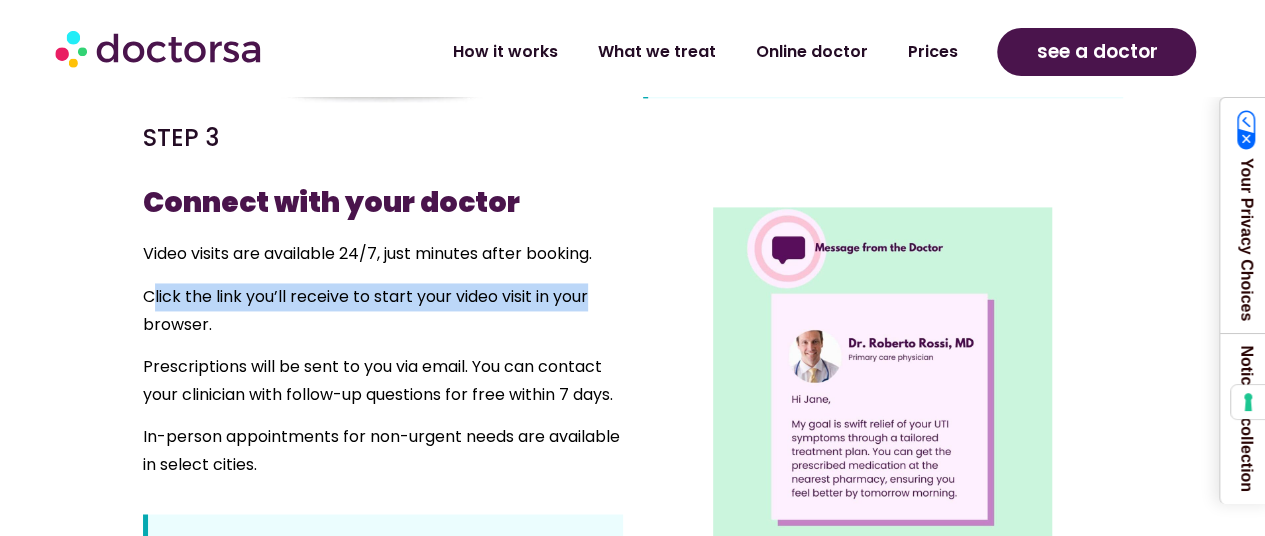 drag, startPoint x: 157, startPoint y: 293, endPoint x: 606, endPoint y: 293, distance: 449 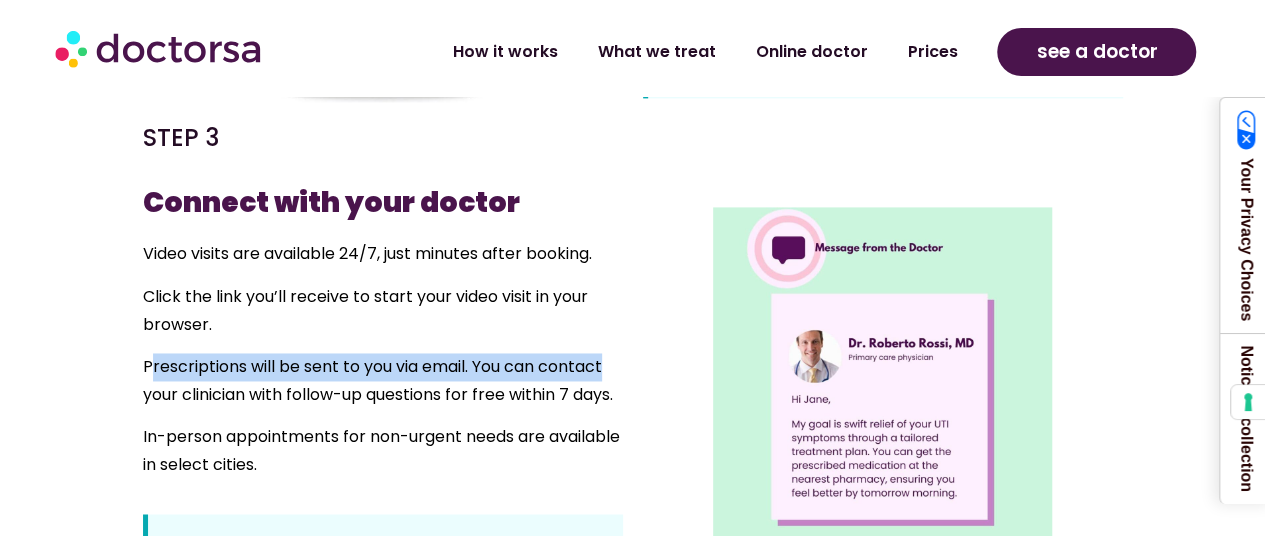drag, startPoint x: 184, startPoint y: 374, endPoint x: 616, endPoint y: 368, distance: 432.04166 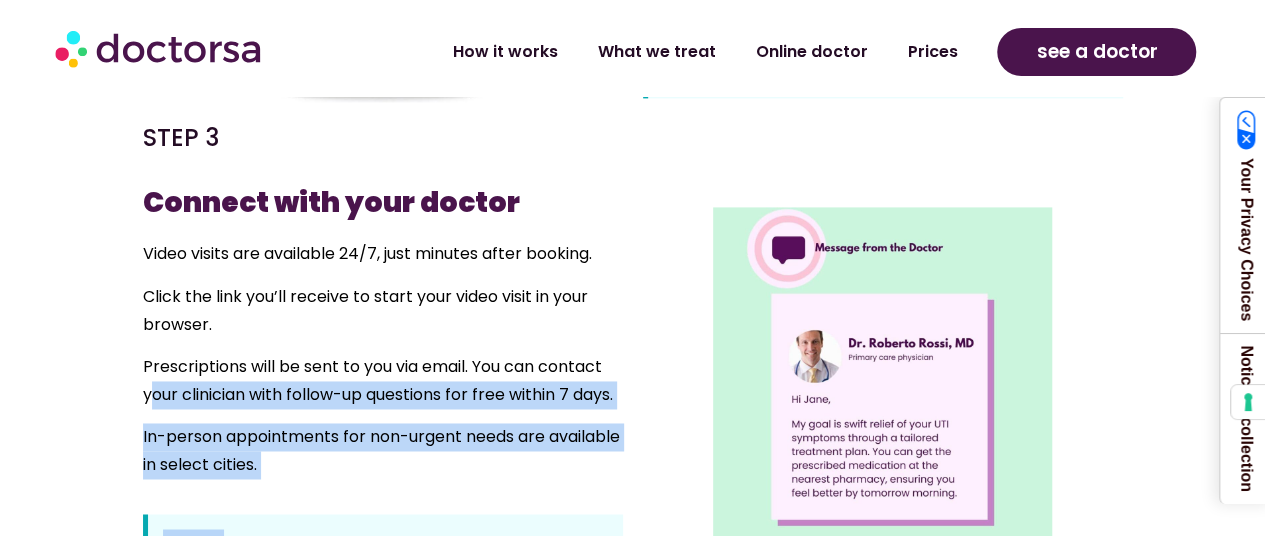 drag, startPoint x: 148, startPoint y: 398, endPoint x: 639, endPoint y: 387, distance: 491.1232 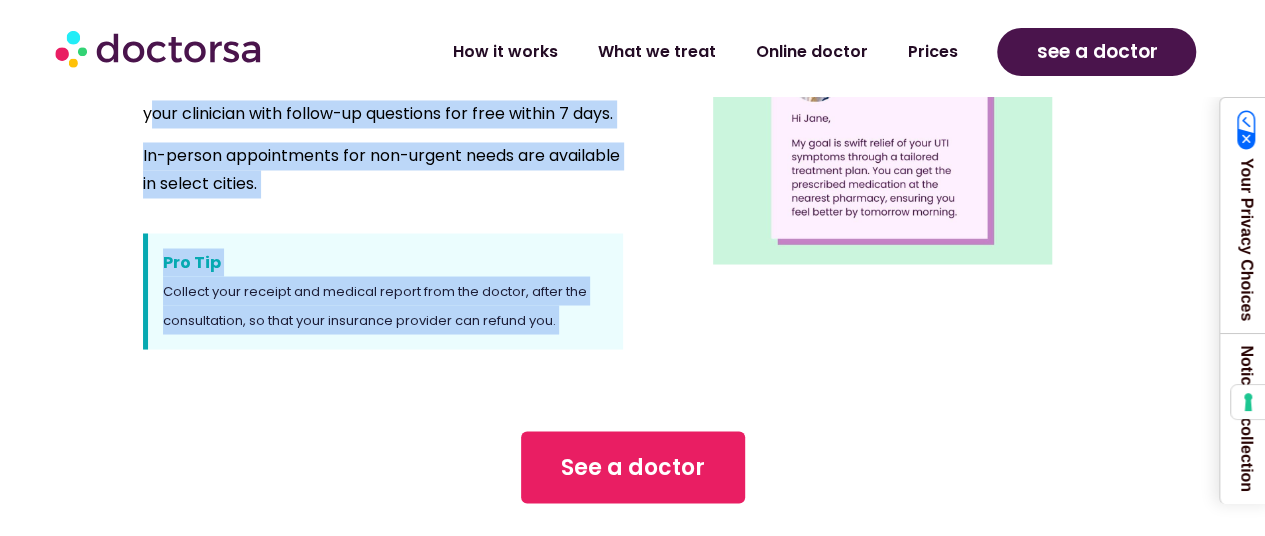 scroll, scrollTop: 1700, scrollLeft: 0, axis: vertical 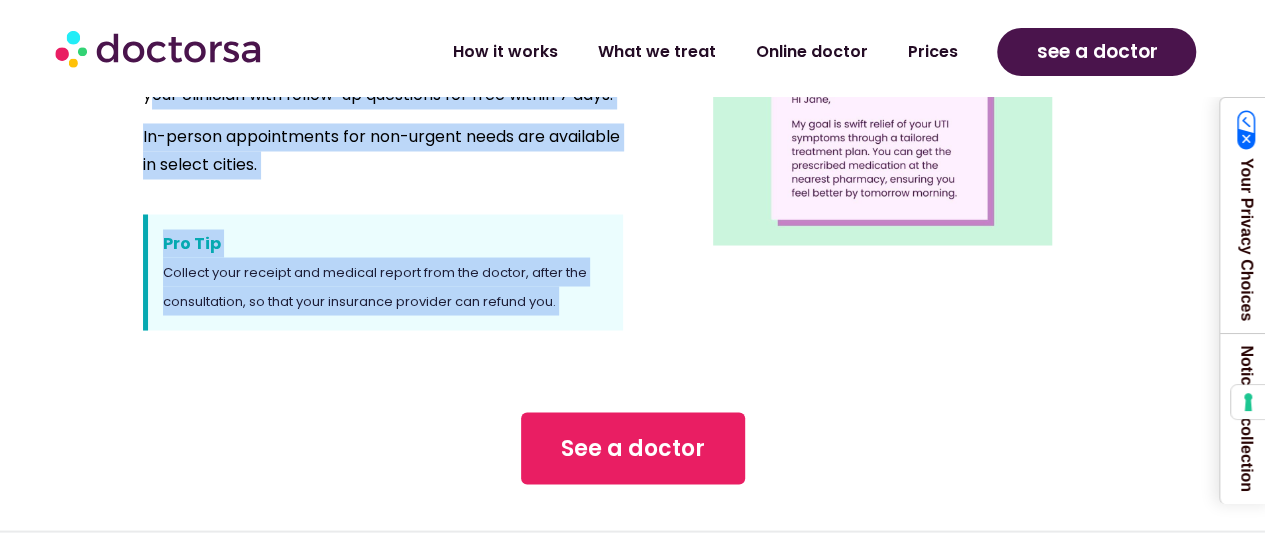 click at bounding box center (883, 76) 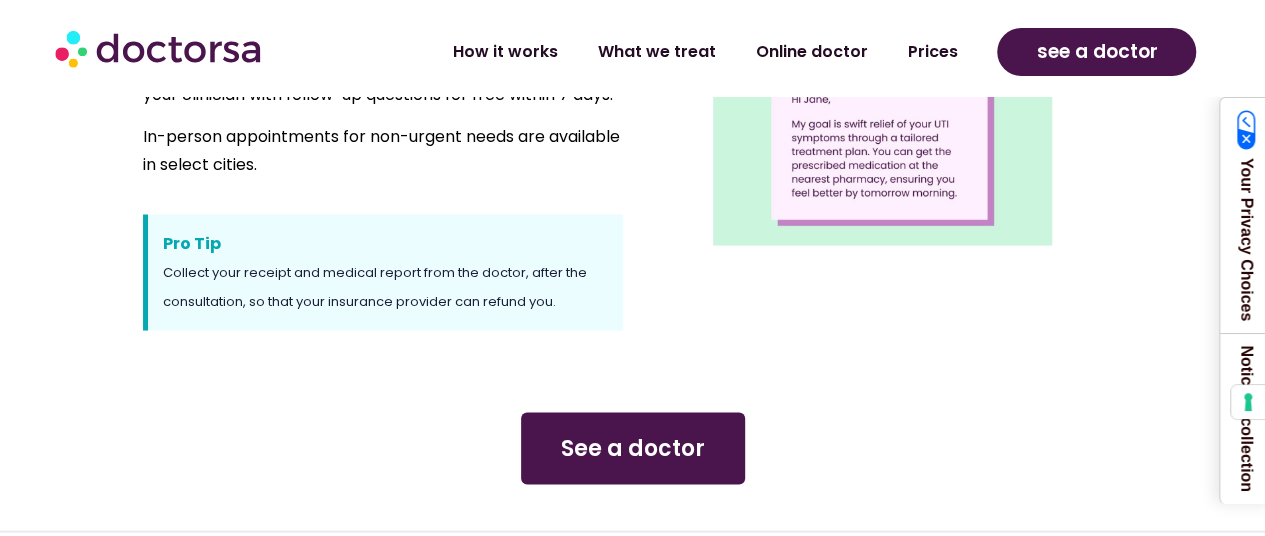 click on "See a doctor" at bounding box center [633, 448] 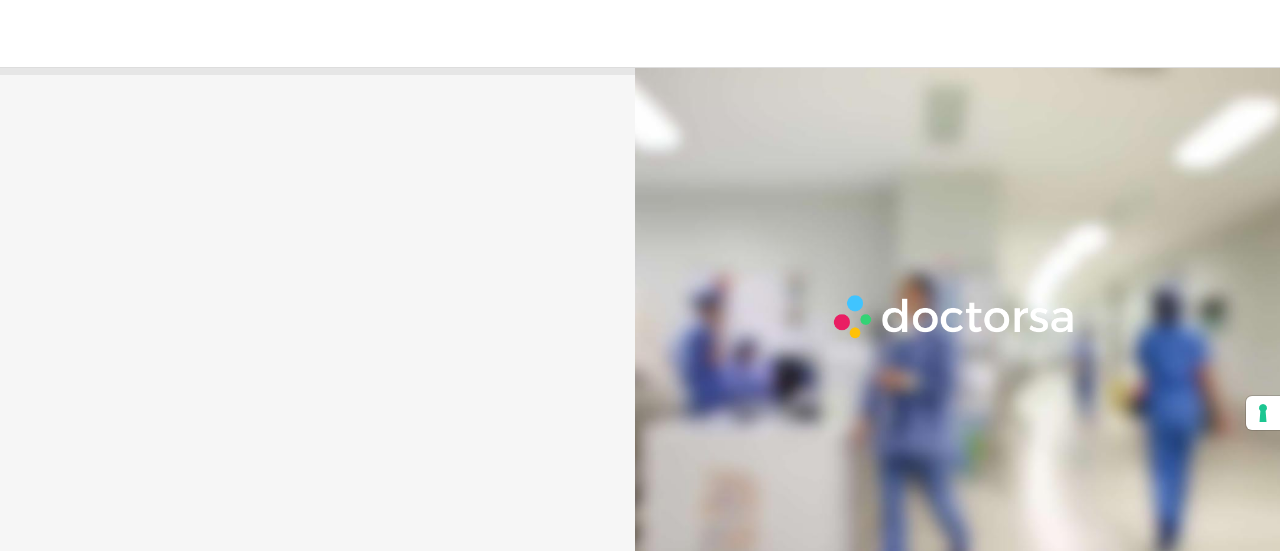 scroll, scrollTop: 0, scrollLeft: 0, axis: both 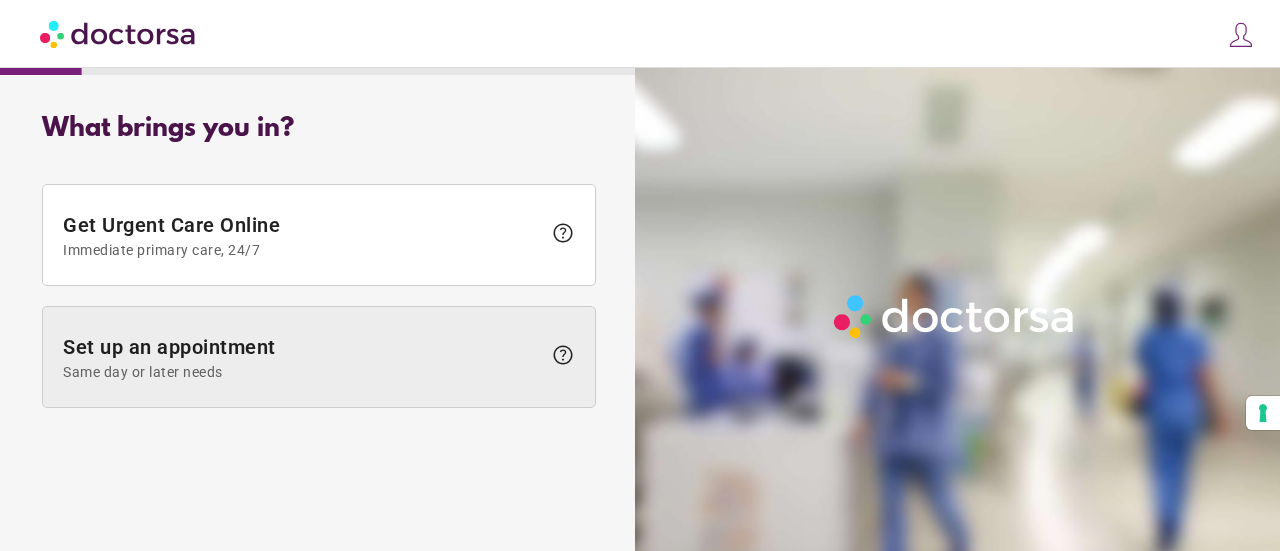 click on "Set up an appointment
Same day or later needs" at bounding box center [302, 357] 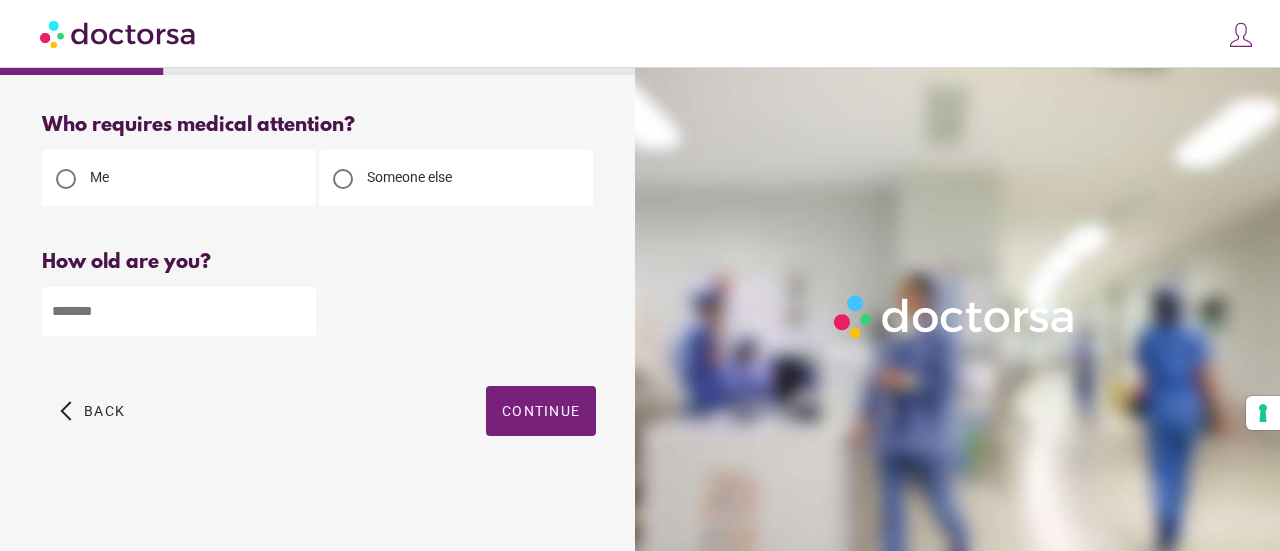 click at bounding box center [179, 311] 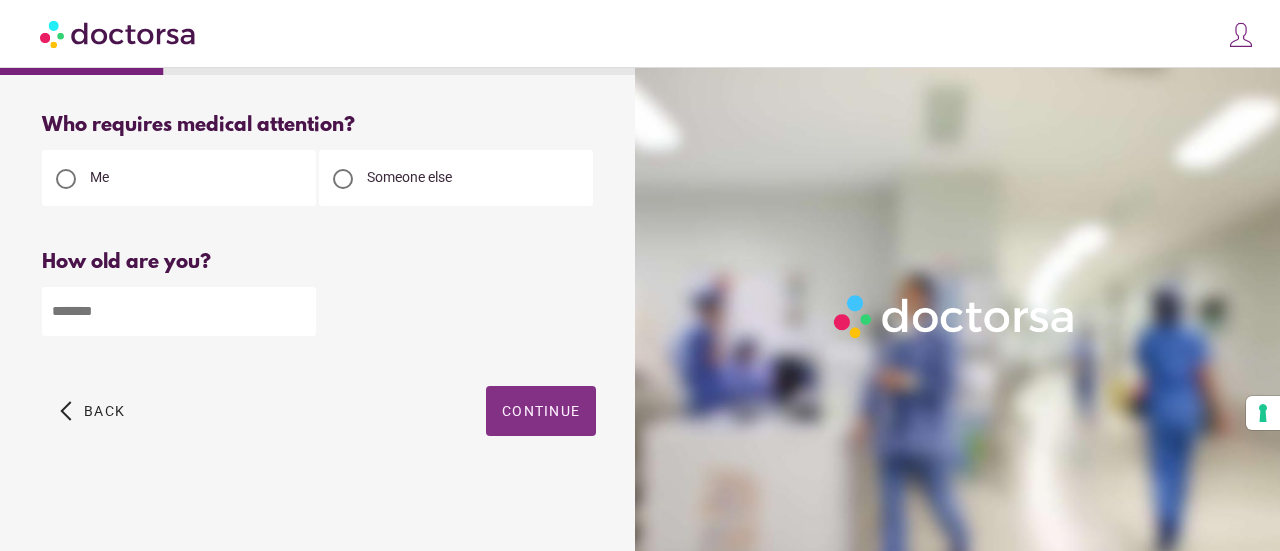 type on "**" 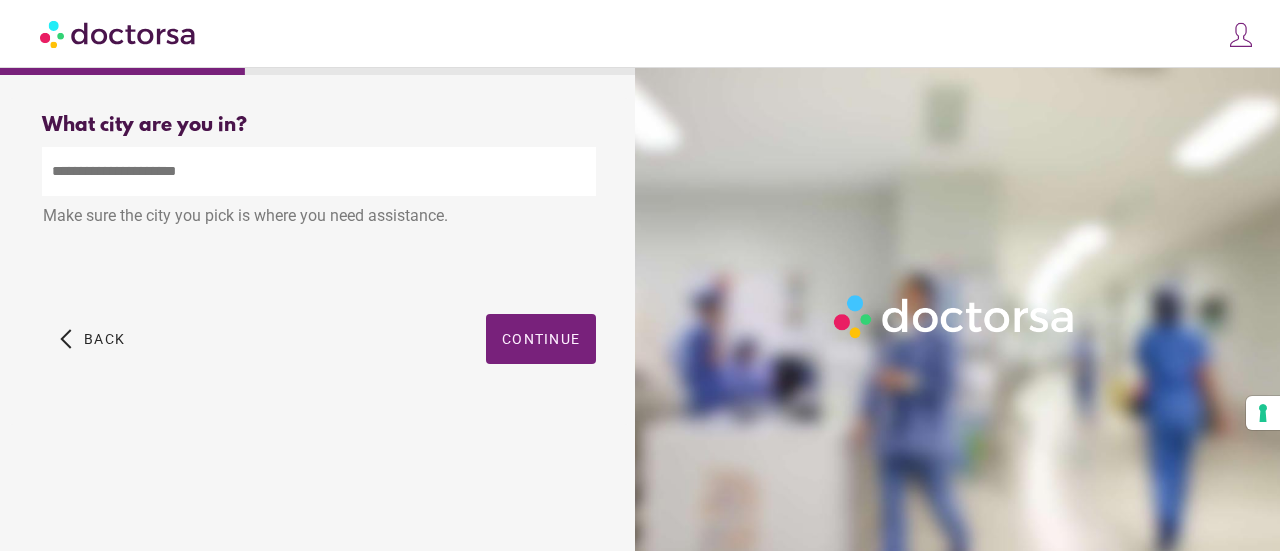 click at bounding box center (319, 171) 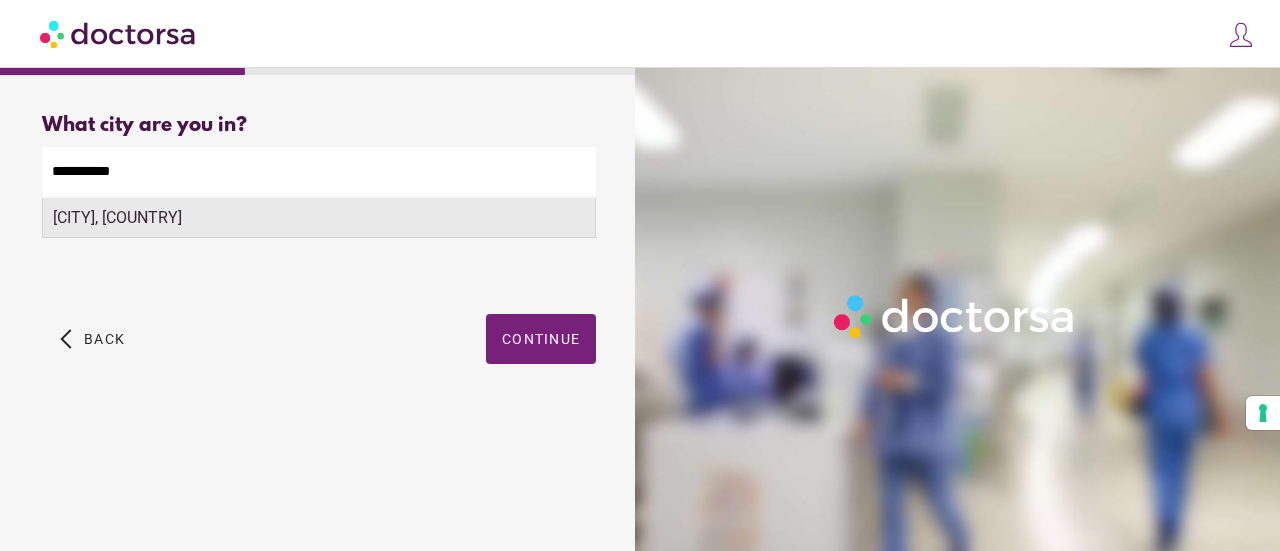 click on "[CITY], [COUNTRY]" at bounding box center [319, 218] 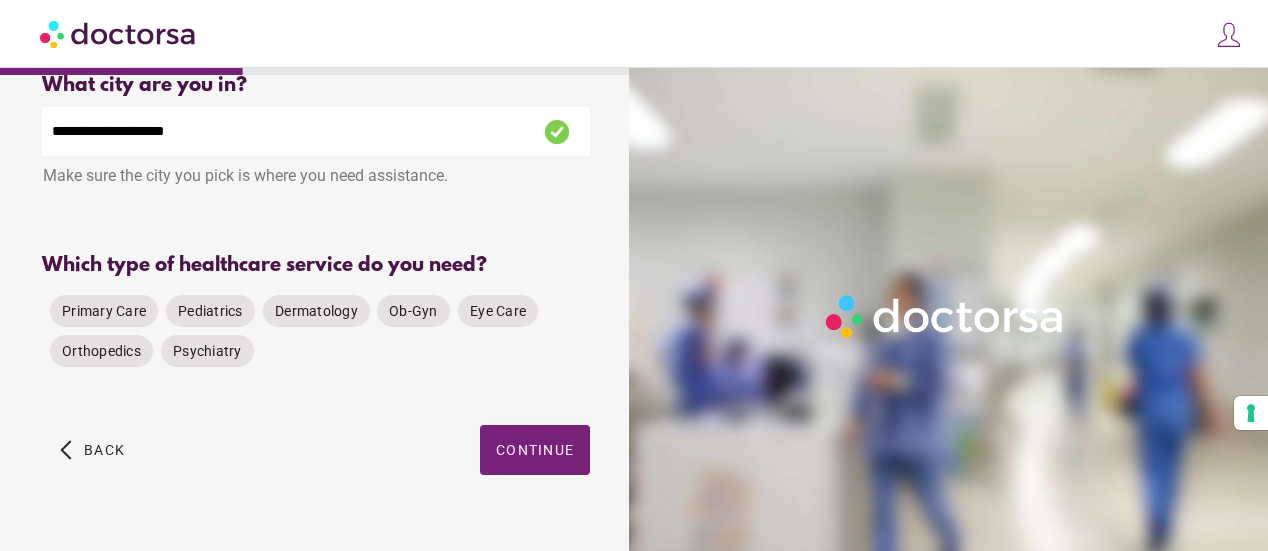 scroll, scrollTop: 78, scrollLeft: 0, axis: vertical 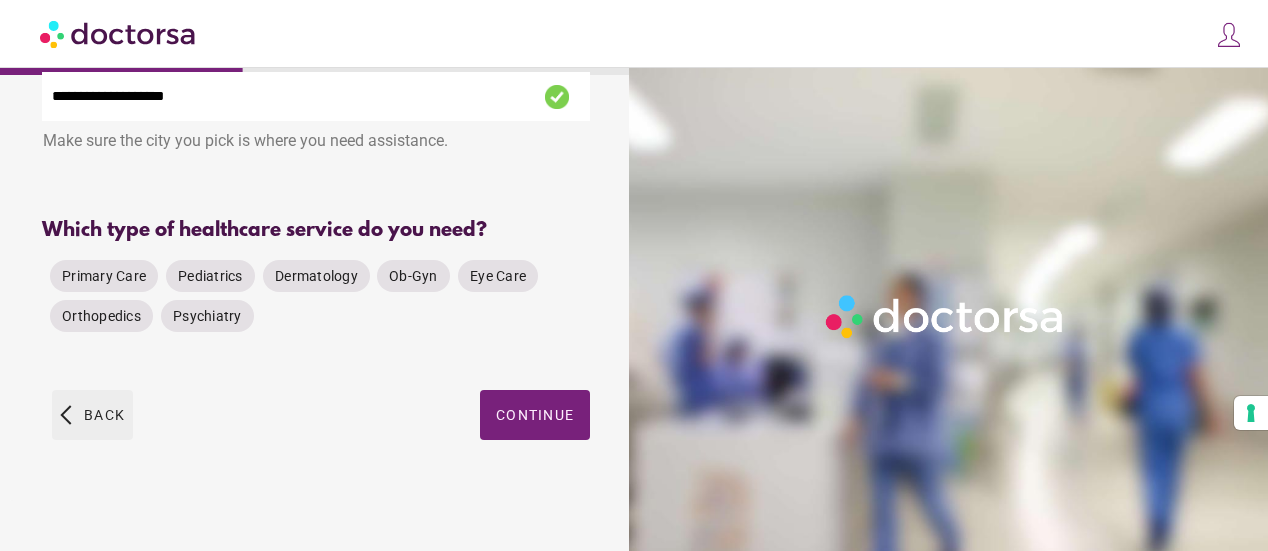 click at bounding box center [92, 415] 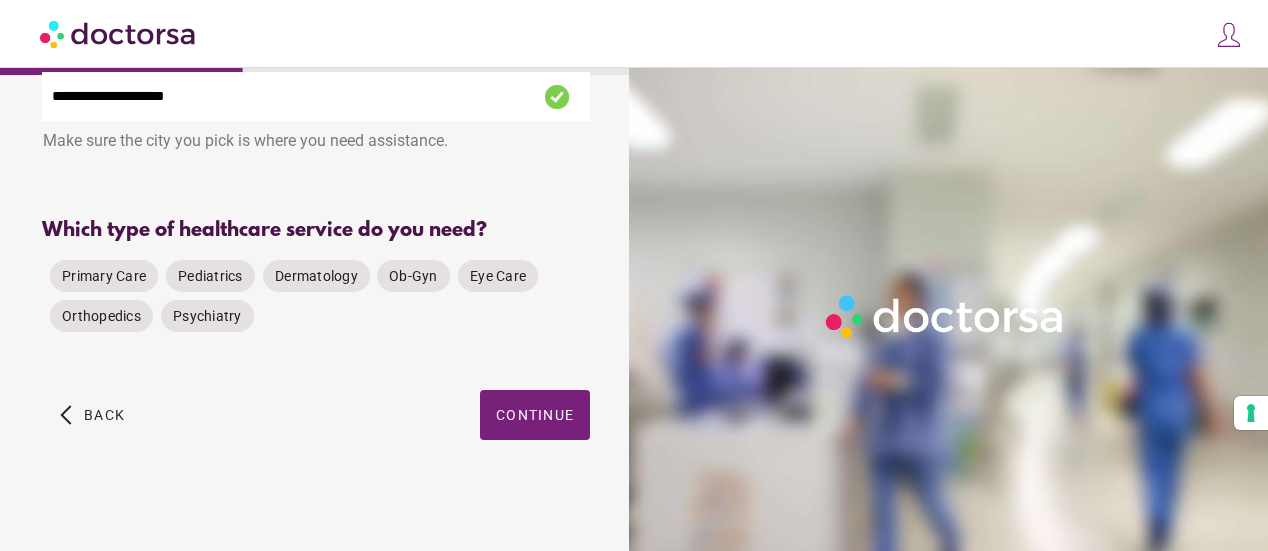 scroll, scrollTop: 0, scrollLeft: 0, axis: both 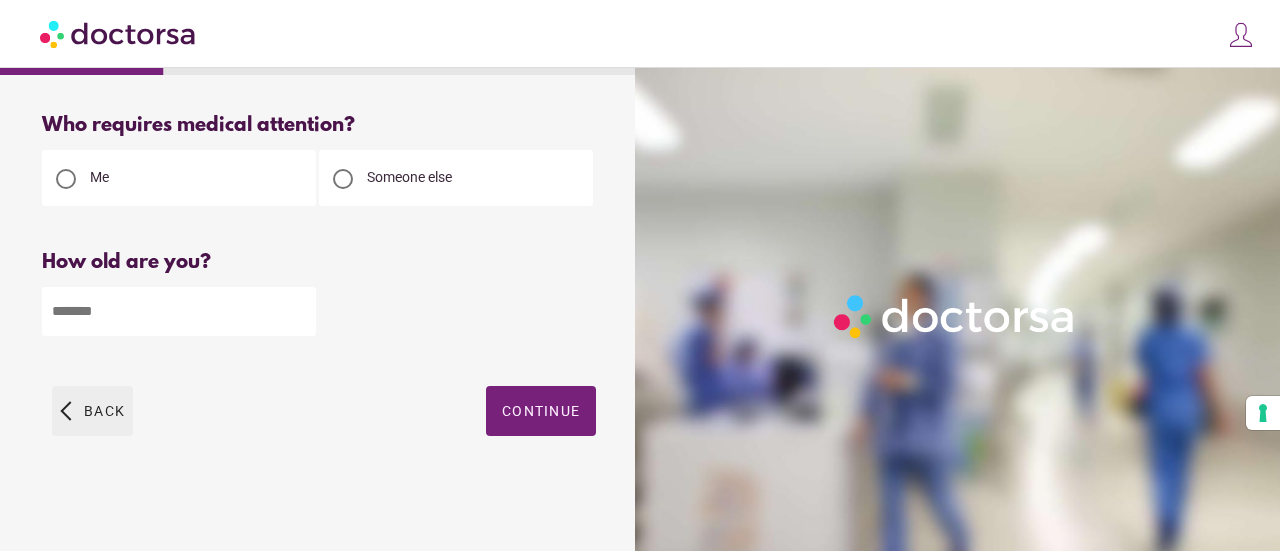 click at bounding box center (92, 411) 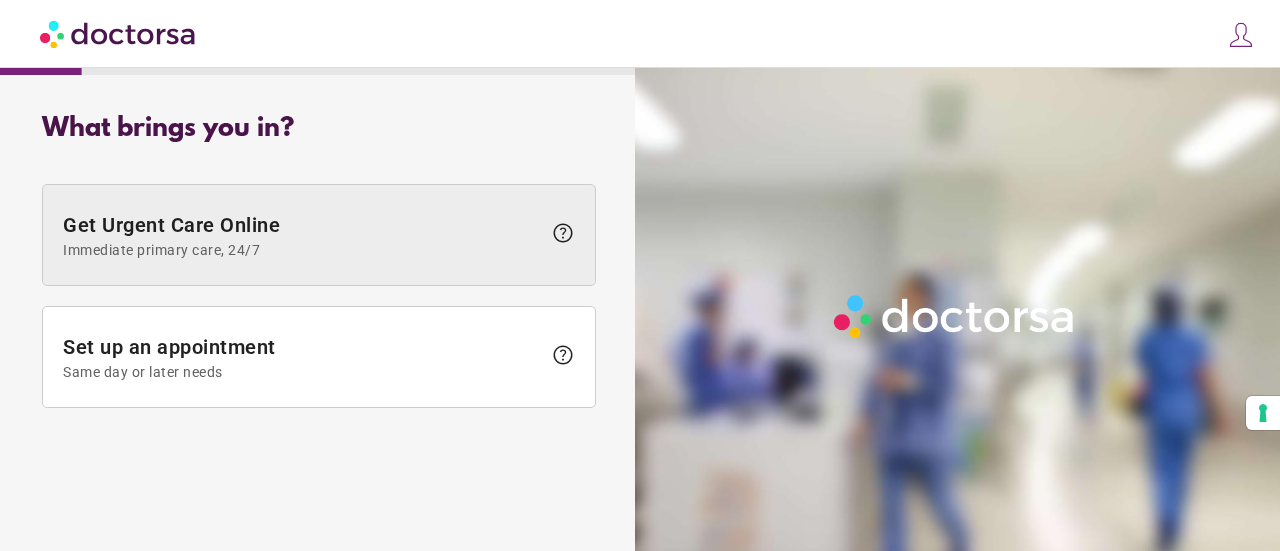 click on "Immediate primary care, 24/7" at bounding box center [302, 250] 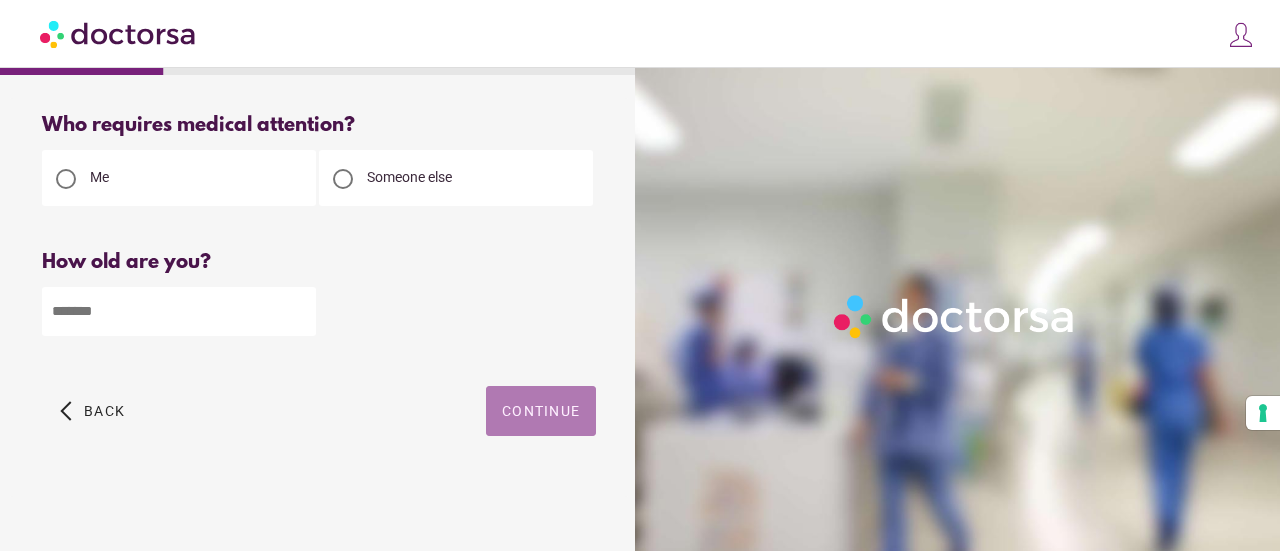 click on "Continue" at bounding box center [541, 411] 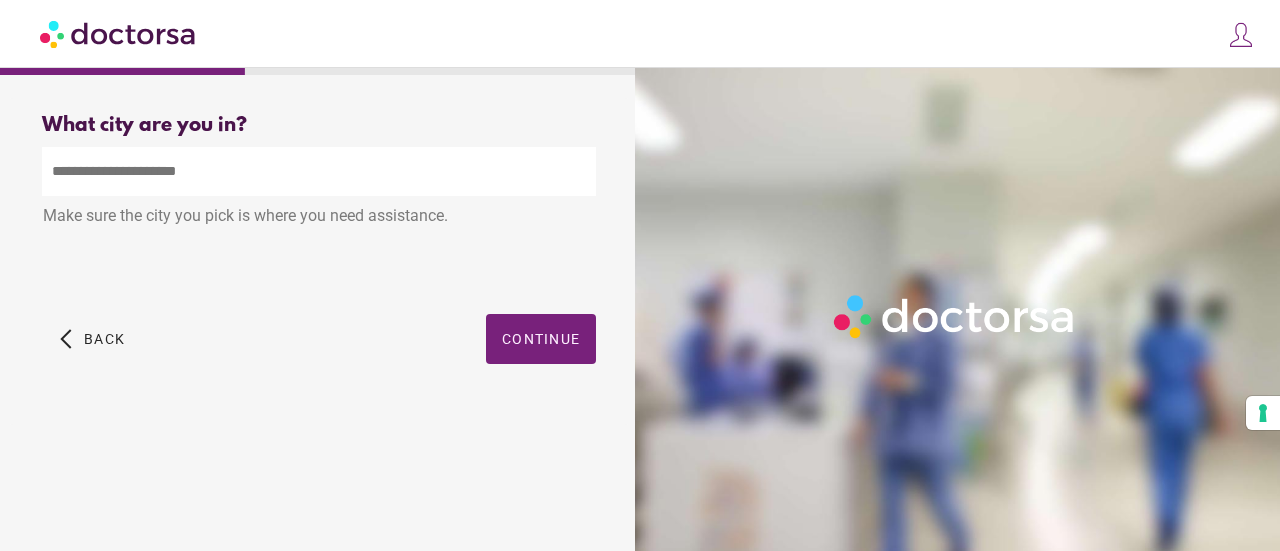 click at bounding box center [319, 171] 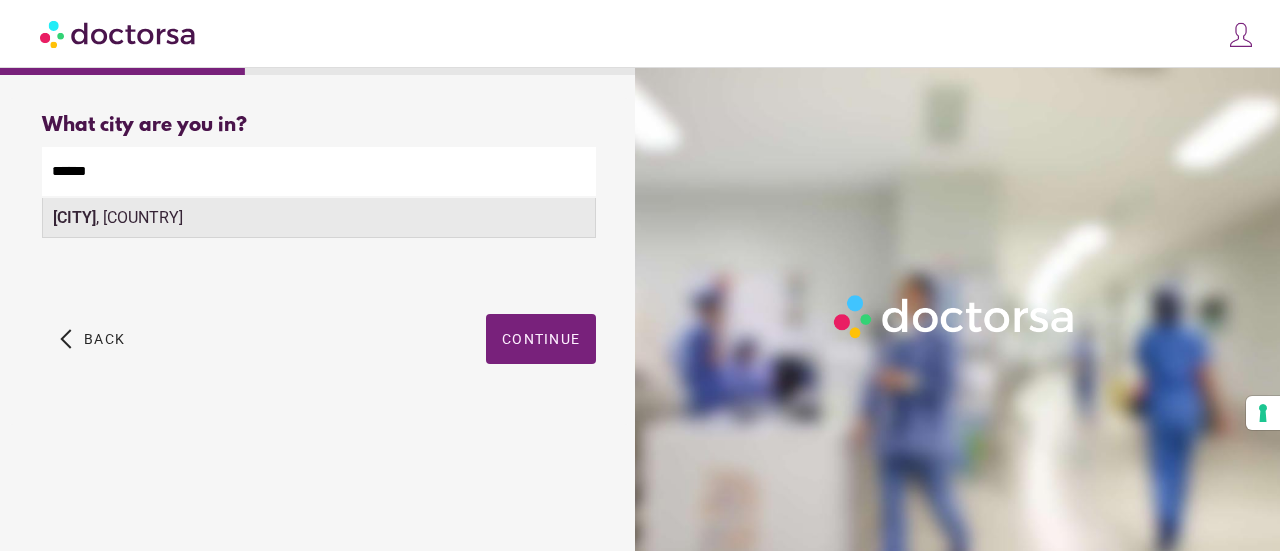 click on "Xanten , Germany" at bounding box center [319, 218] 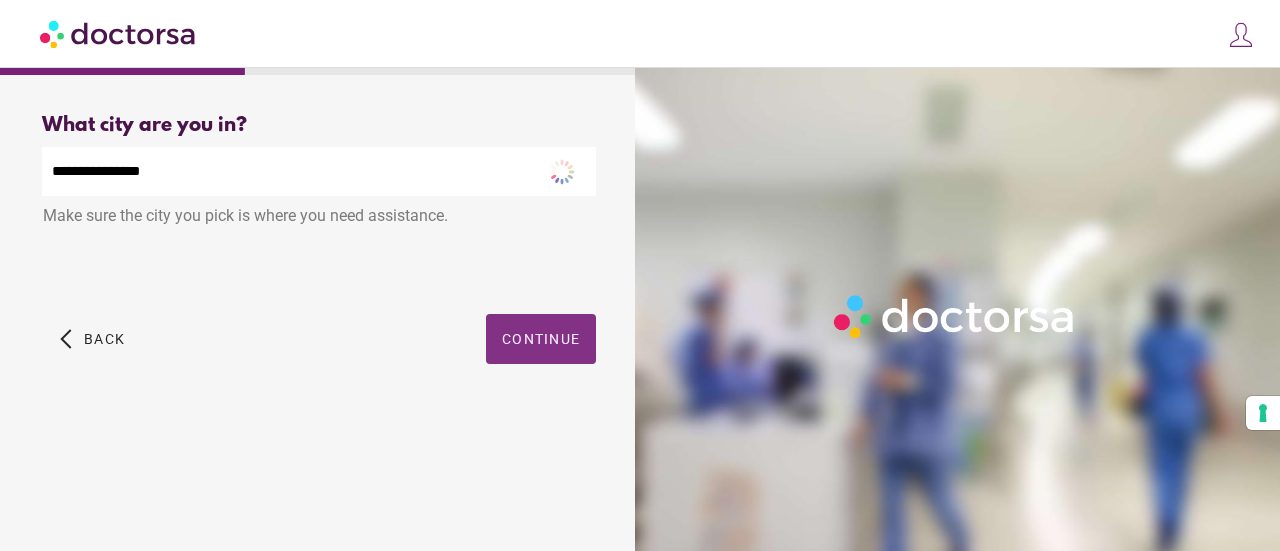 click on "Continue" at bounding box center (541, 339) 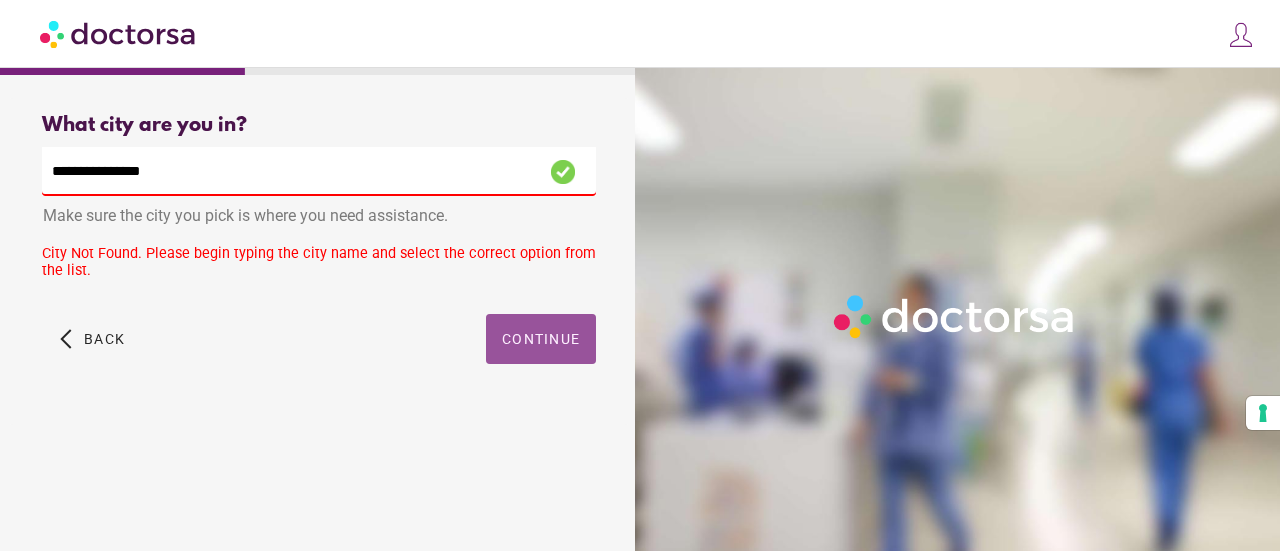 click on "**********" at bounding box center [319, 171] 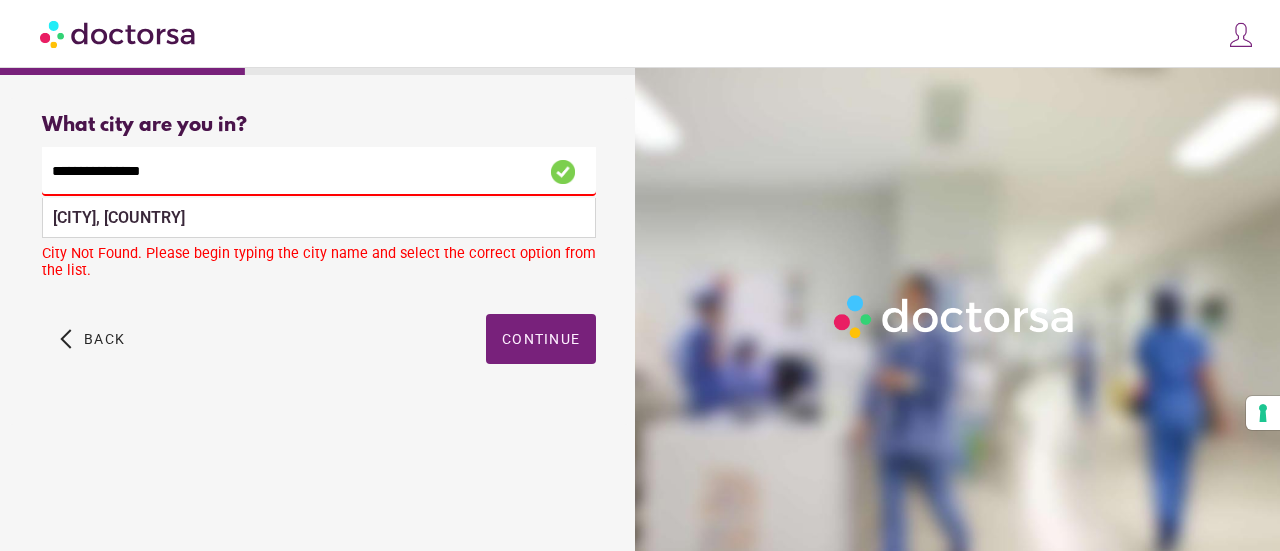 drag, startPoint x: 201, startPoint y: 187, endPoint x: 0, endPoint y: 187, distance: 201 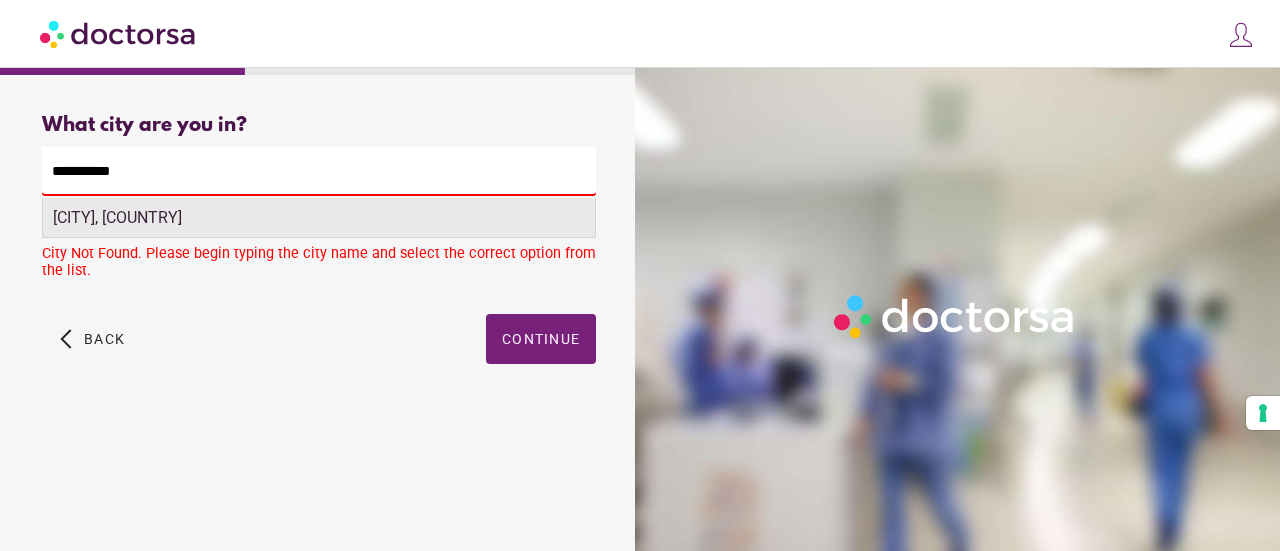 click on "[CITY], [COUNTRY]" at bounding box center (319, 218) 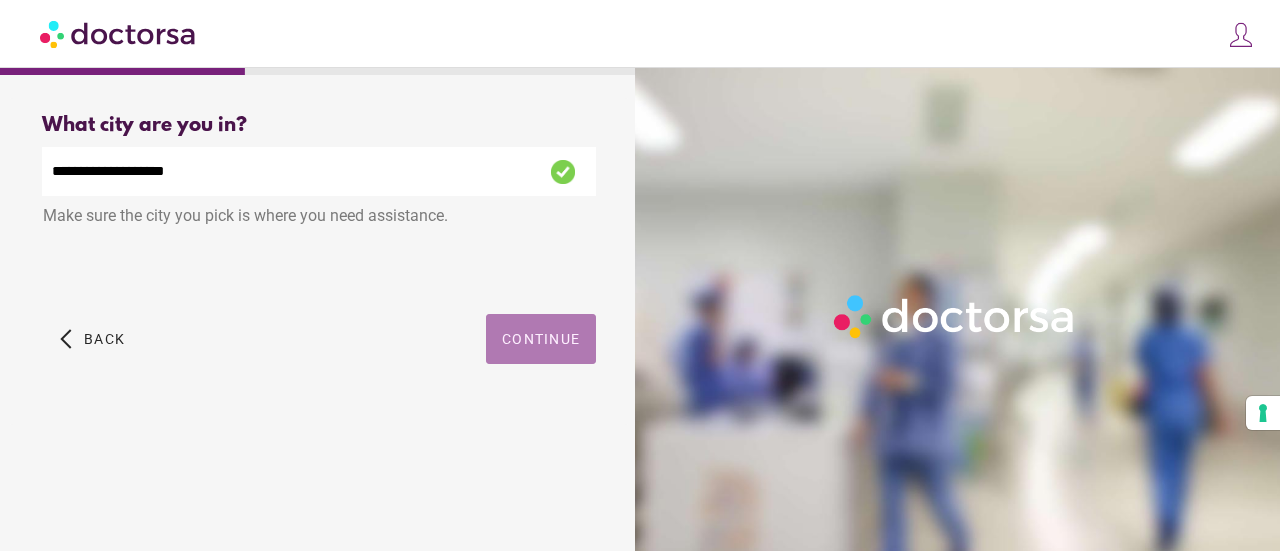 click on "Continue" at bounding box center [541, 339] 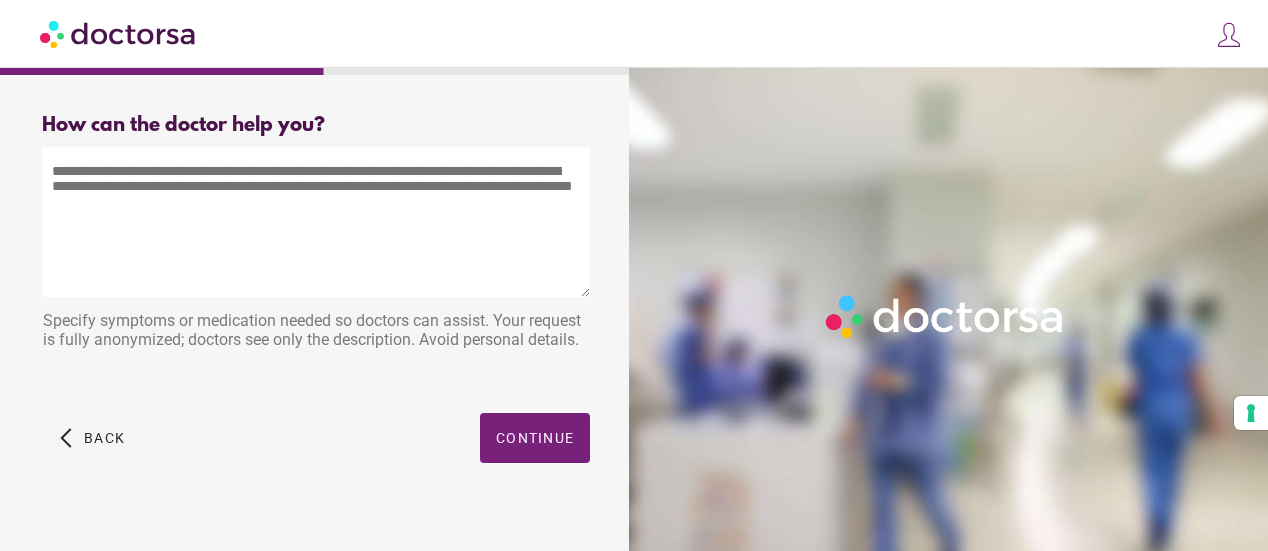 click at bounding box center [316, 222] 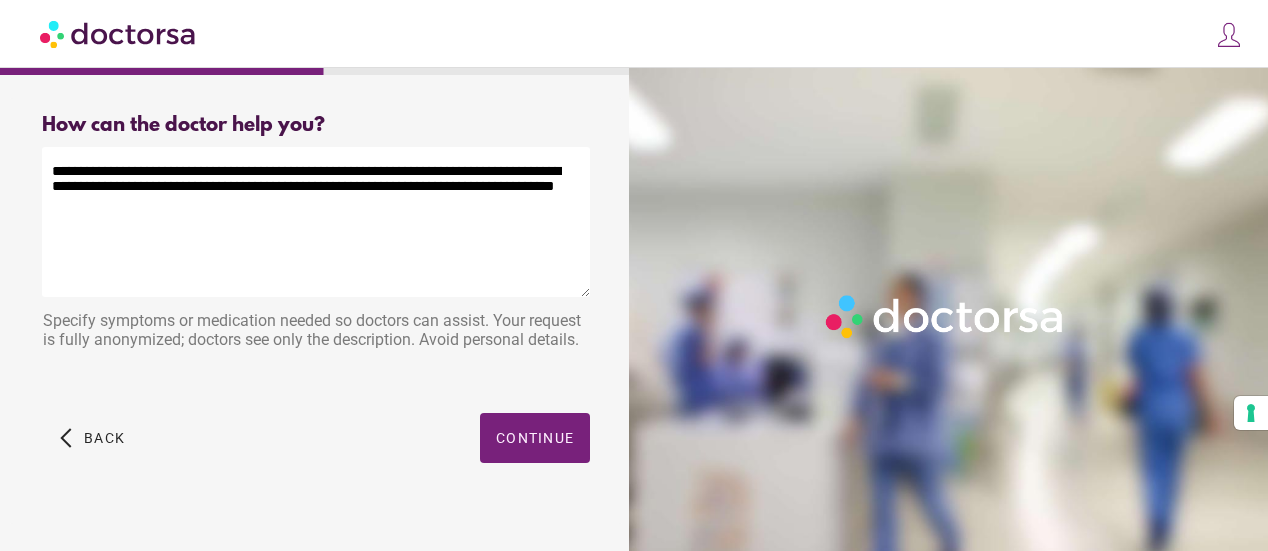 drag, startPoint x: 71, startPoint y: 172, endPoint x: 536, endPoint y: 201, distance: 465.9034 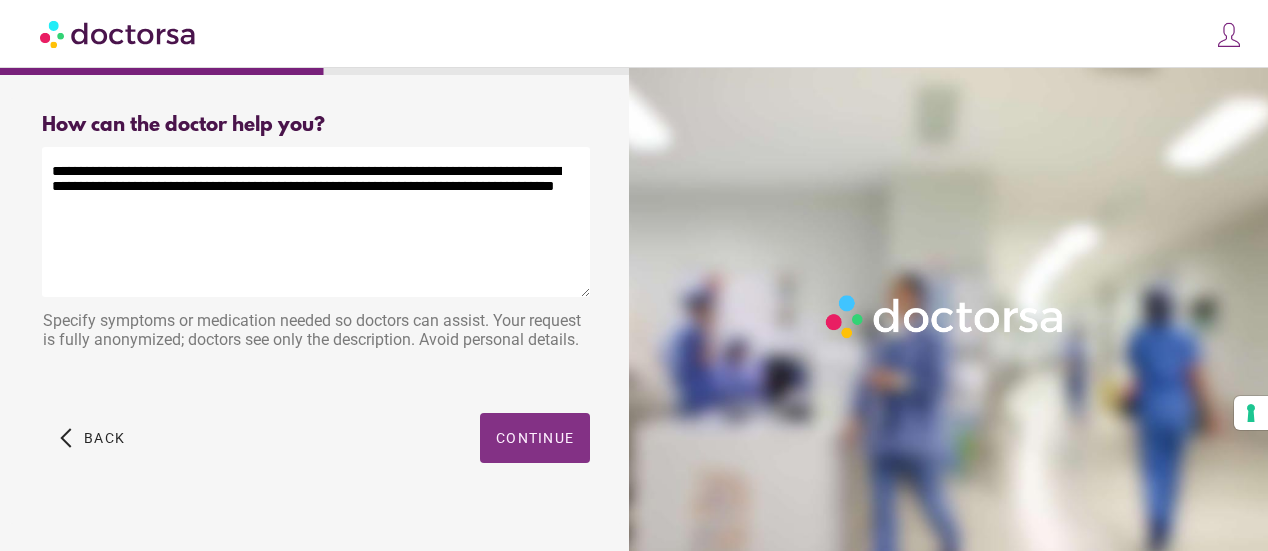 type on "**********" 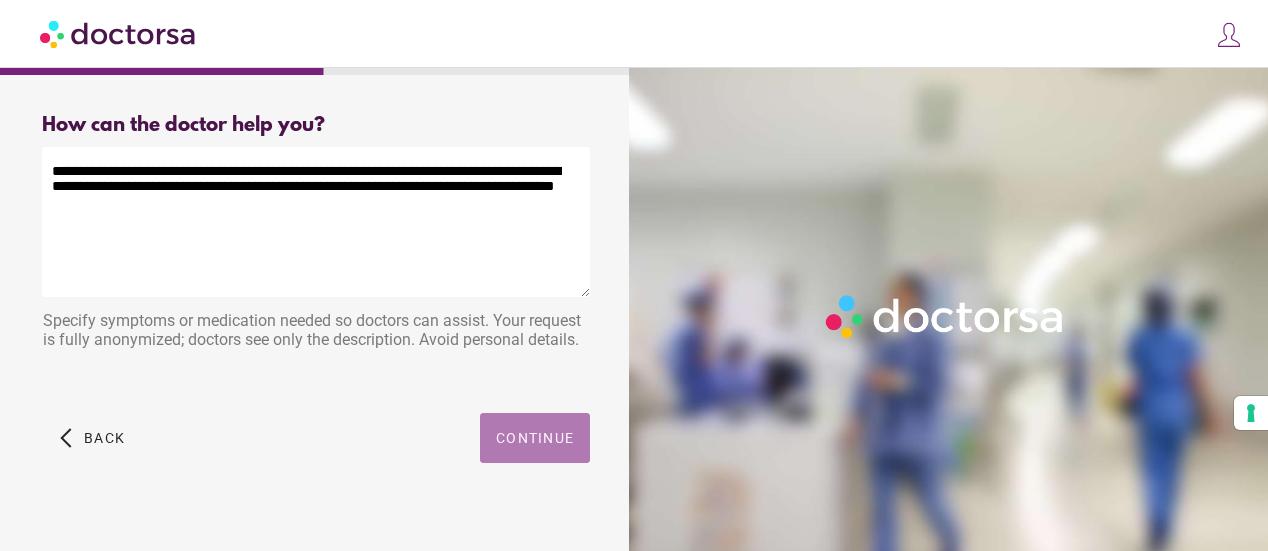 click on "Continue" at bounding box center (535, 438) 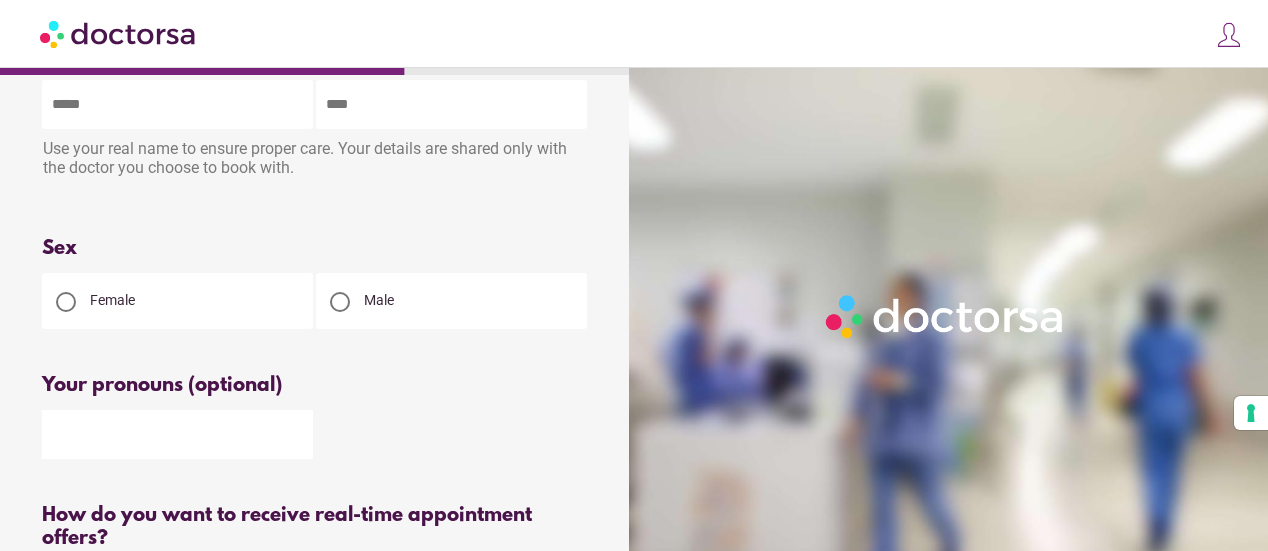 scroll, scrollTop: 0, scrollLeft: 0, axis: both 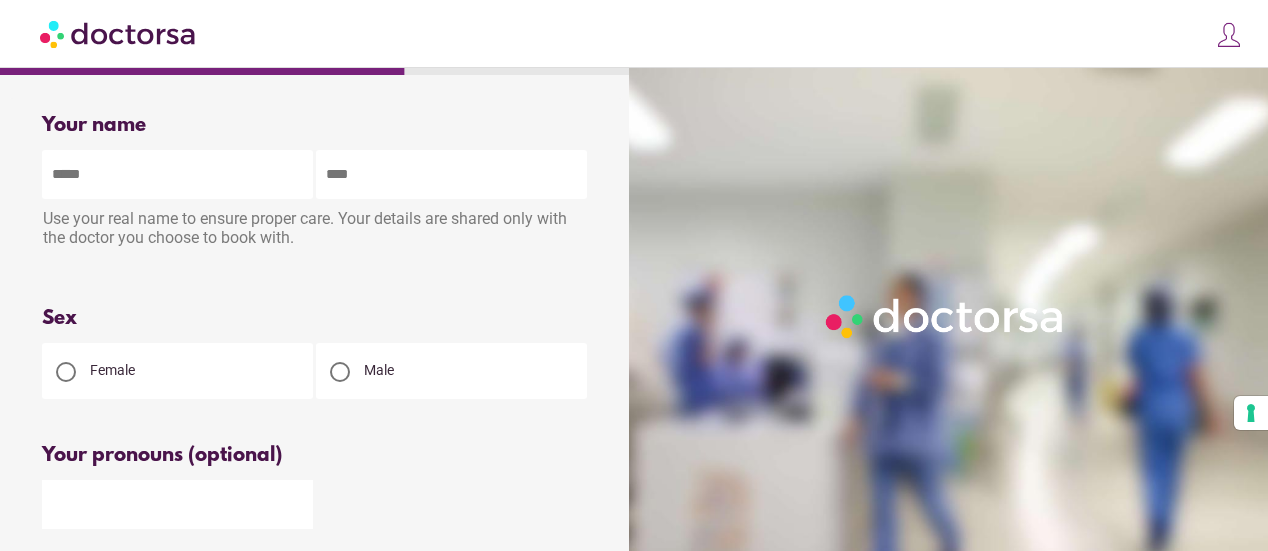 click at bounding box center (177, 174) 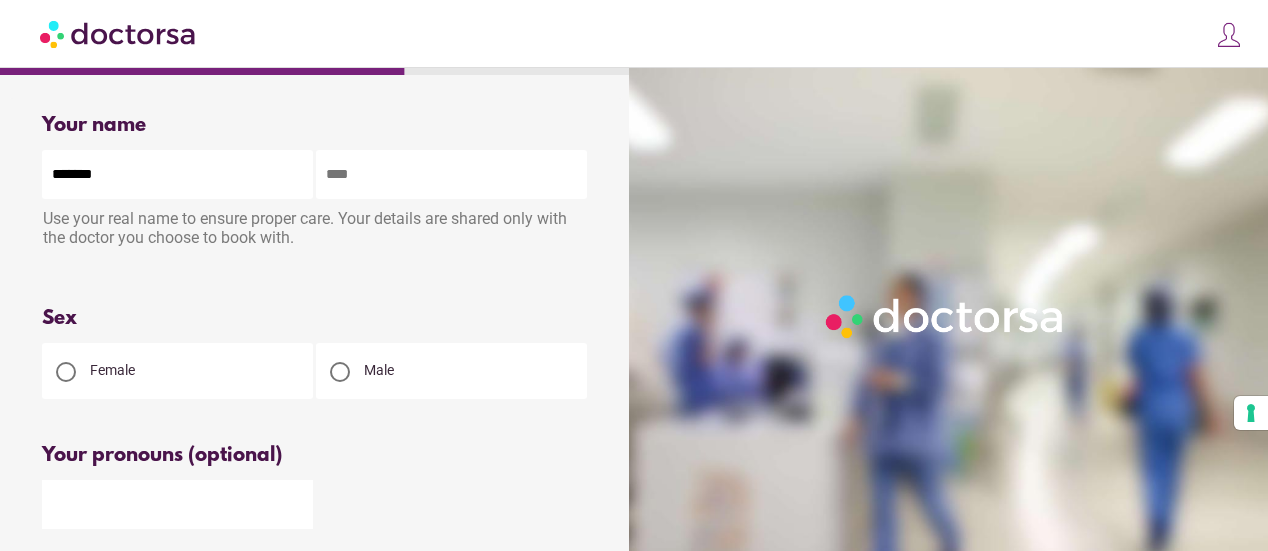 type on "*******" 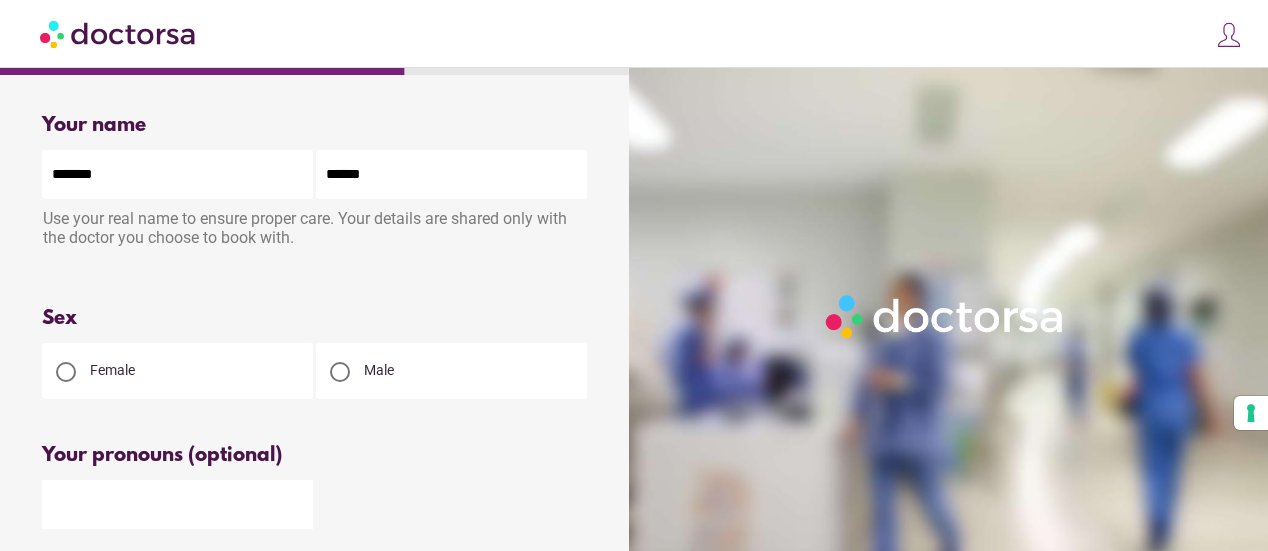 type on "******" 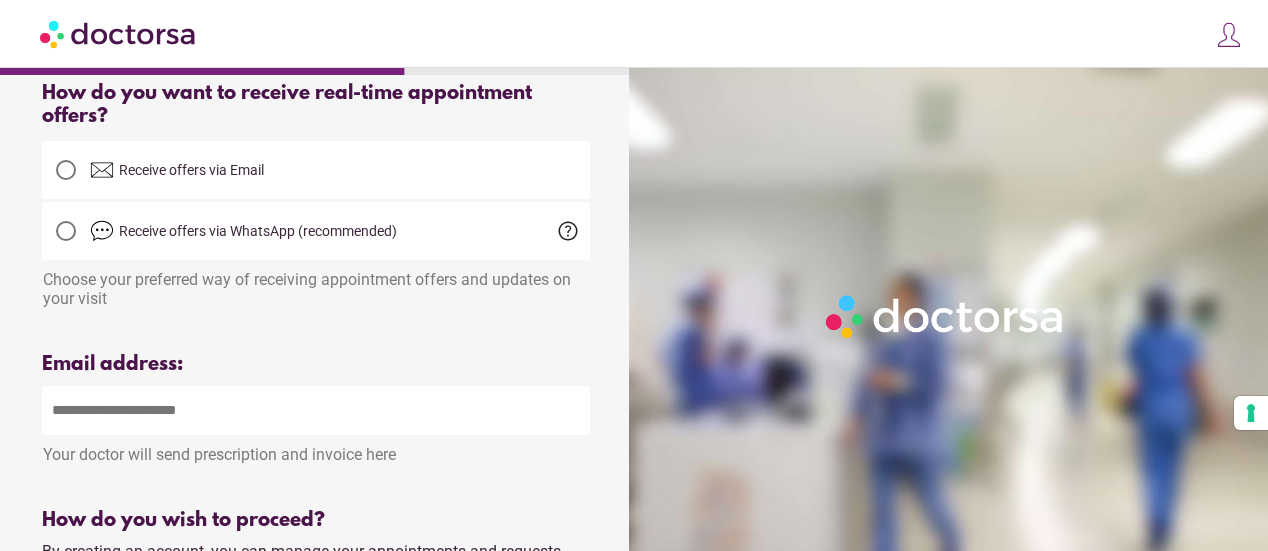 scroll, scrollTop: 600, scrollLeft: 0, axis: vertical 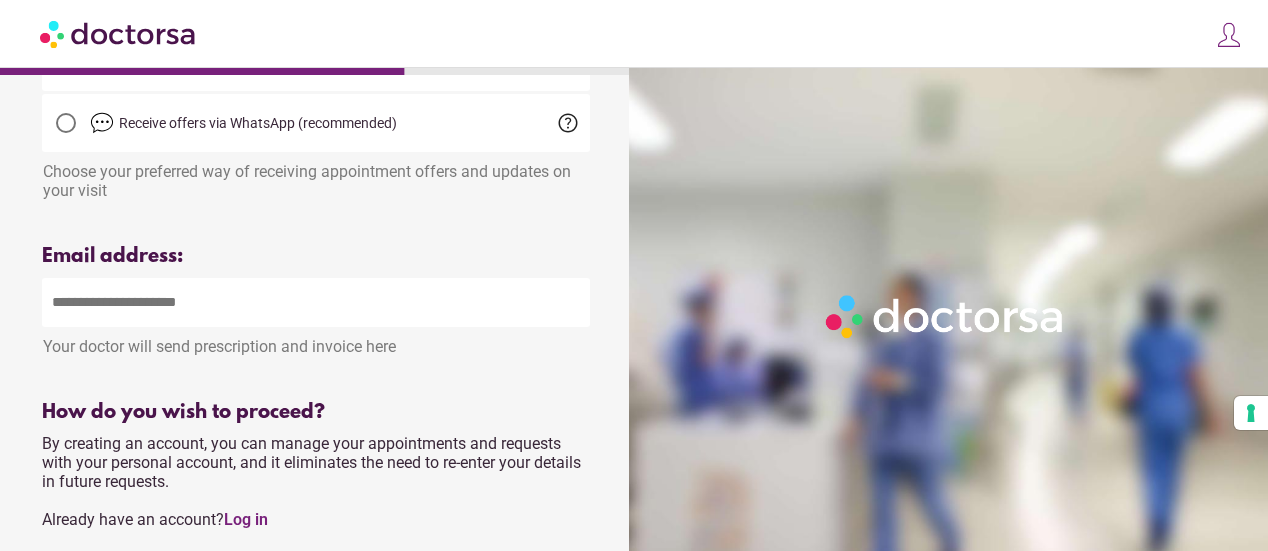 click at bounding box center (316, 302) 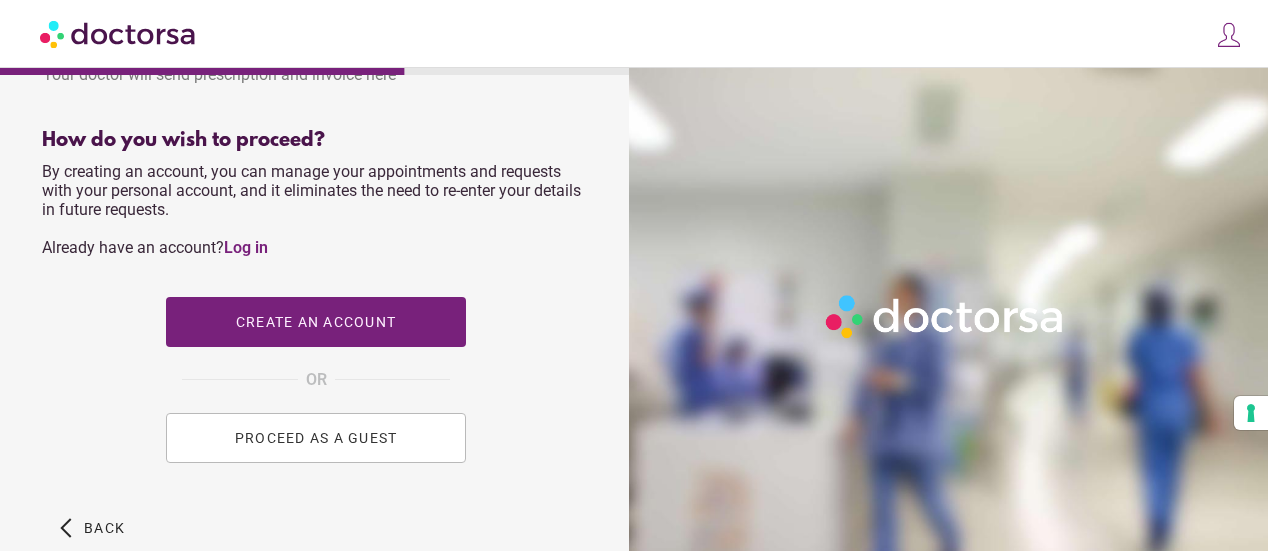scroll, scrollTop: 900, scrollLeft: 0, axis: vertical 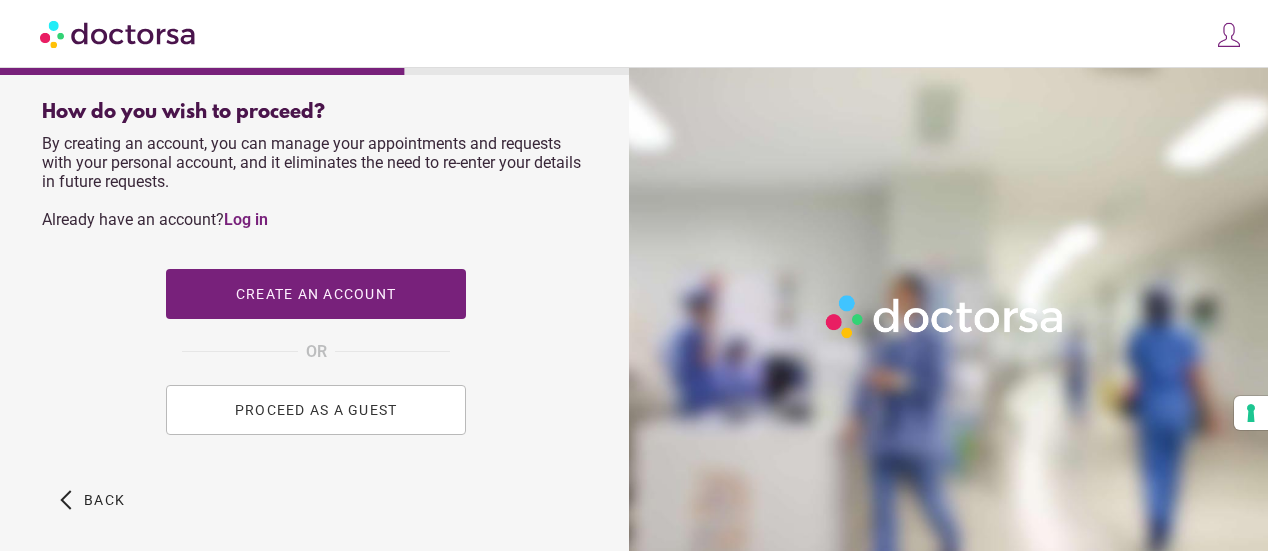 click on "PROCEED AS A GUEST" at bounding box center [316, 410] 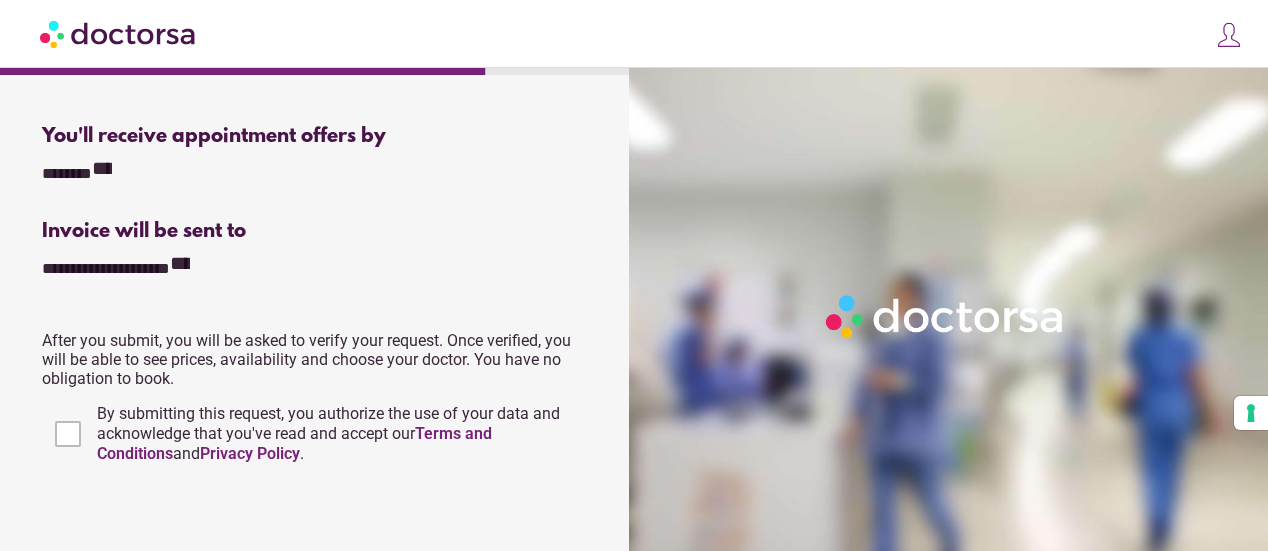 scroll, scrollTop: 600, scrollLeft: 0, axis: vertical 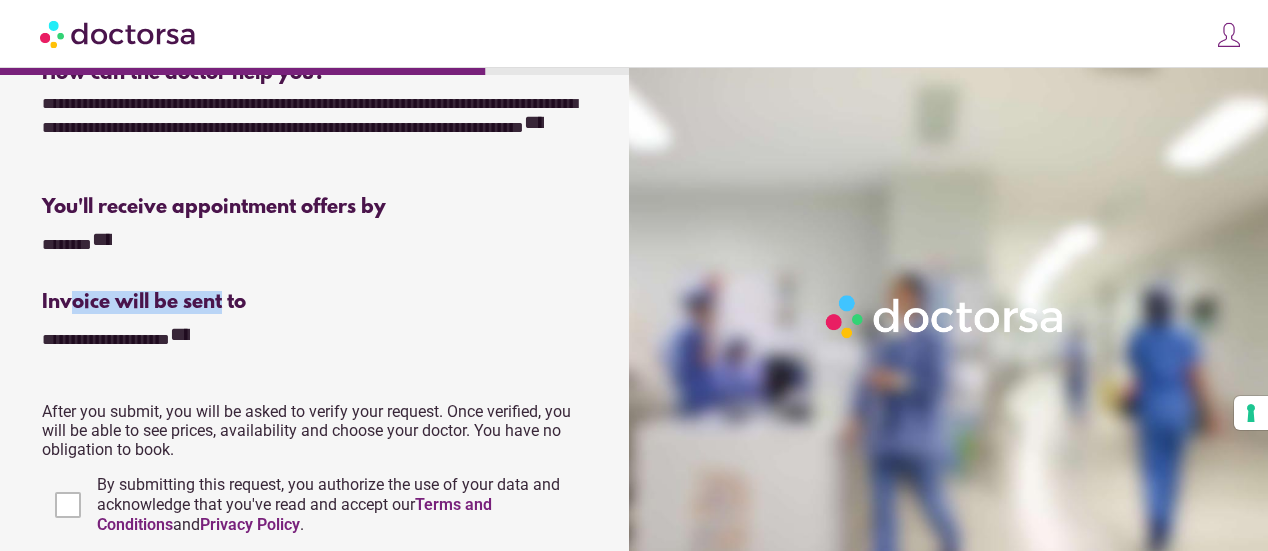 drag, startPoint x: 66, startPoint y: 301, endPoint x: 244, endPoint y: 300, distance: 178.0028 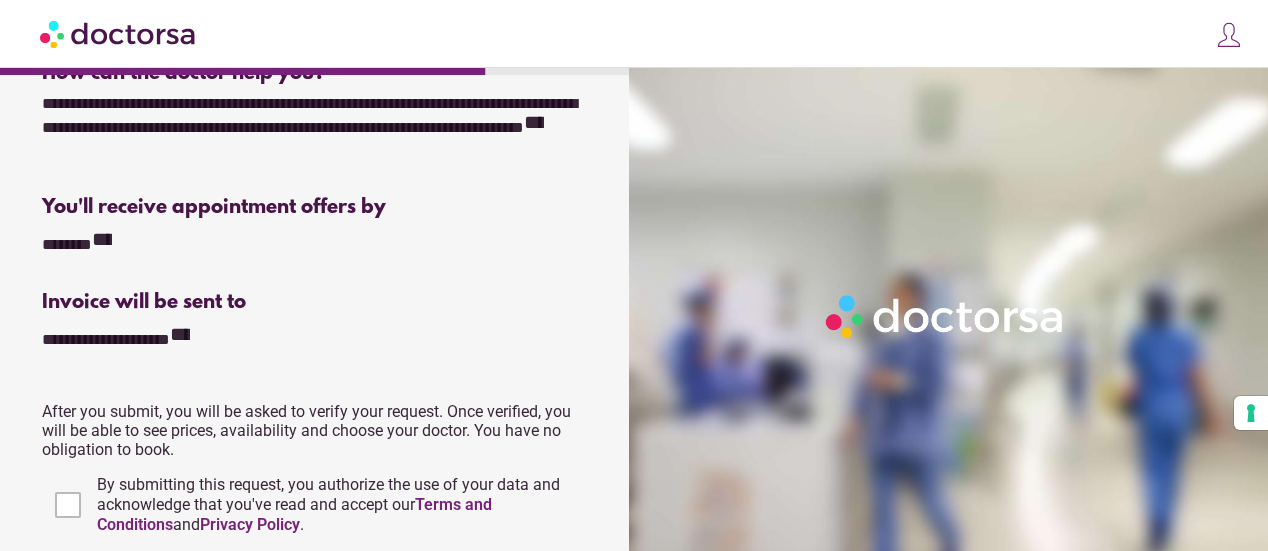 click on "Invoice will be sent to" at bounding box center [316, 302] 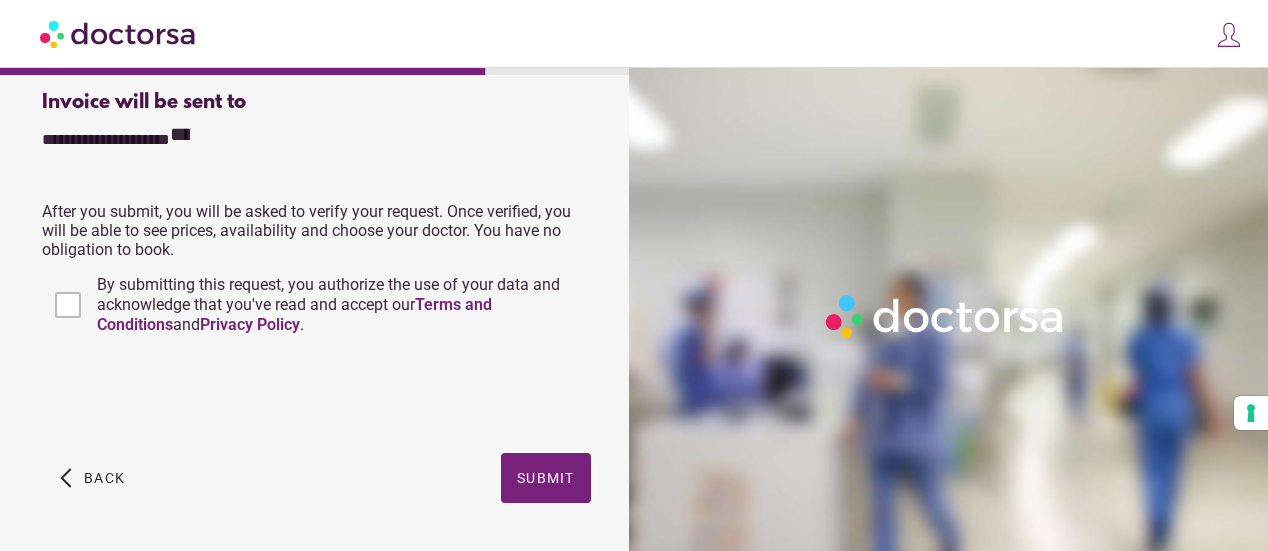 scroll, scrollTop: 665, scrollLeft: 0, axis: vertical 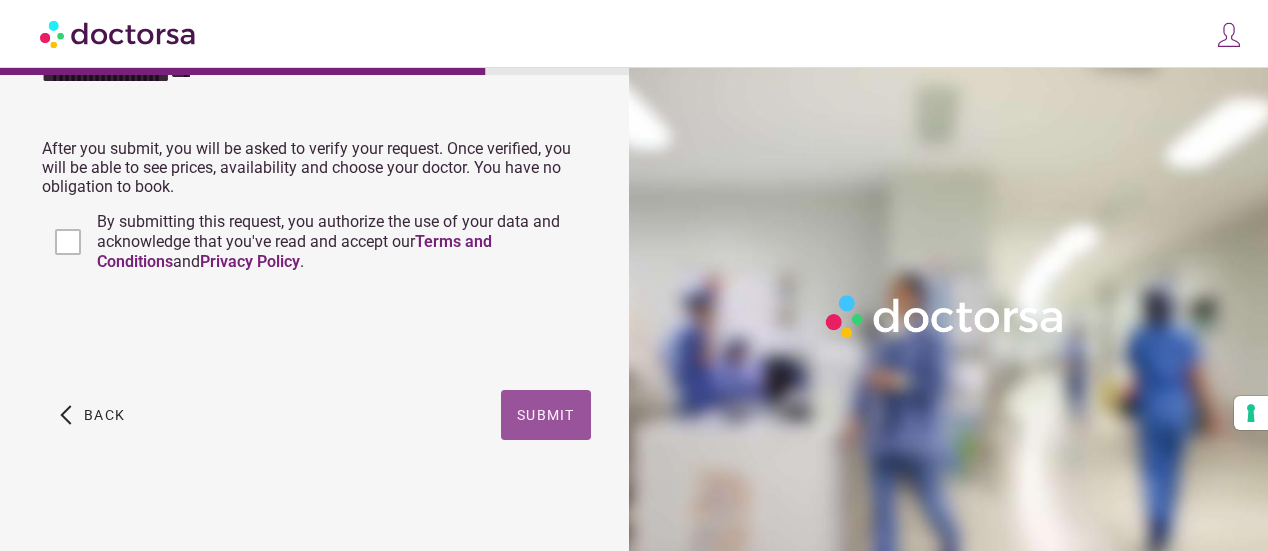 click on "Submit" at bounding box center (546, 415) 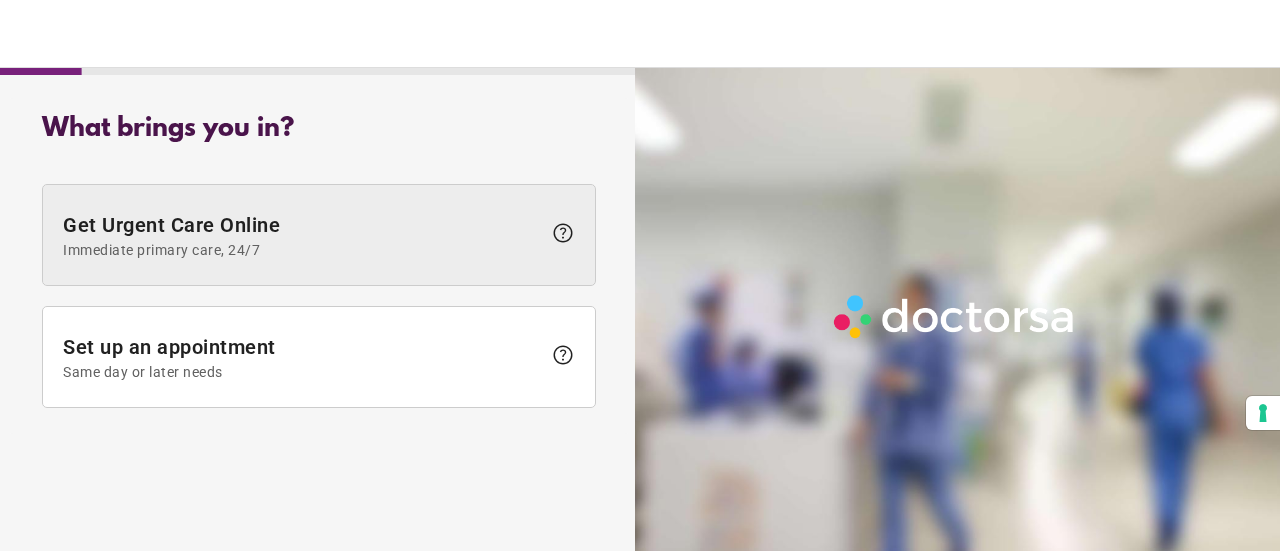 scroll, scrollTop: 0, scrollLeft: 0, axis: both 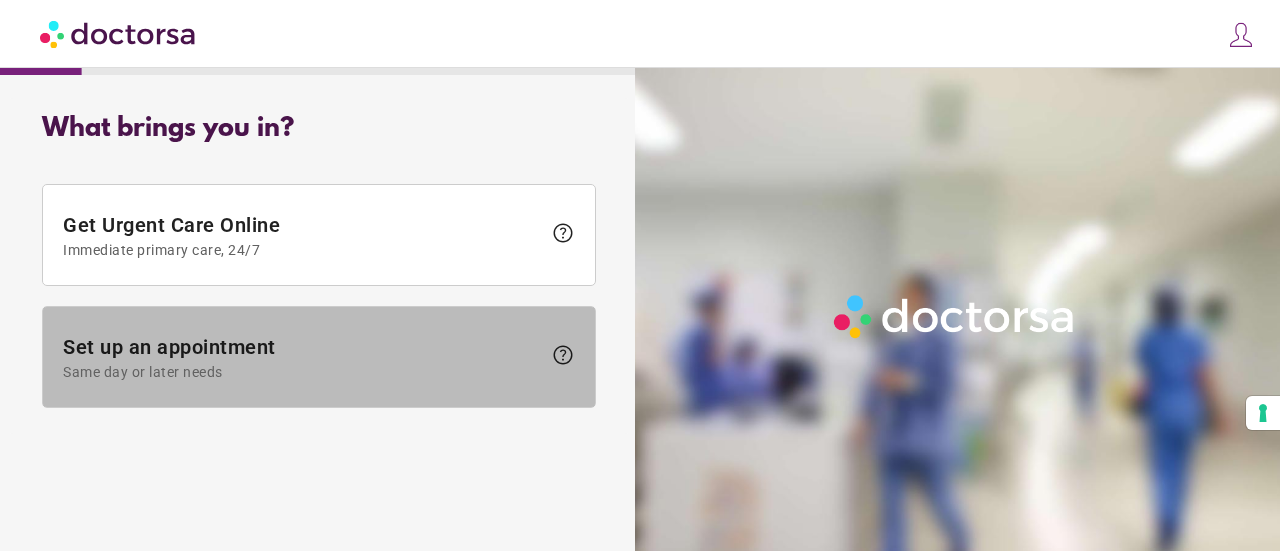 click at bounding box center (319, 357) 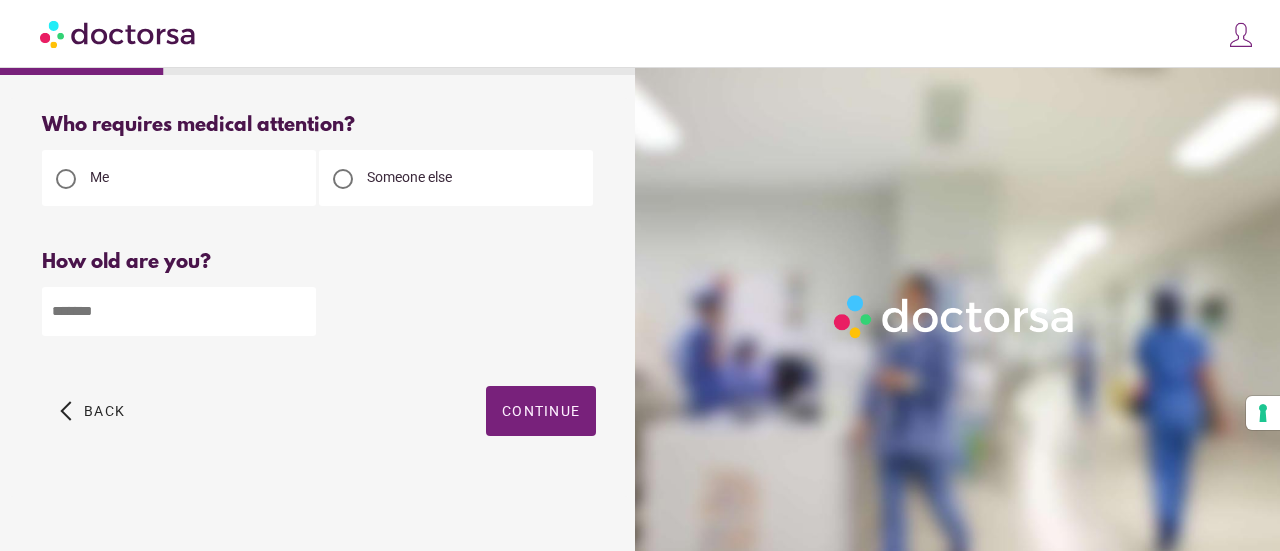 click at bounding box center [179, 311] 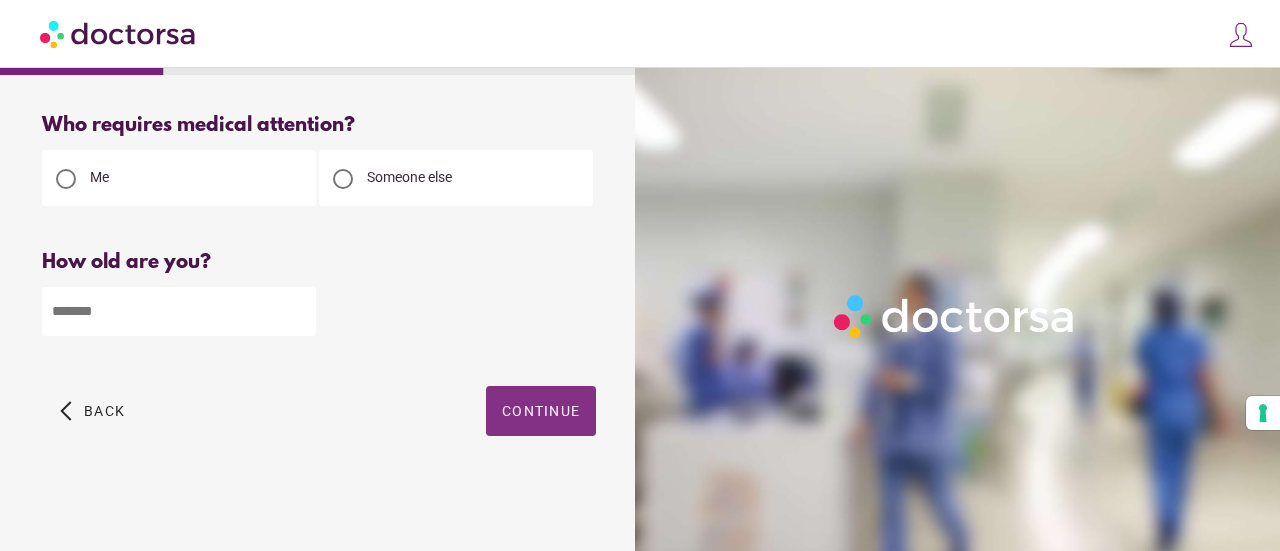 type on "**" 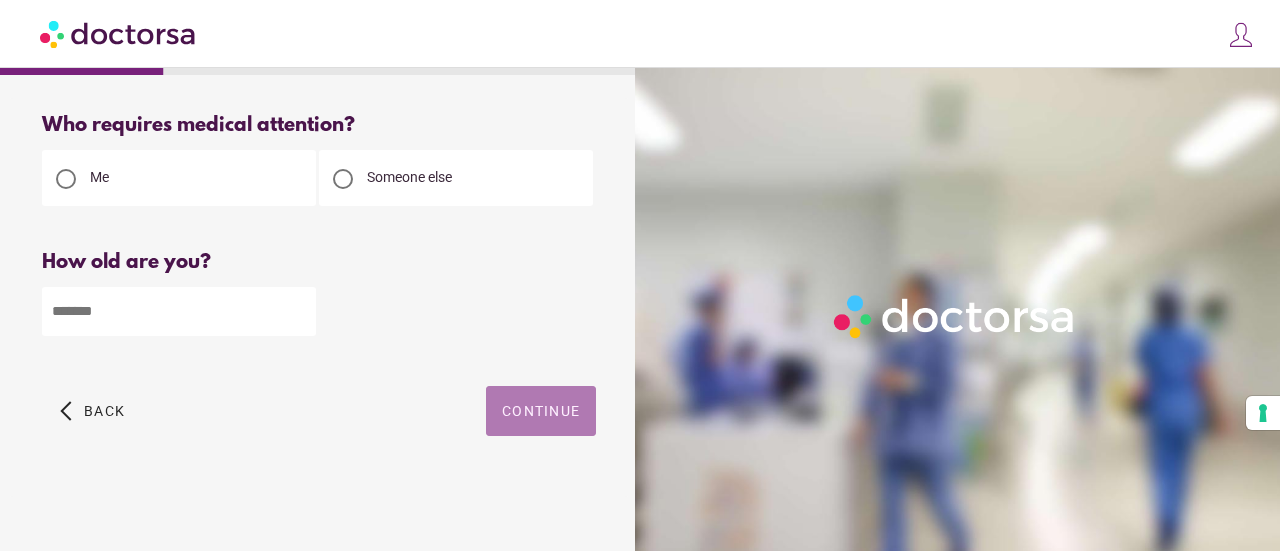 click at bounding box center [541, 411] 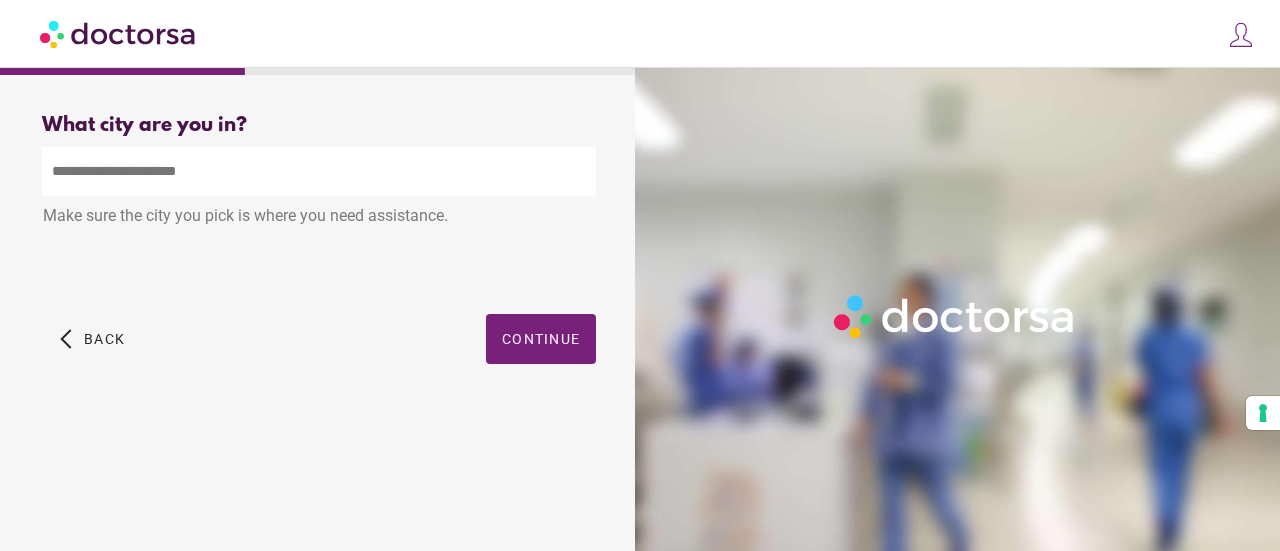 click at bounding box center [319, 171] 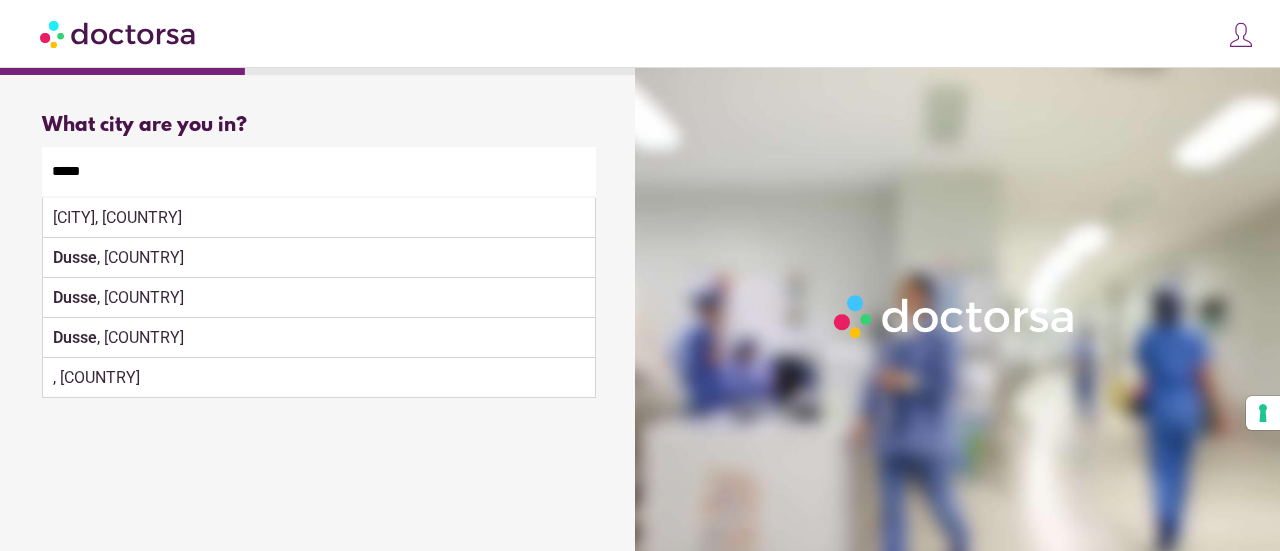 type on "*****" 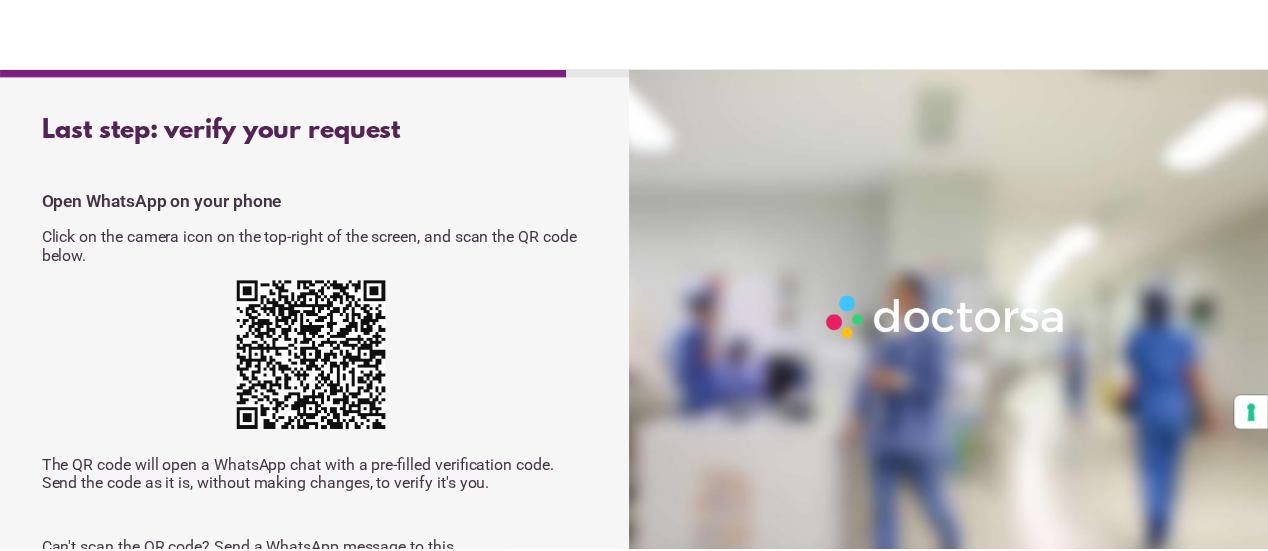 scroll, scrollTop: 0, scrollLeft: 0, axis: both 